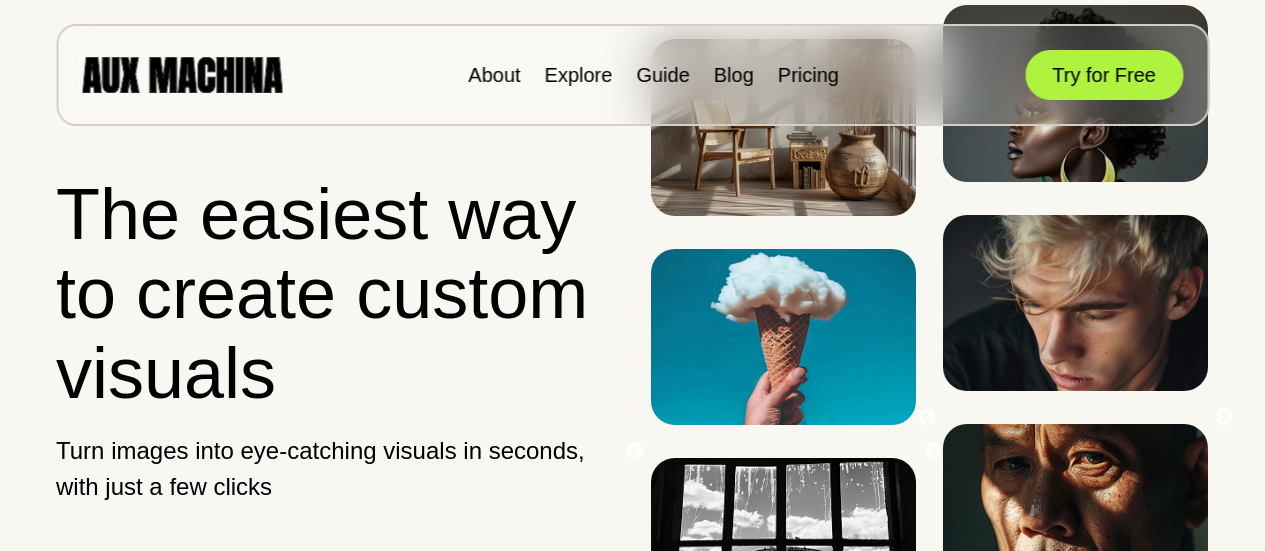scroll, scrollTop: 0, scrollLeft: 0, axis: both 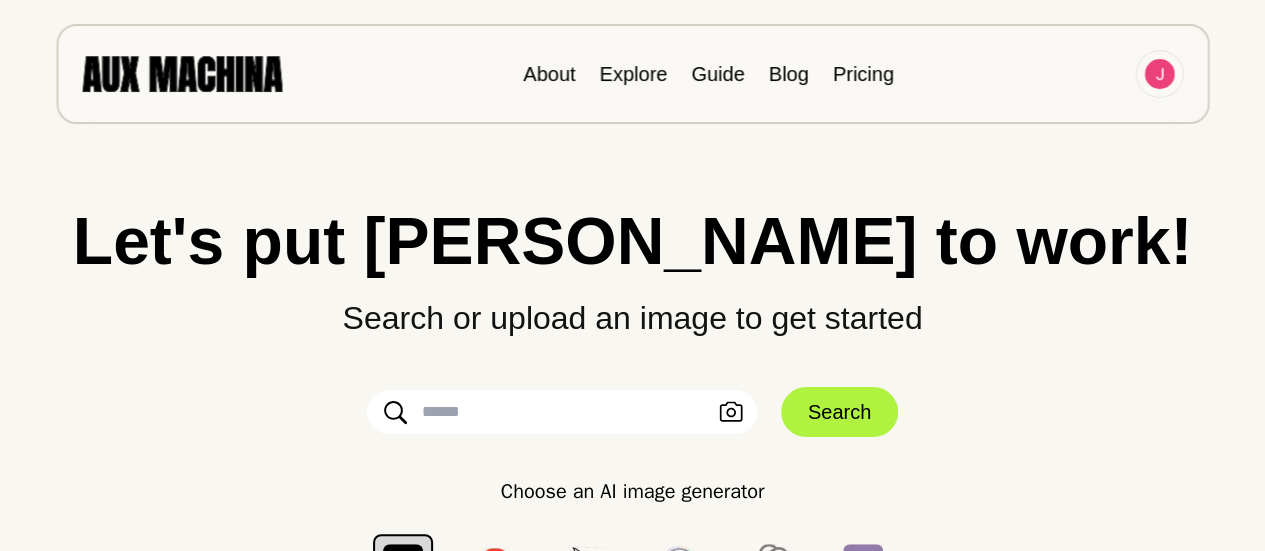 click at bounding box center (562, 412) 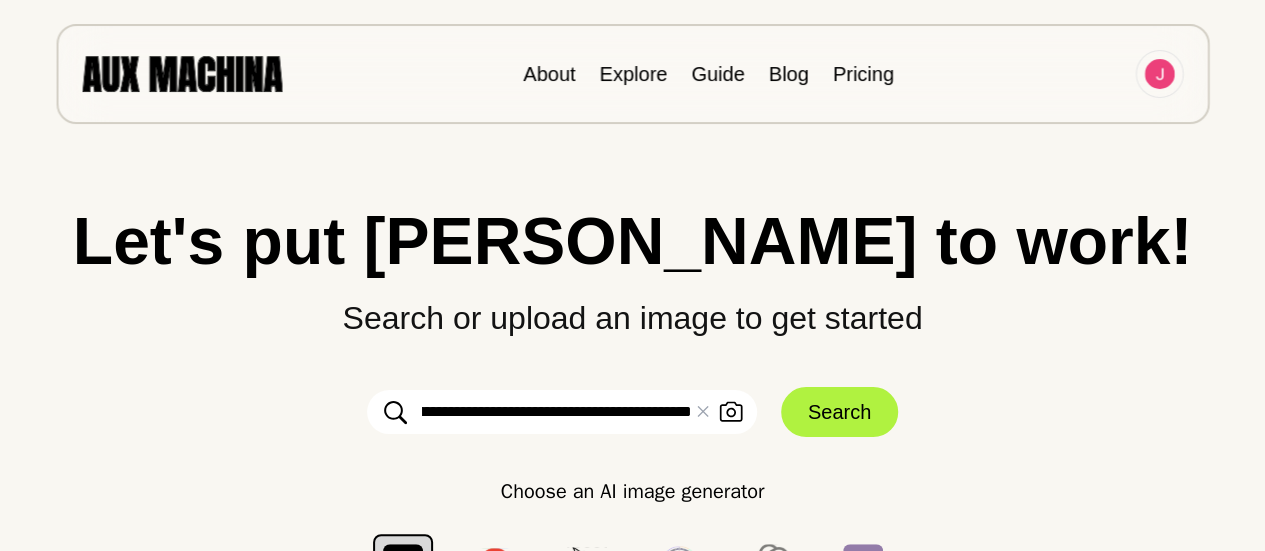 scroll, scrollTop: 0, scrollLeft: 158, axis: horizontal 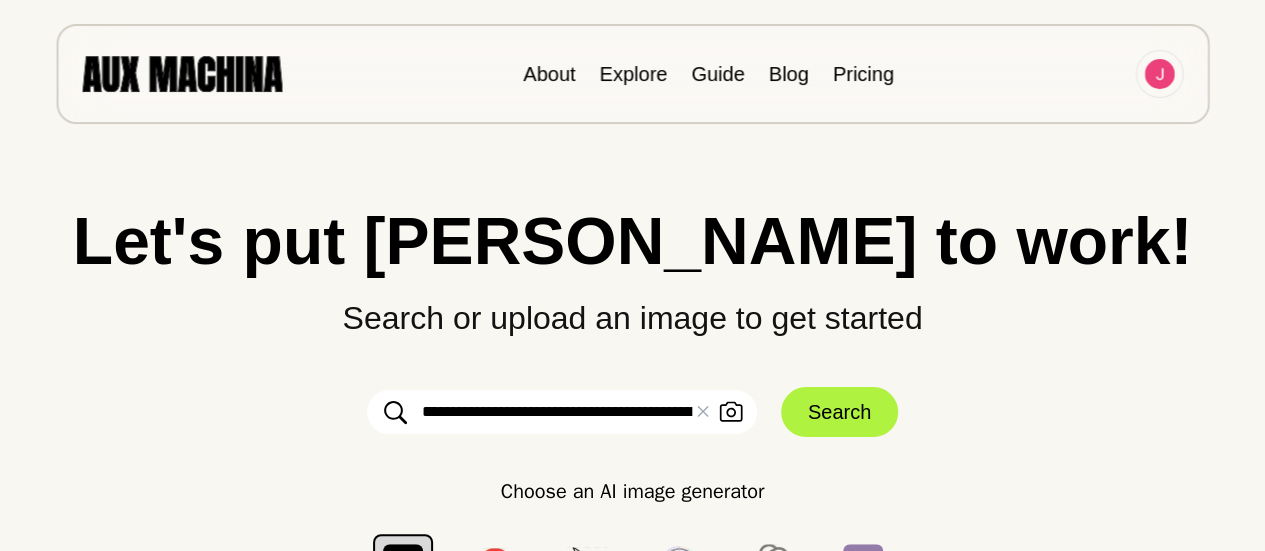 click on "**********" at bounding box center (633, 412) 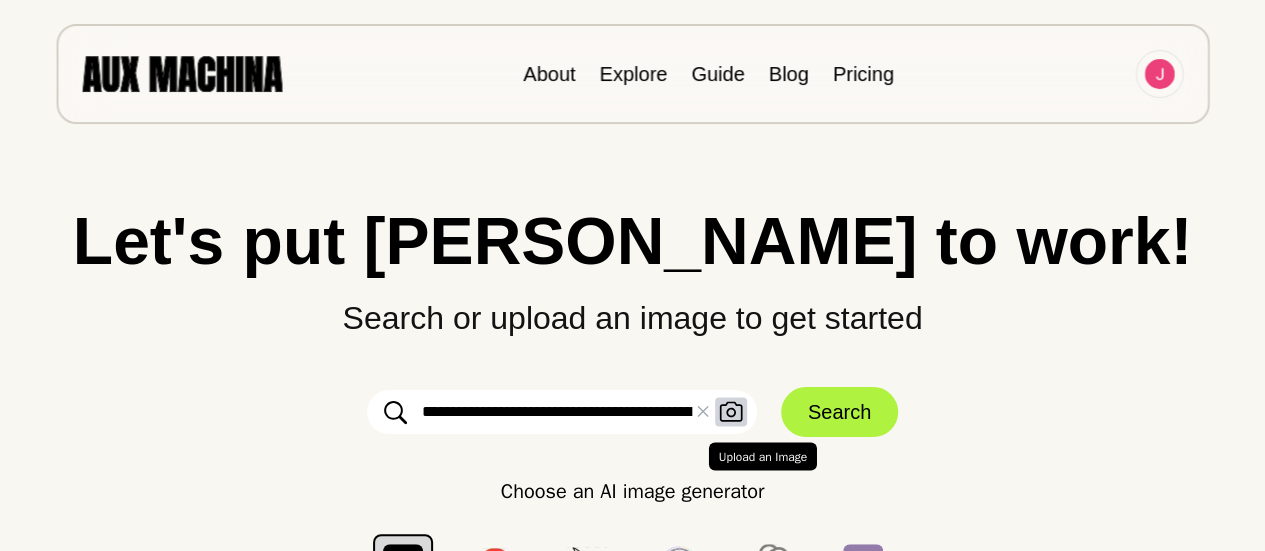 click 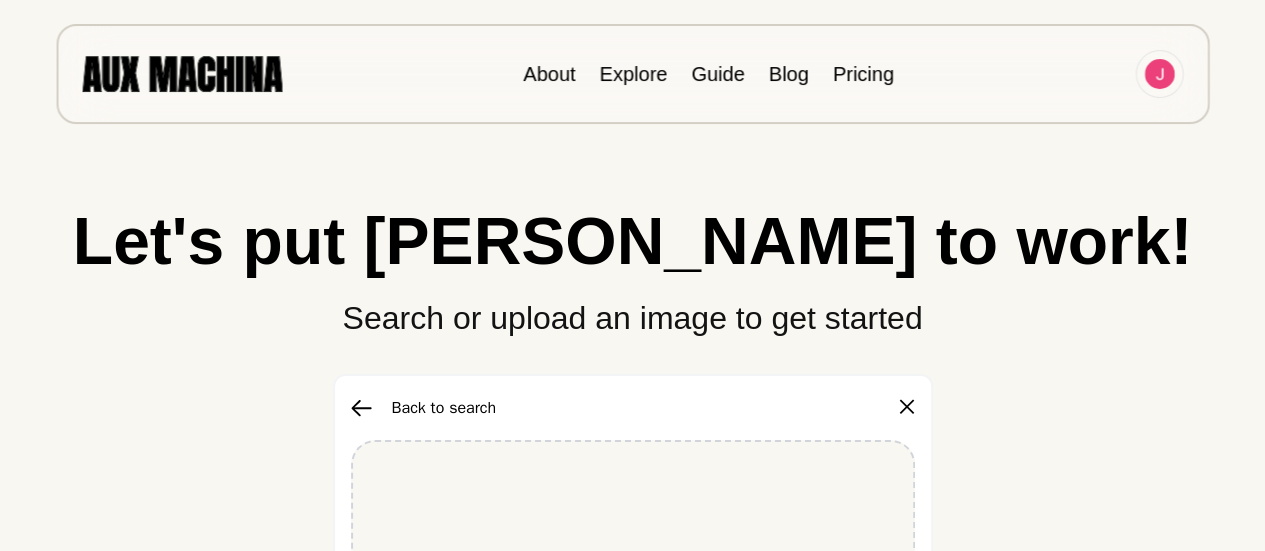 drag, startPoint x: 341, startPoint y: 403, endPoint x: 366, endPoint y: 411, distance: 26.24881 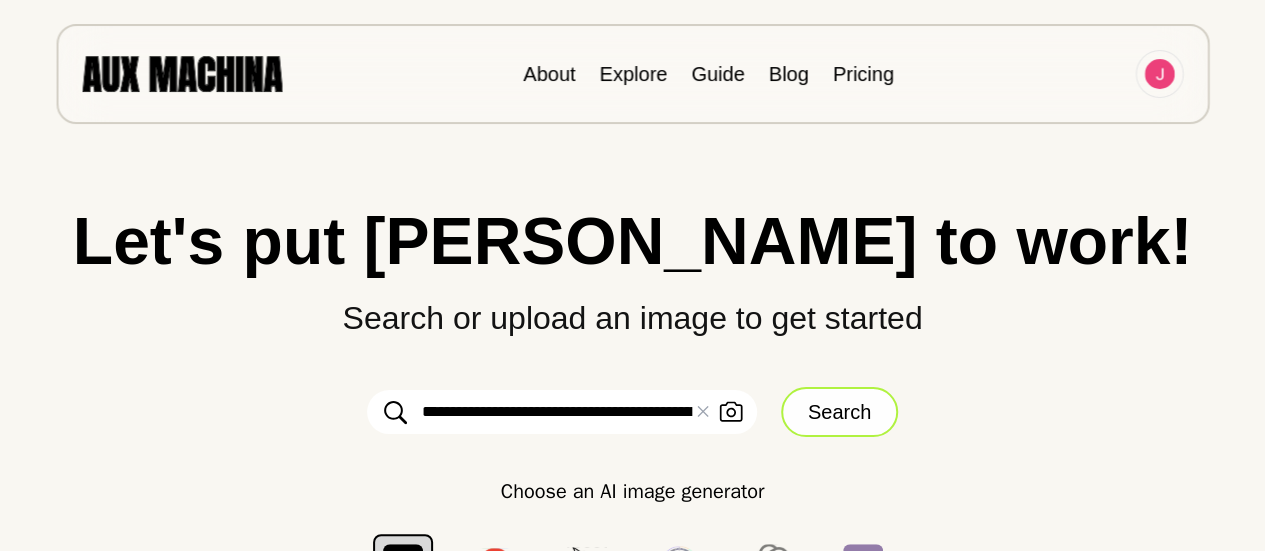 click on "Search" at bounding box center [839, 412] 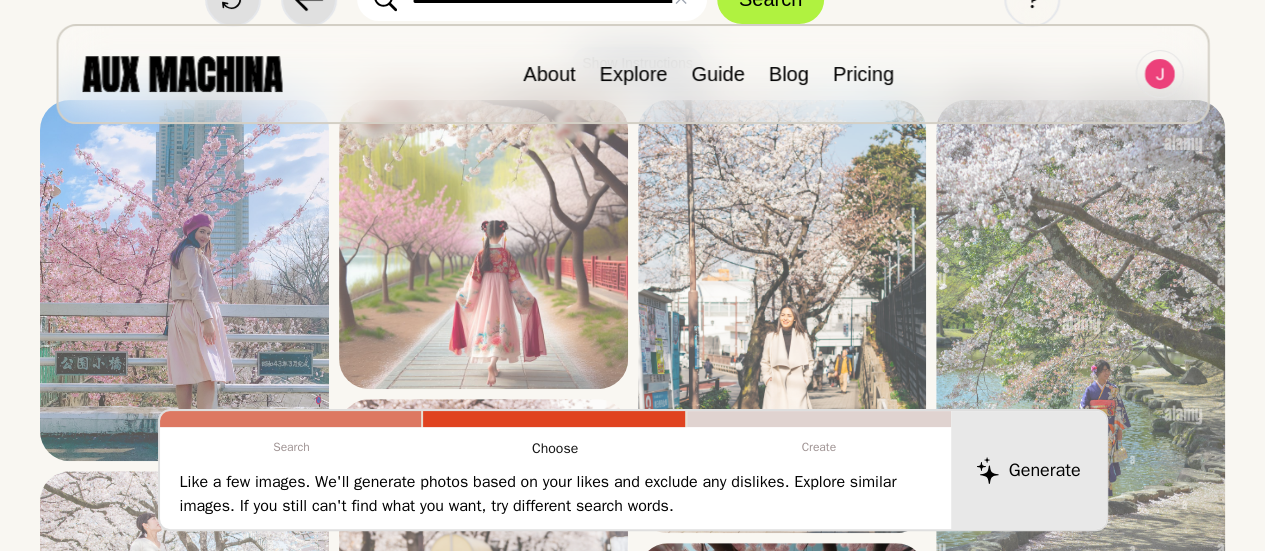 scroll, scrollTop: 198, scrollLeft: 0, axis: vertical 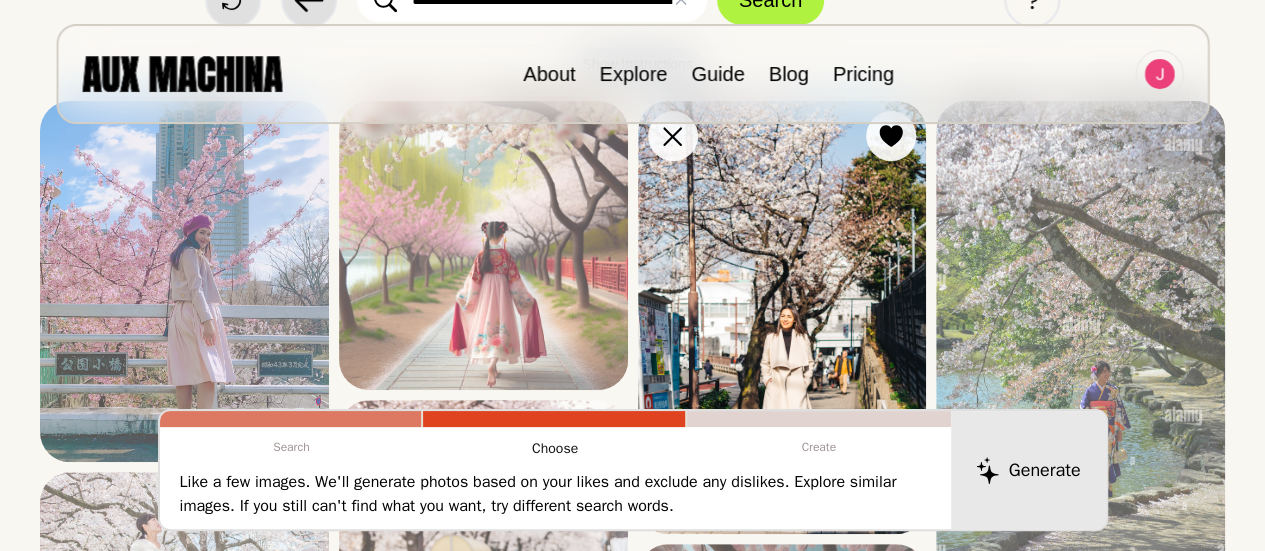 click at bounding box center [782, 317] 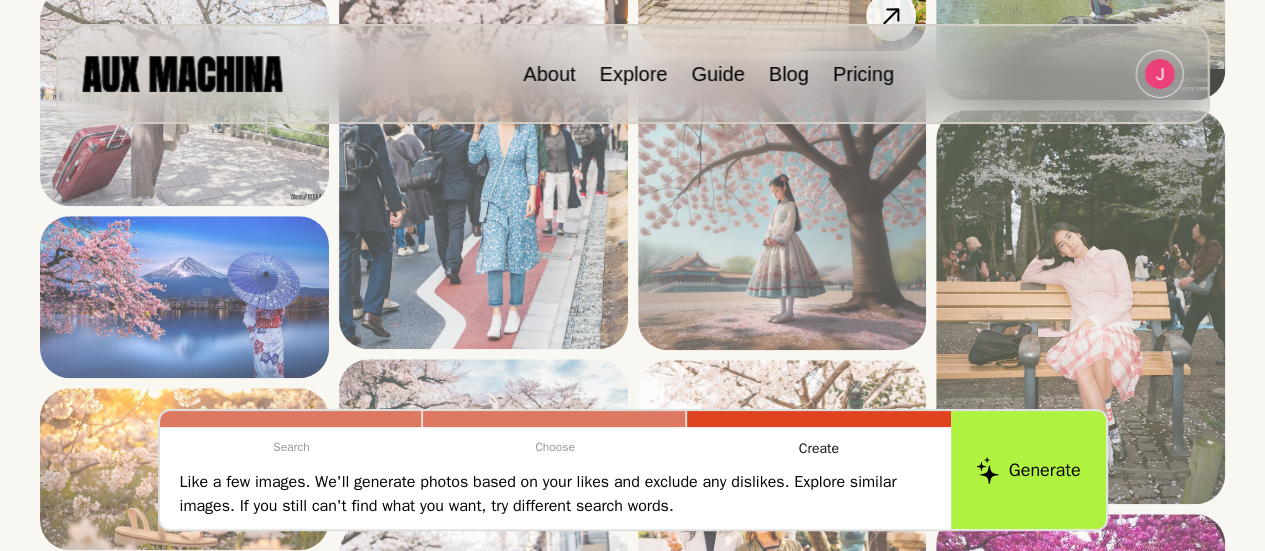 scroll, scrollTop: 713, scrollLeft: 0, axis: vertical 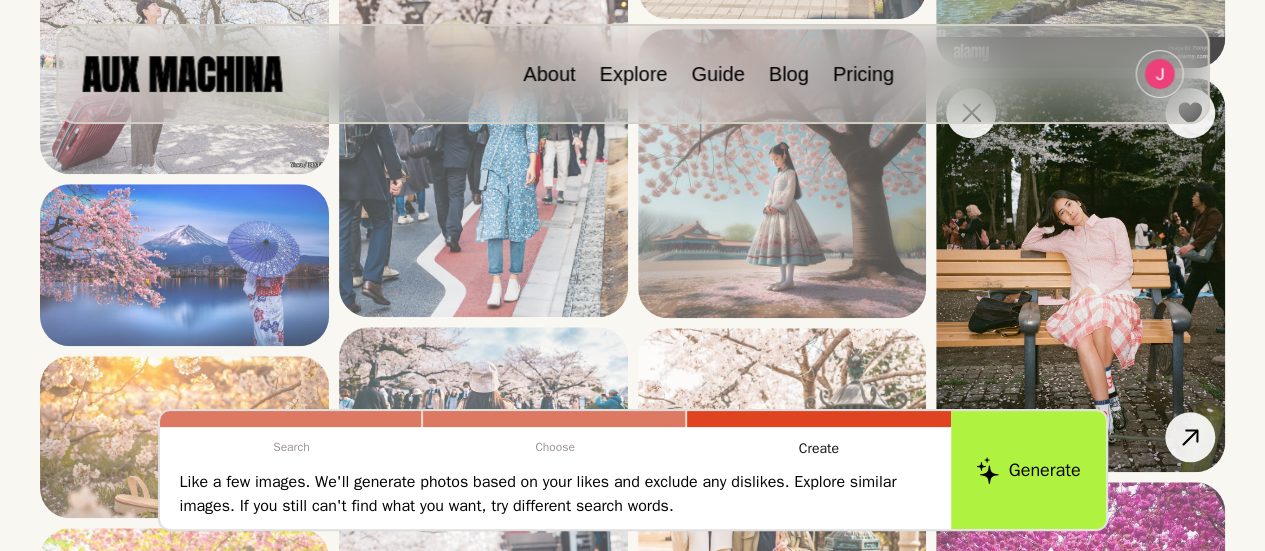 click at bounding box center [1080, 275] 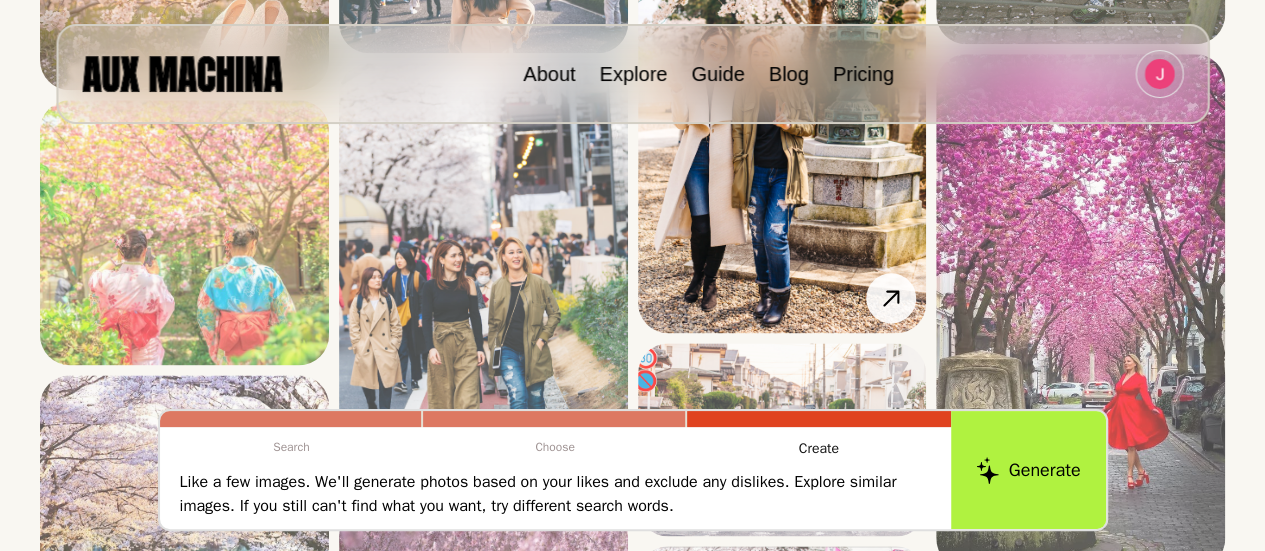scroll, scrollTop: 1197, scrollLeft: 0, axis: vertical 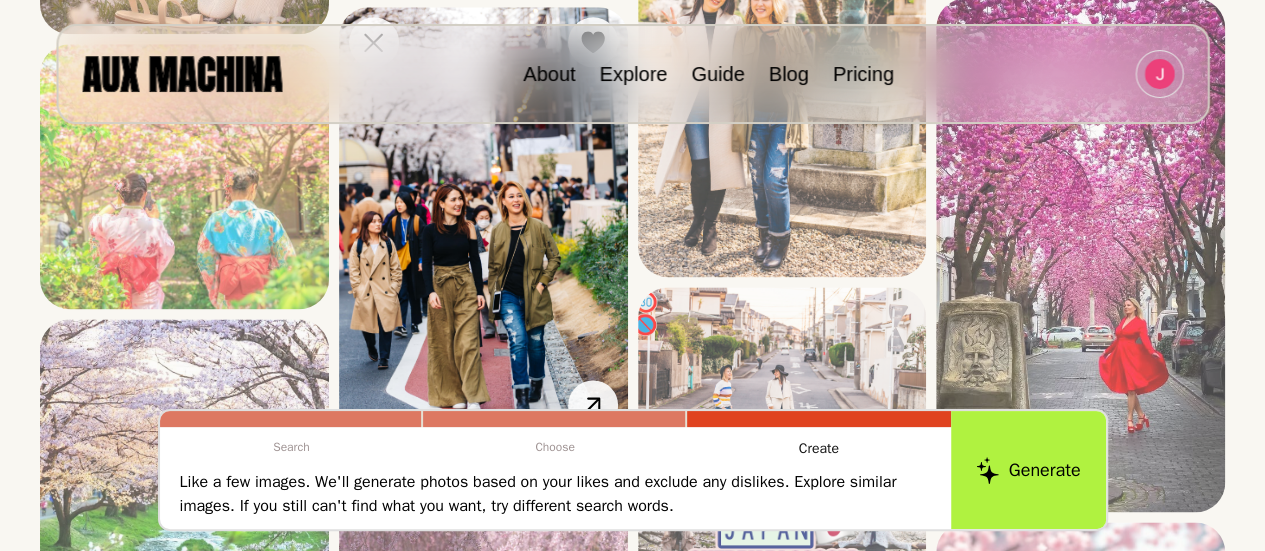 click at bounding box center [483, 223] 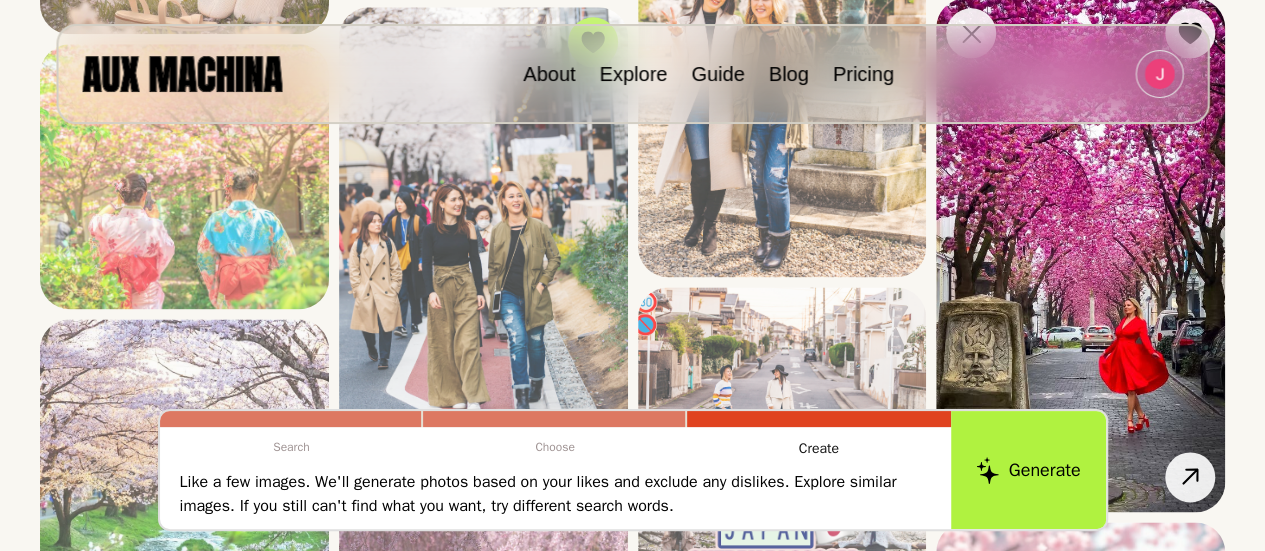 click at bounding box center [1080, 255] 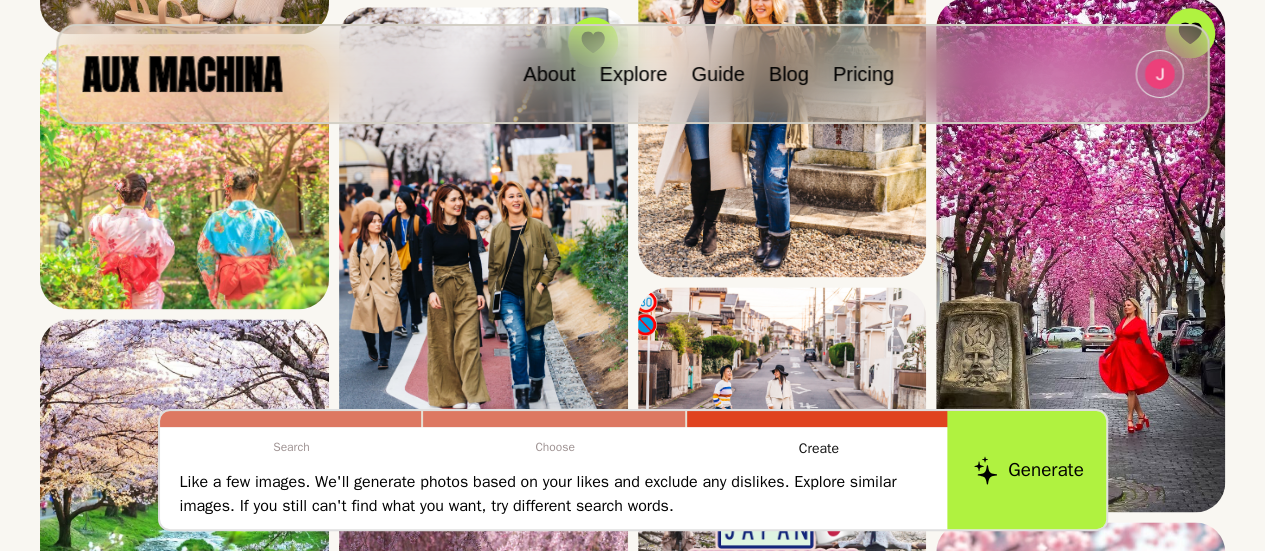 click on "Generate" at bounding box center (1028, 470) 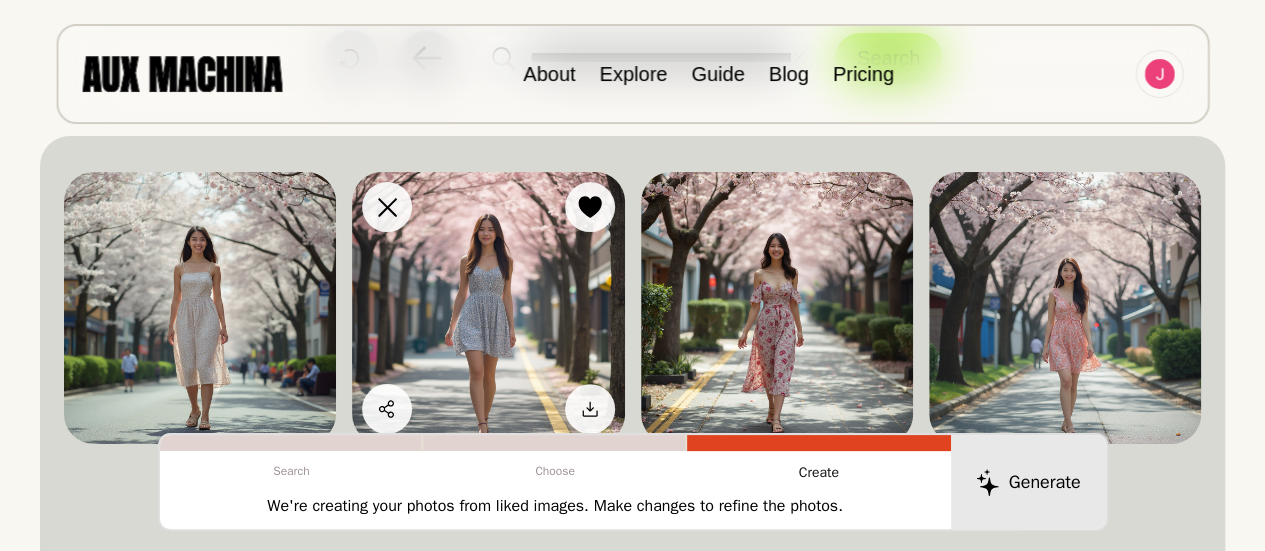 scroll, scrollTop: 141, scrollLeft: 0, axis: vertical 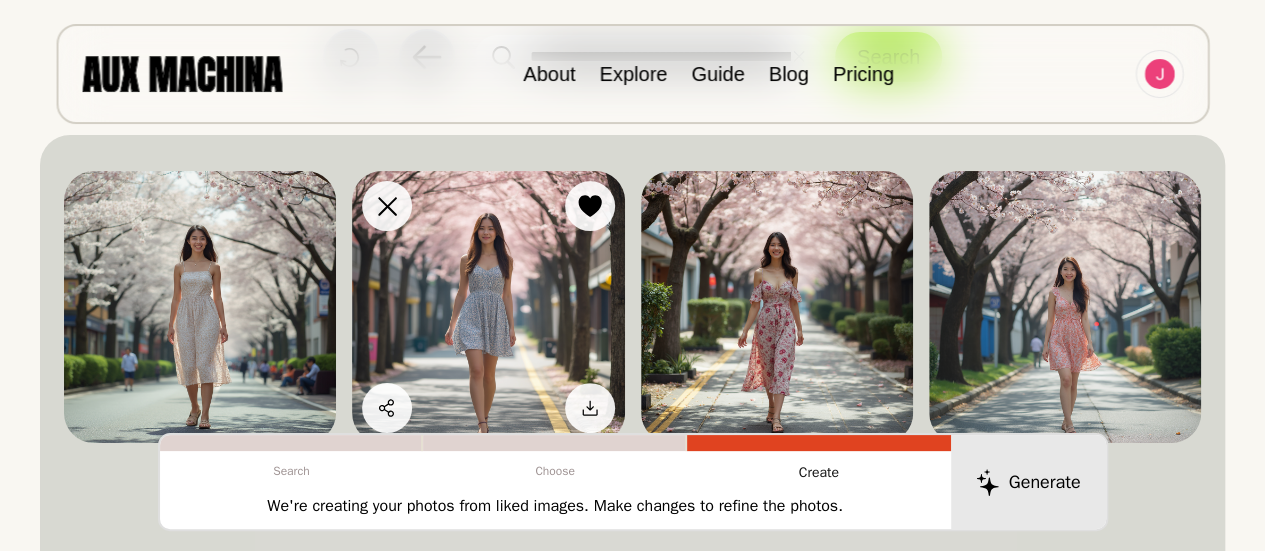 click at bounding box center [488, 307] 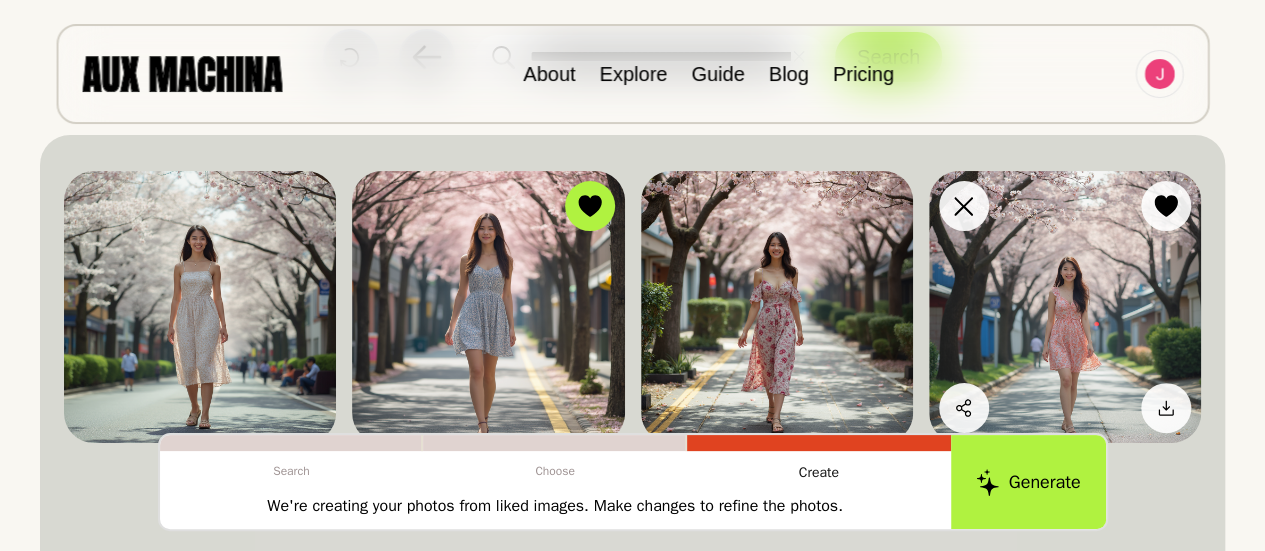 click at bounding box center [1065, 307] 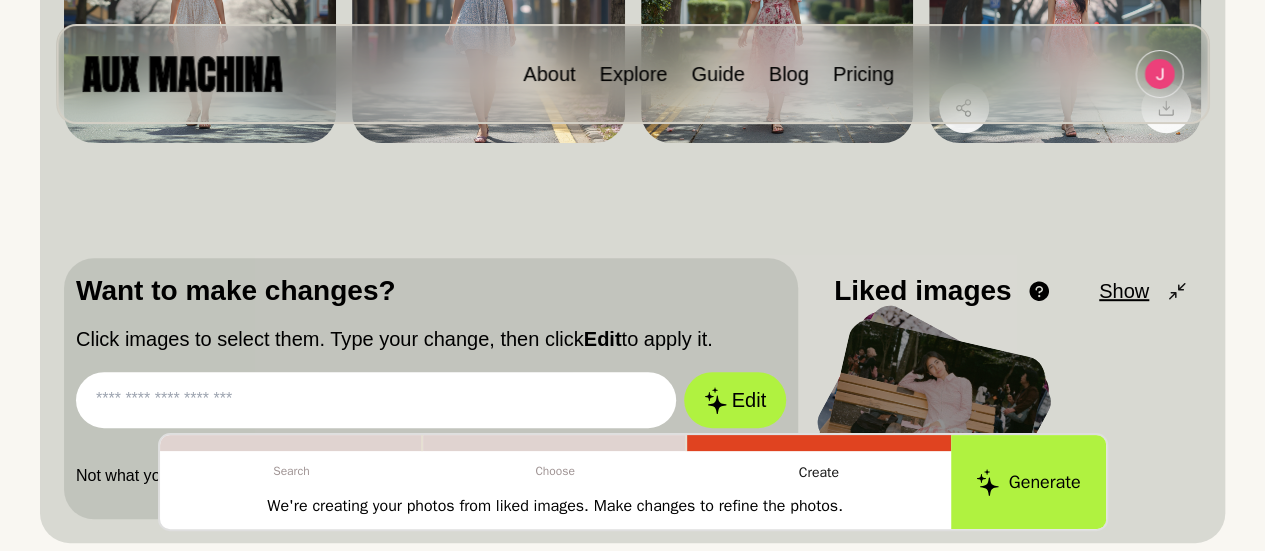 scroll, scrollTop: 462, scrollLeft: 0, axis: vertical 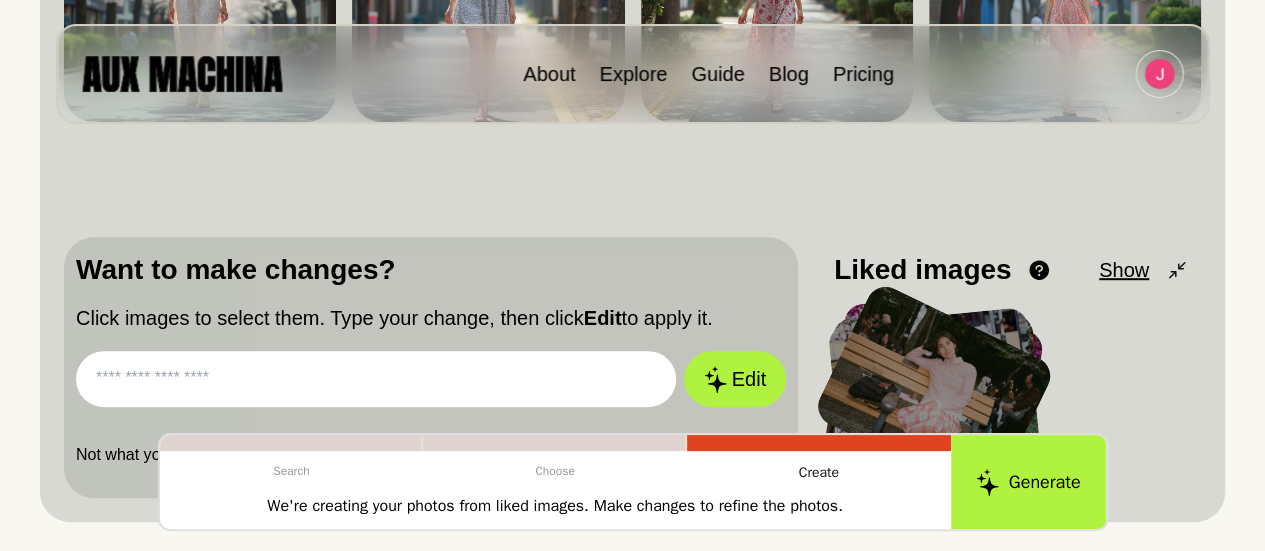 click at bounding box center [376, 379] 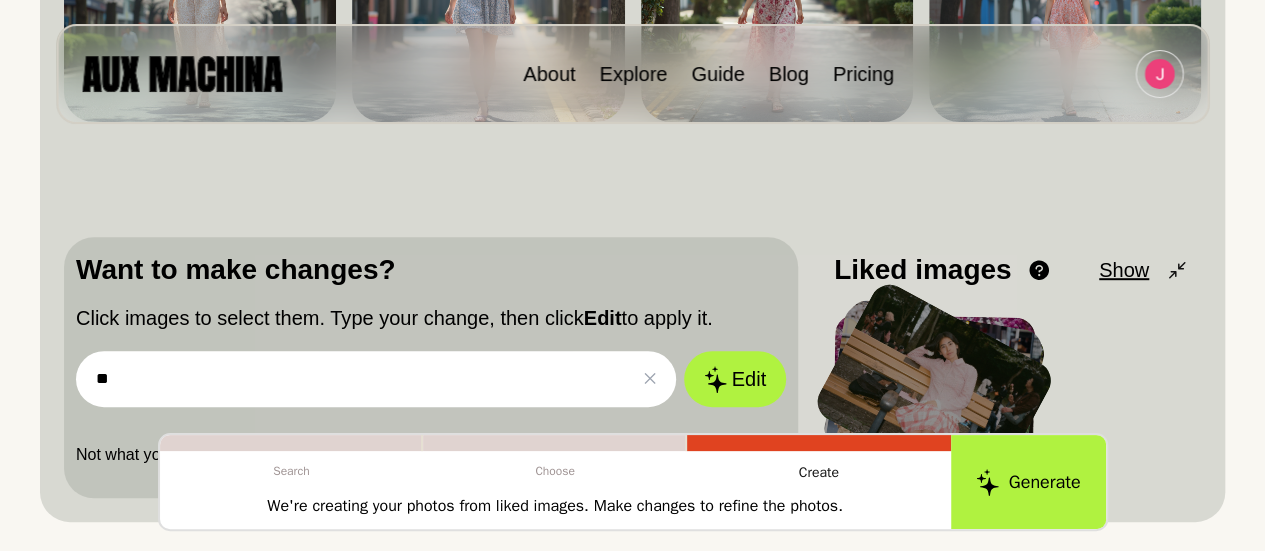type on "*" 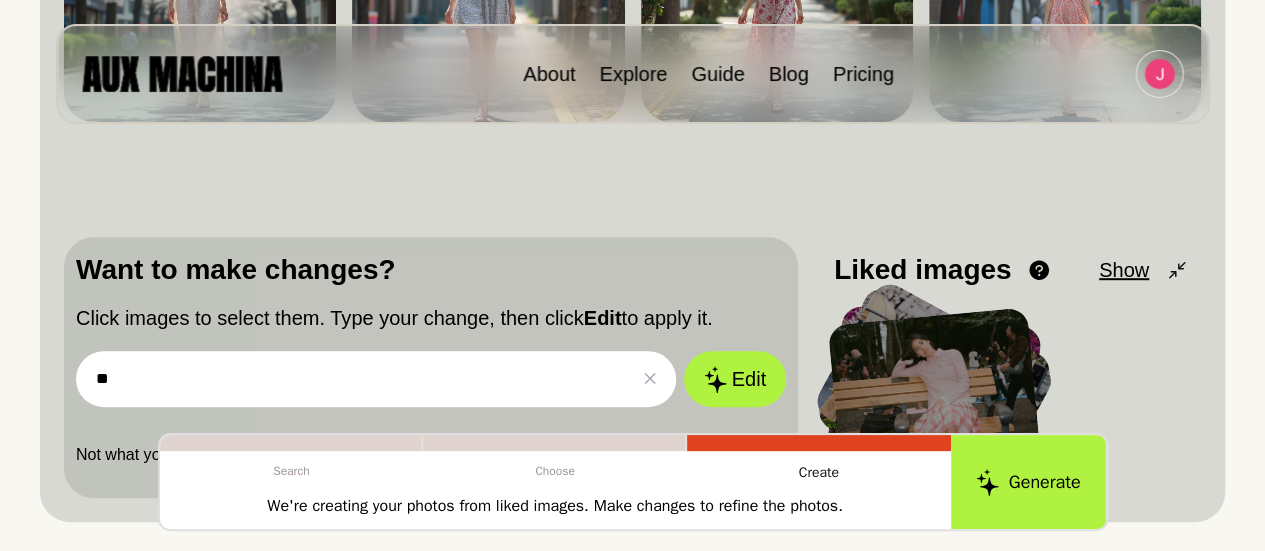type on "*" 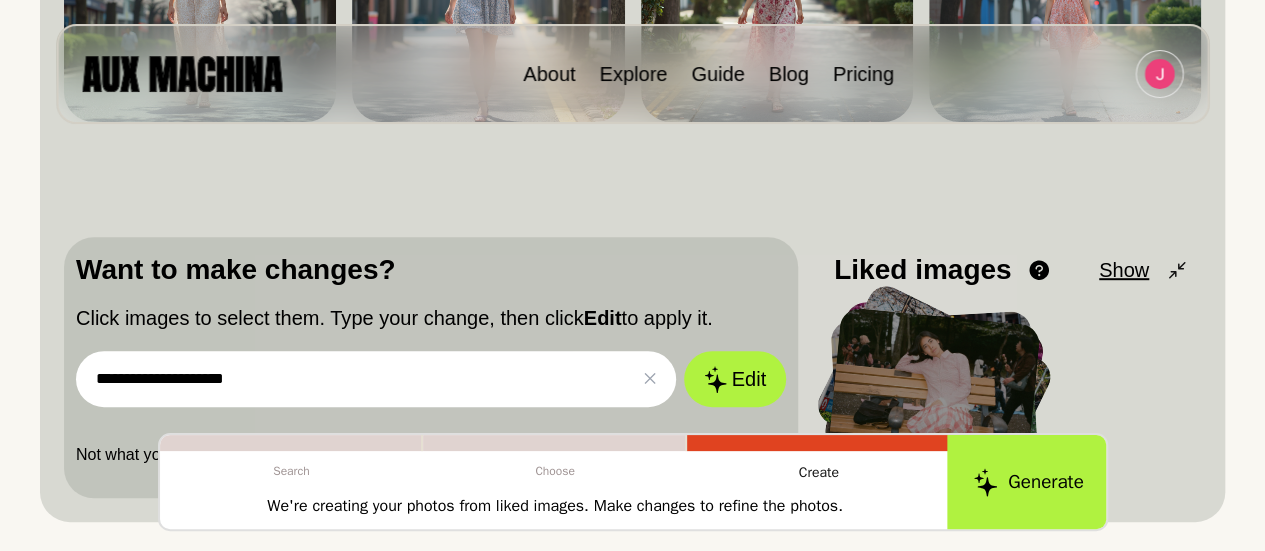 type on "**********" 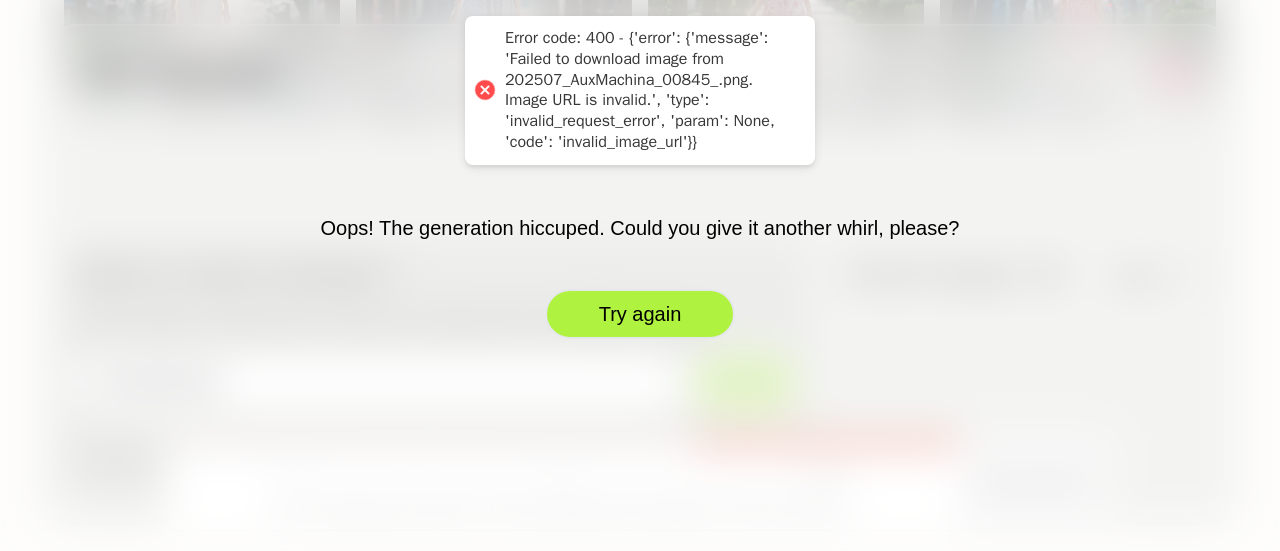 click on "Try again" at bounding box center (640, 314) 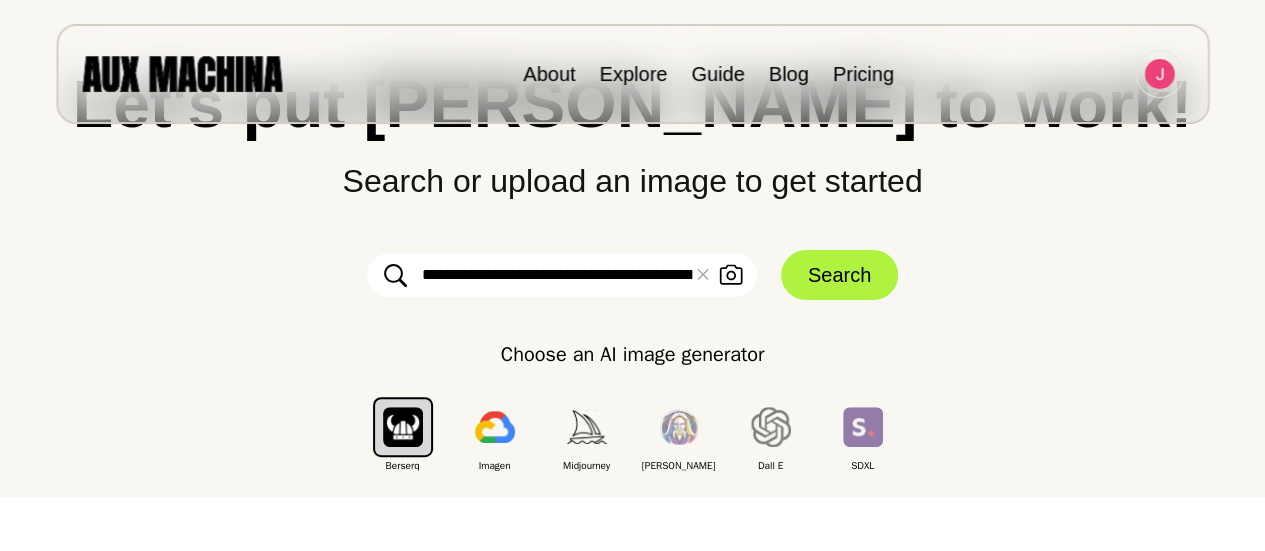 scroll, scrollTop: 0, scrollLeft: 0, axis: both 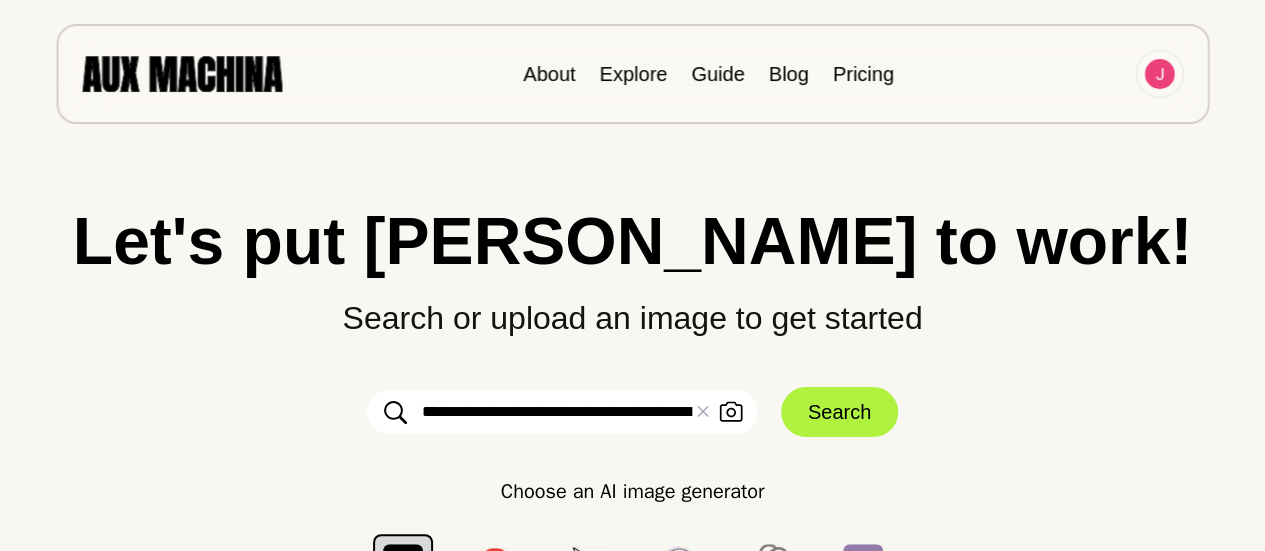 click on "**********" at bounding box center [562, 412] 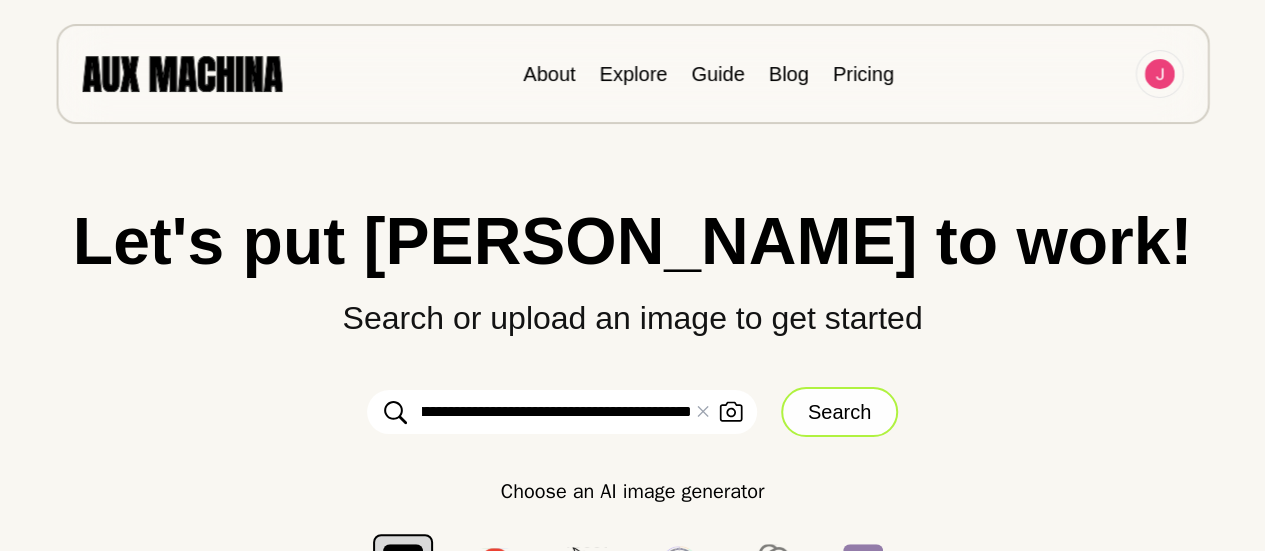 scroll, scrollTop: 0, scrollLeft: 430, axis: horizontal 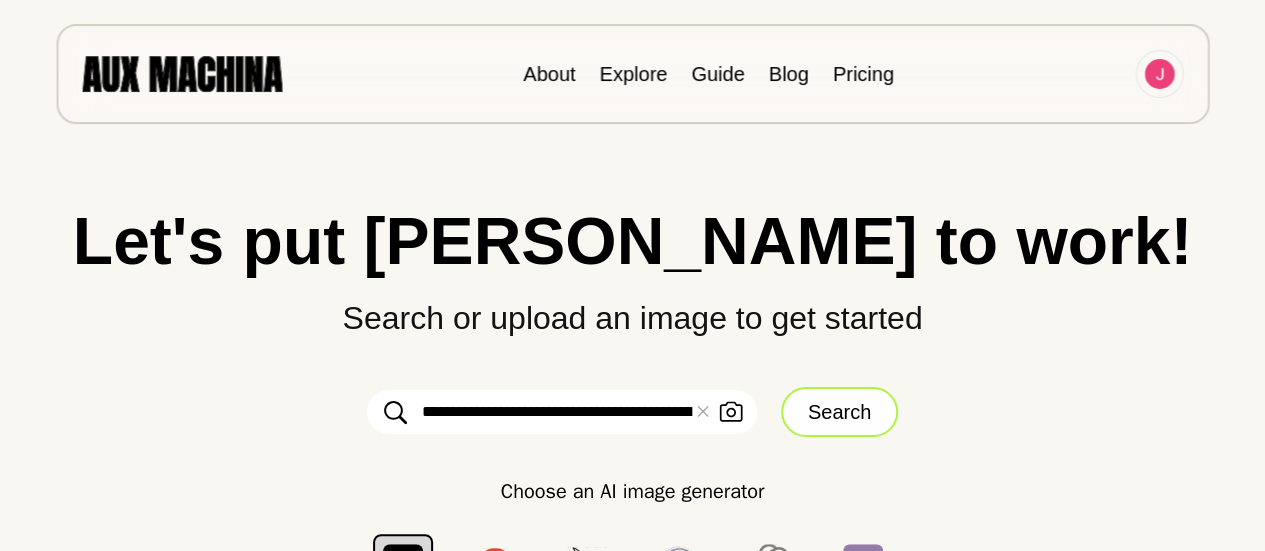 click on "Search" at bounding box center [839, 412] 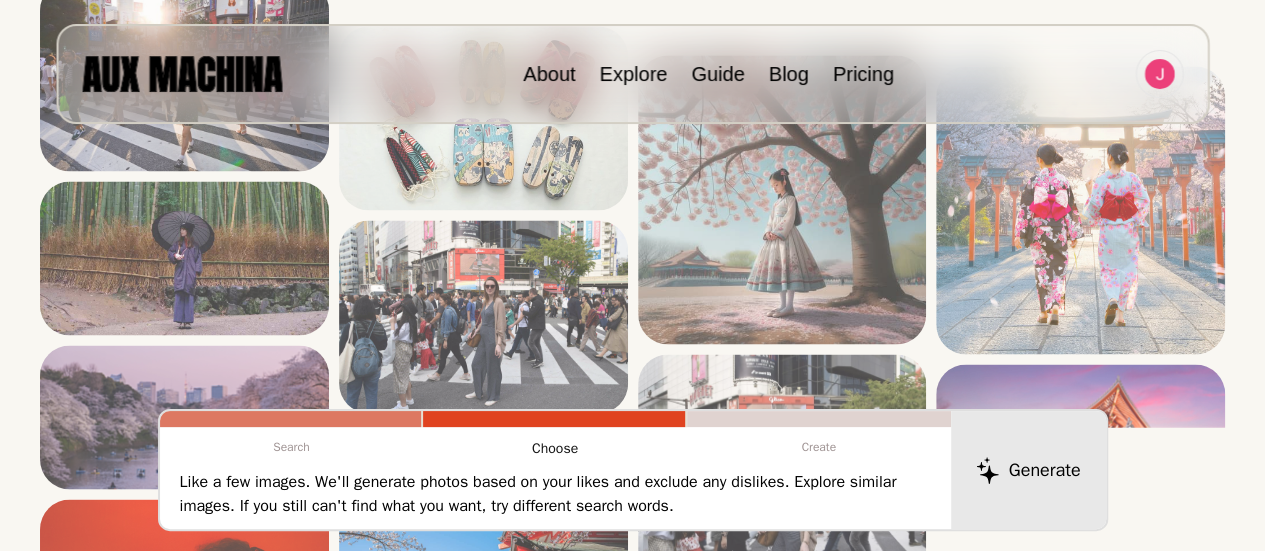 scroll, scrollTop: 1671, scrollLeft: 0, axis: vertical 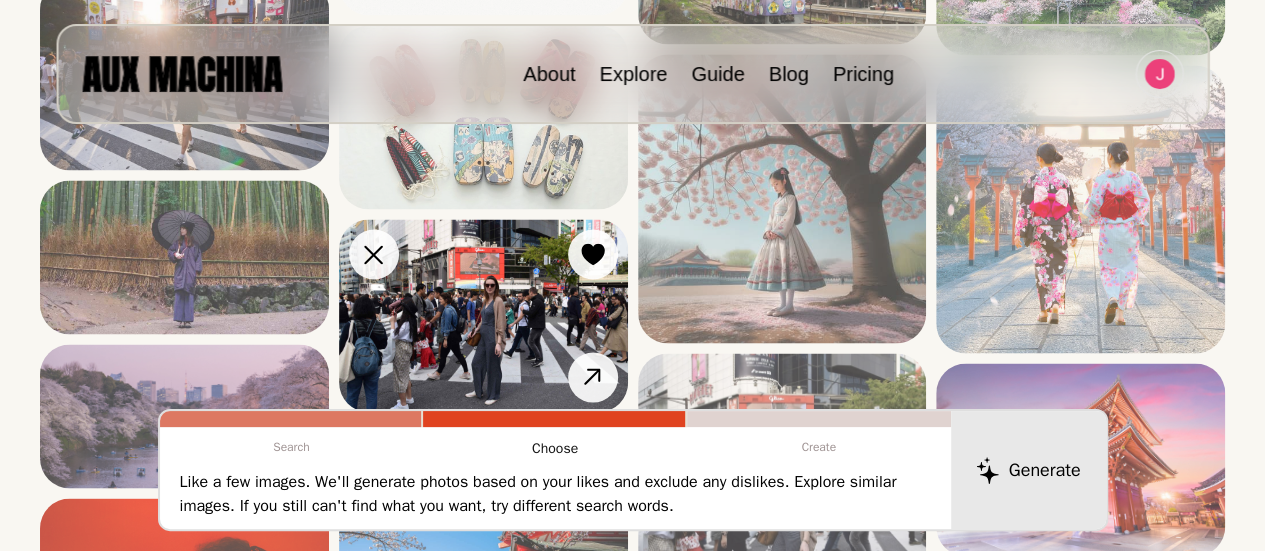 click at bounding box center (483, 315) 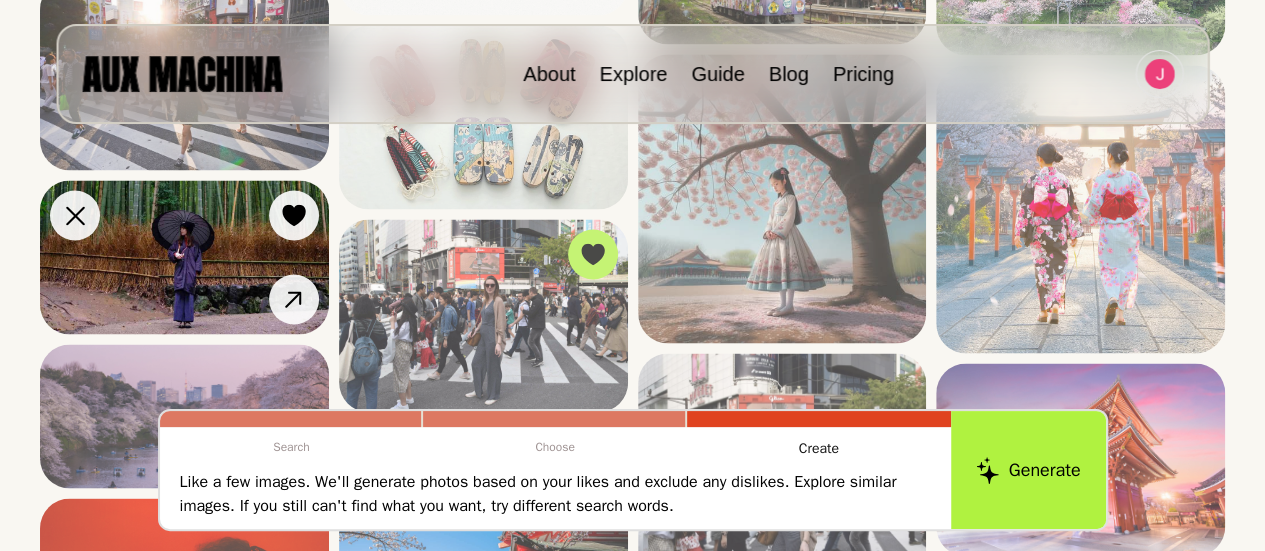 click at bounding box center (184, 257) 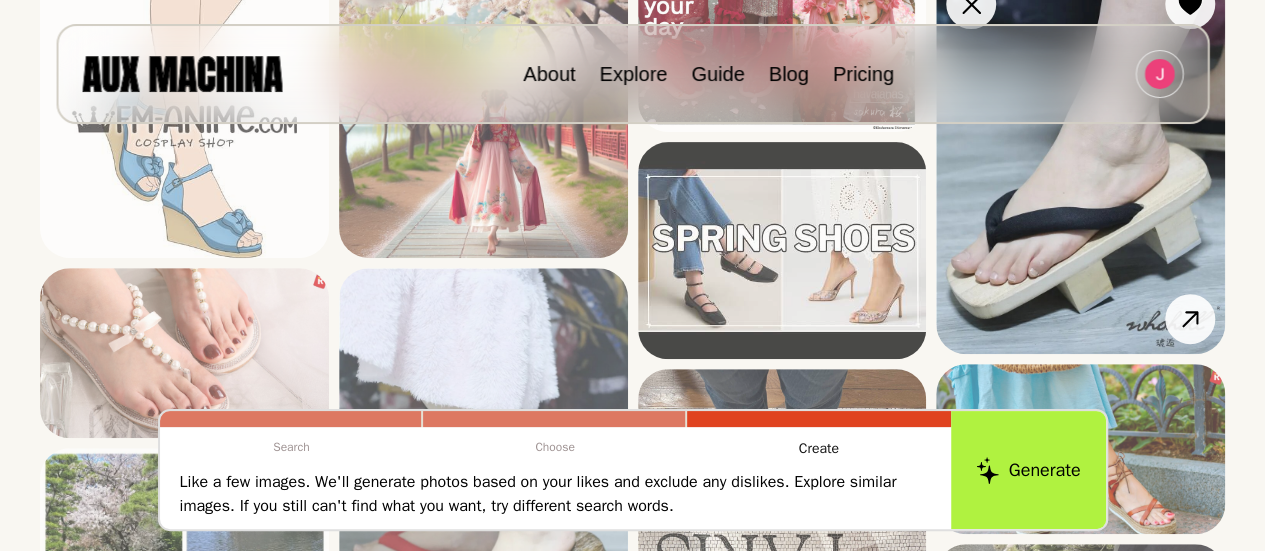 scroll, scrollTop: 606, scrollLeft: 0, axis: vertical 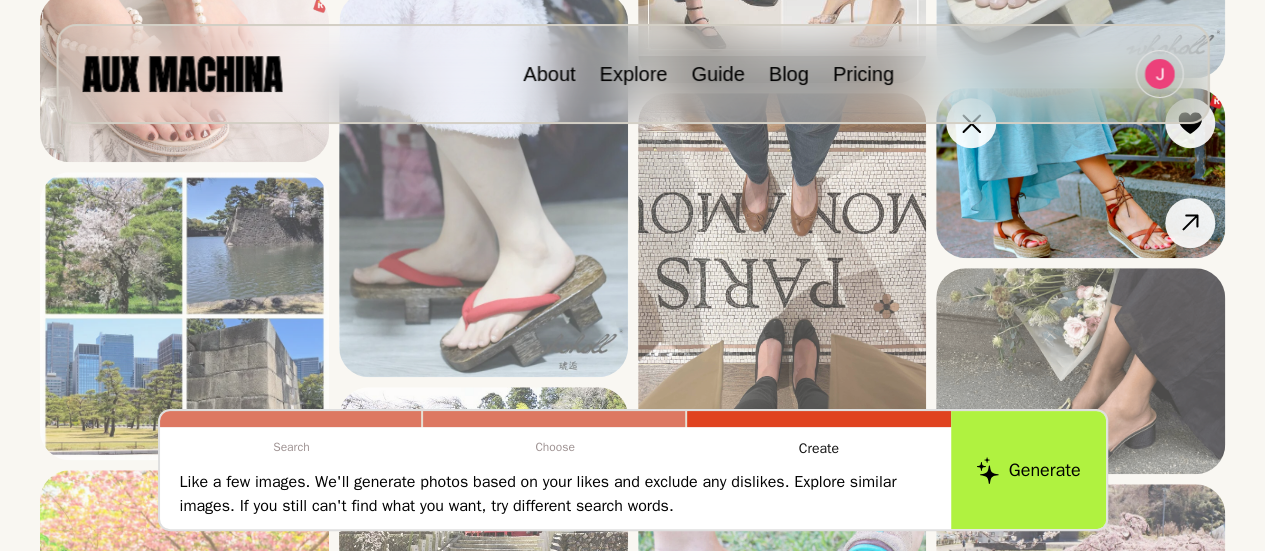 click at bounding box center (1080, 173) 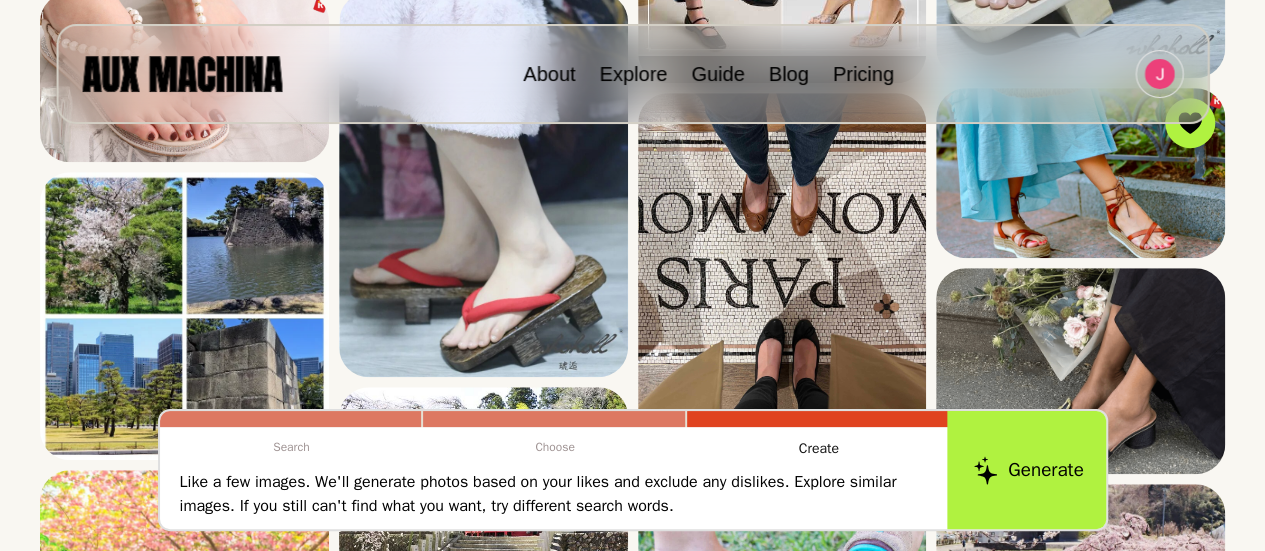 click on "Generate" at bounding box center (1028, 470) 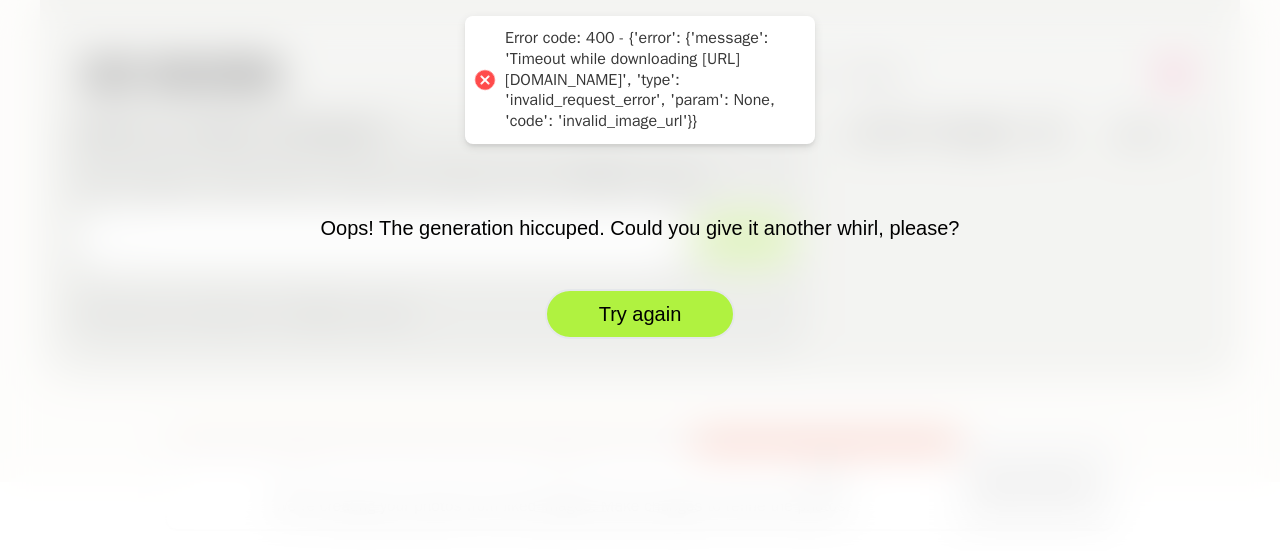 click on "Try again" at bounding box center (640, 314) 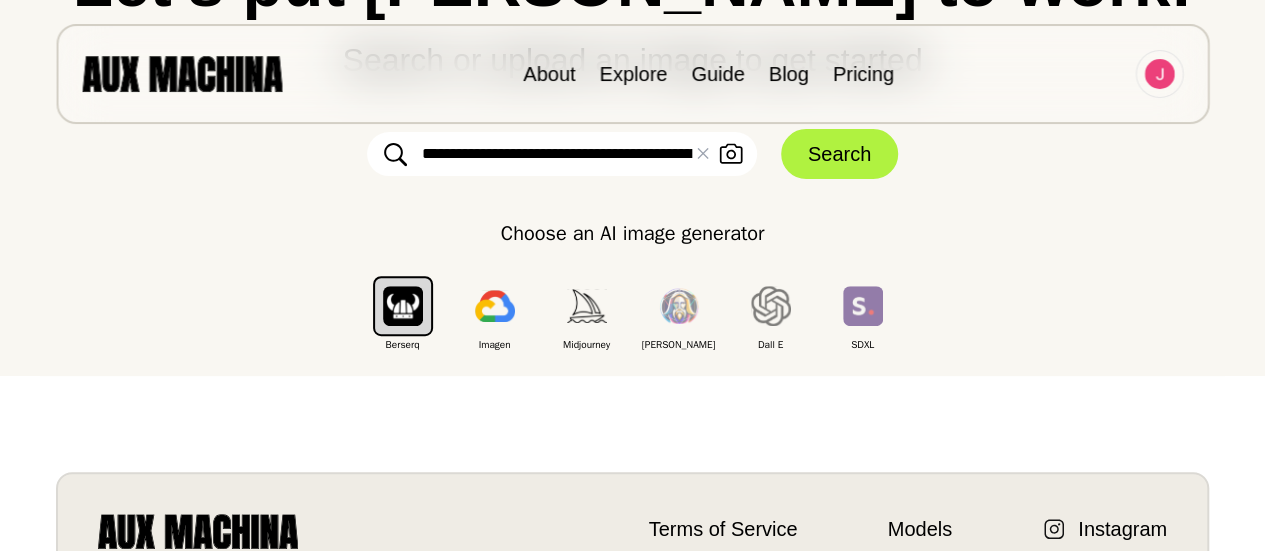 scroll, scrollTop: 121, scrollLeft: 0, axis: vertical 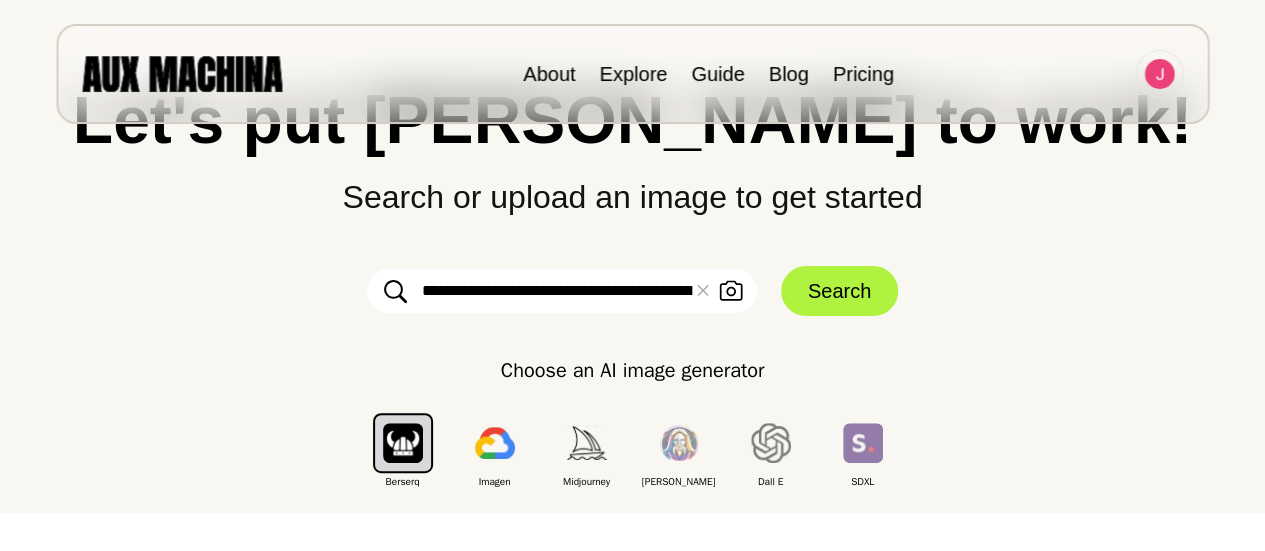 click on "**********" at bounding box center [562, 291] 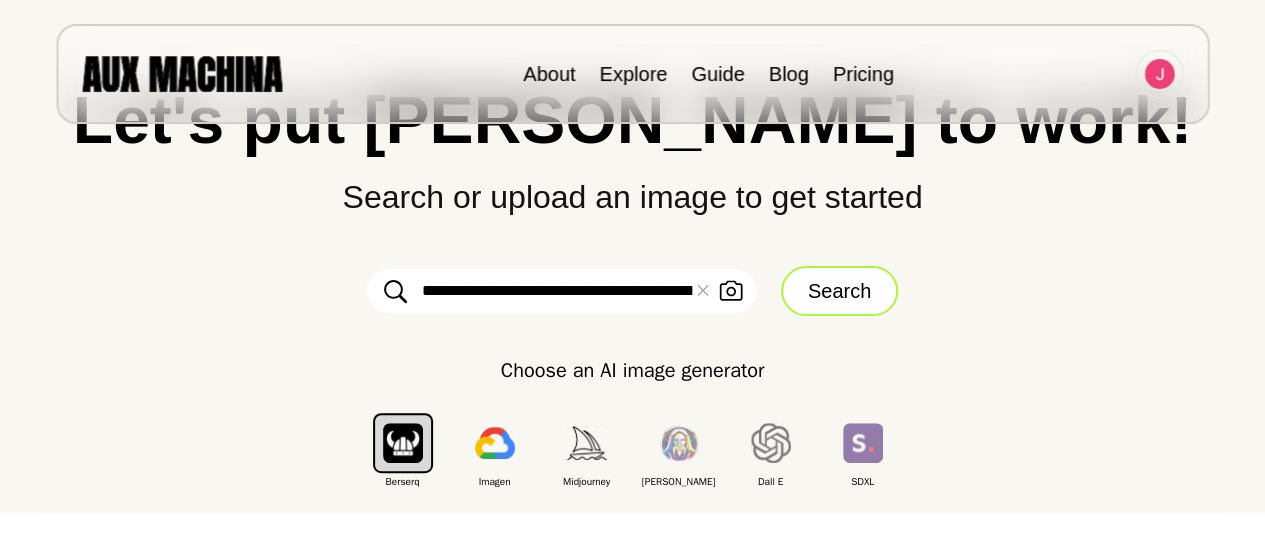 scroll, scrollTop: 0, scrollLeft: 430, axis: horizontal 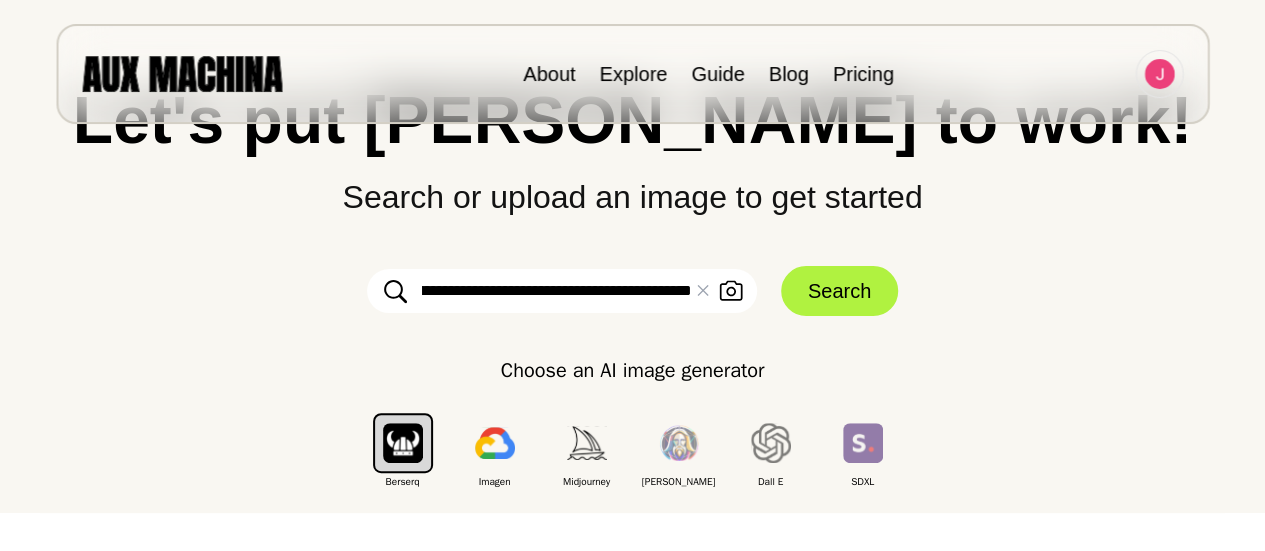 drag, startPoint x: 629, startPoint y: 299, endPoint x: 904, endPoint y: 306, distance: 275.08908 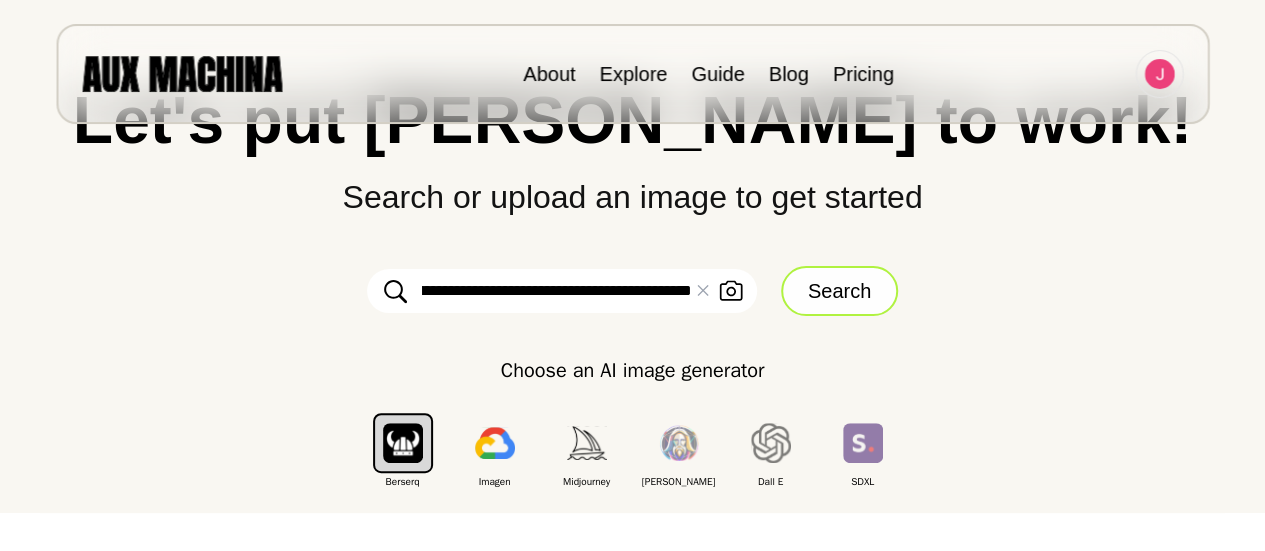 type on "**********" 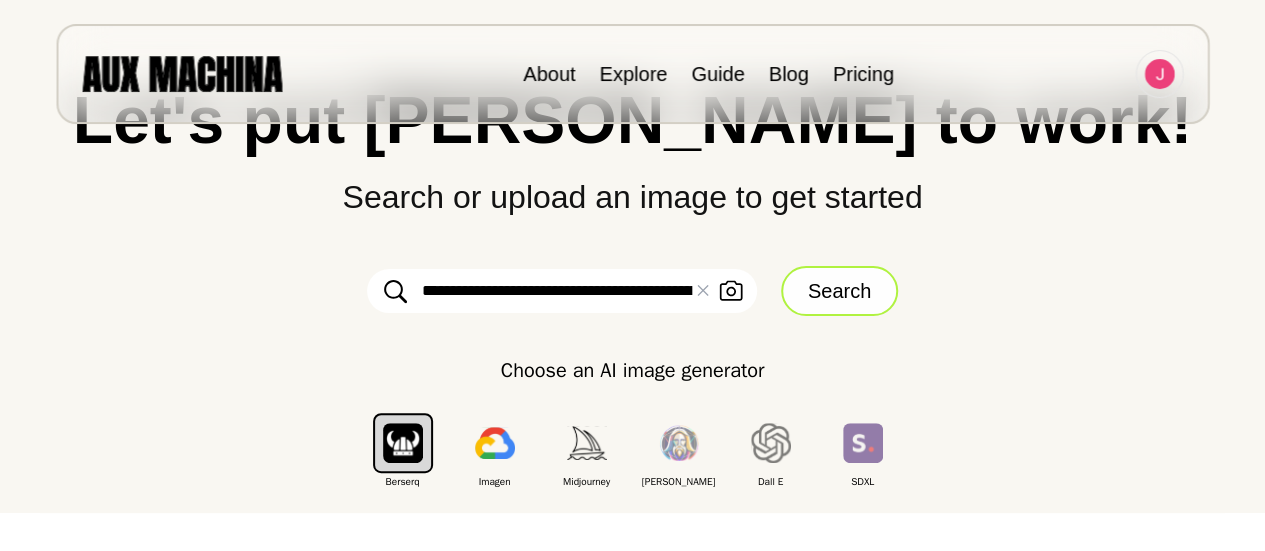 click on "Search" at bounding box center (839, 291) 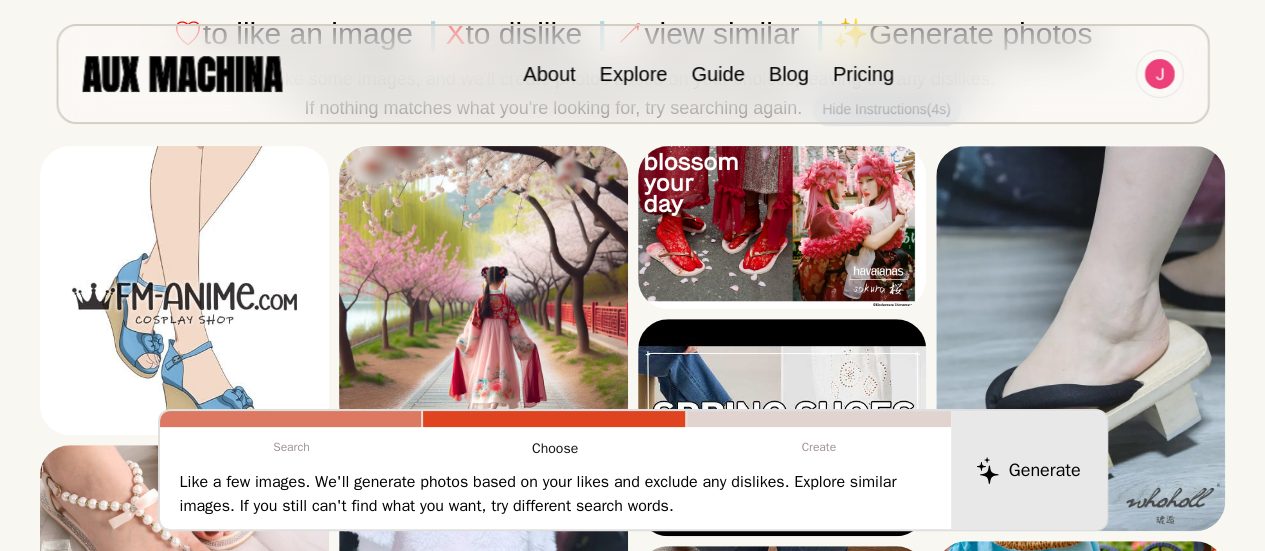 scroll, scrollTop: 257, scrollLeft: 0, axis: vertical 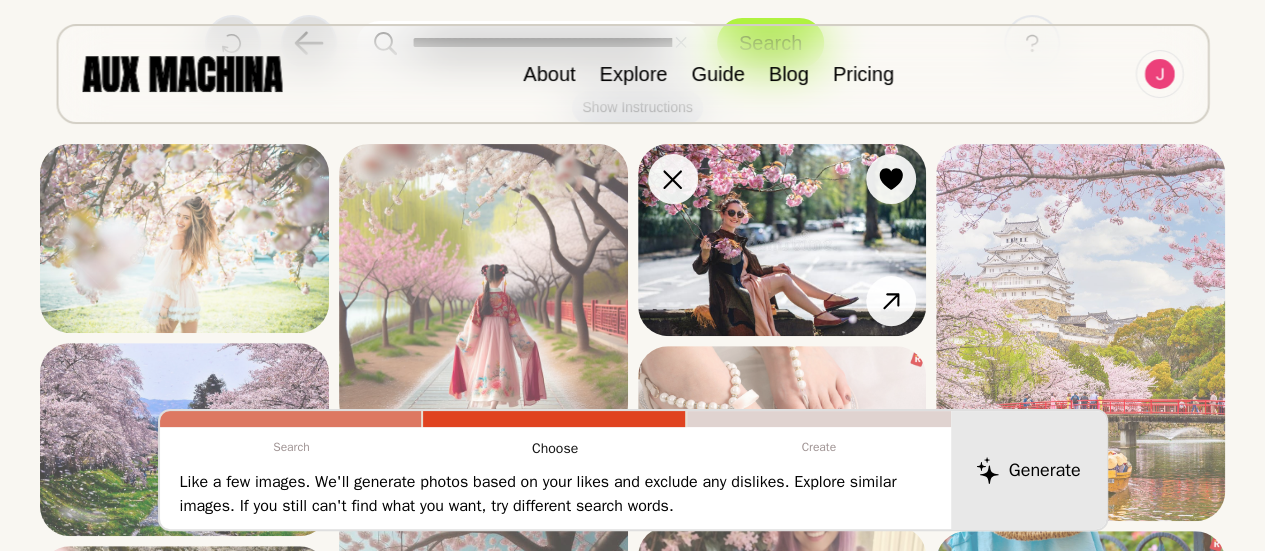 click at bounding box center [782, 240] 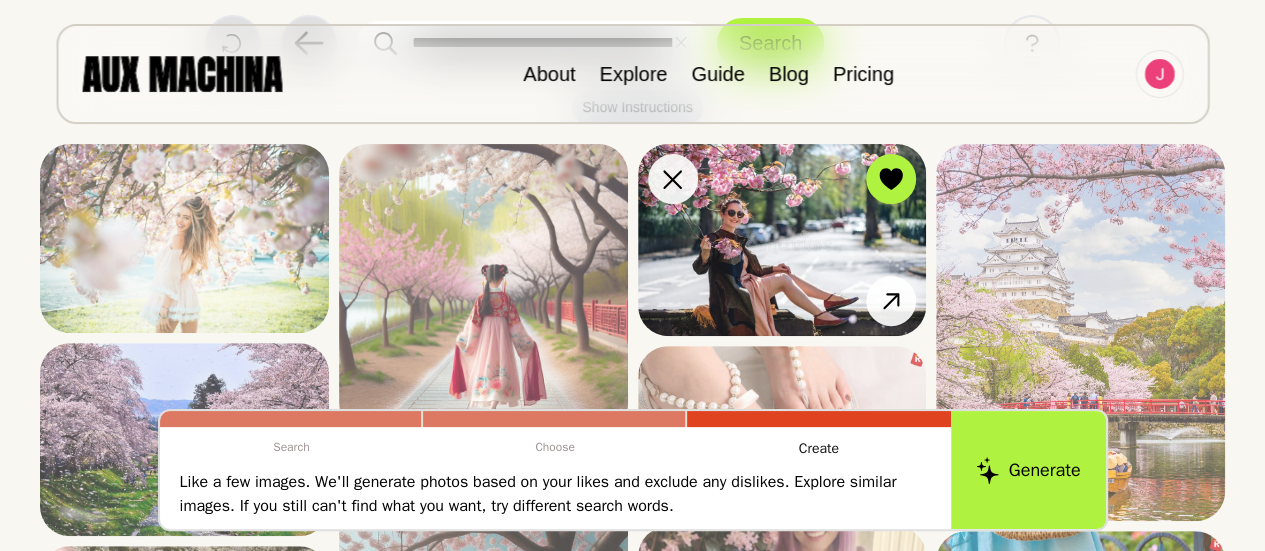 scroll, scrollTop: 227, scrollLeft: 0, axis: vertical 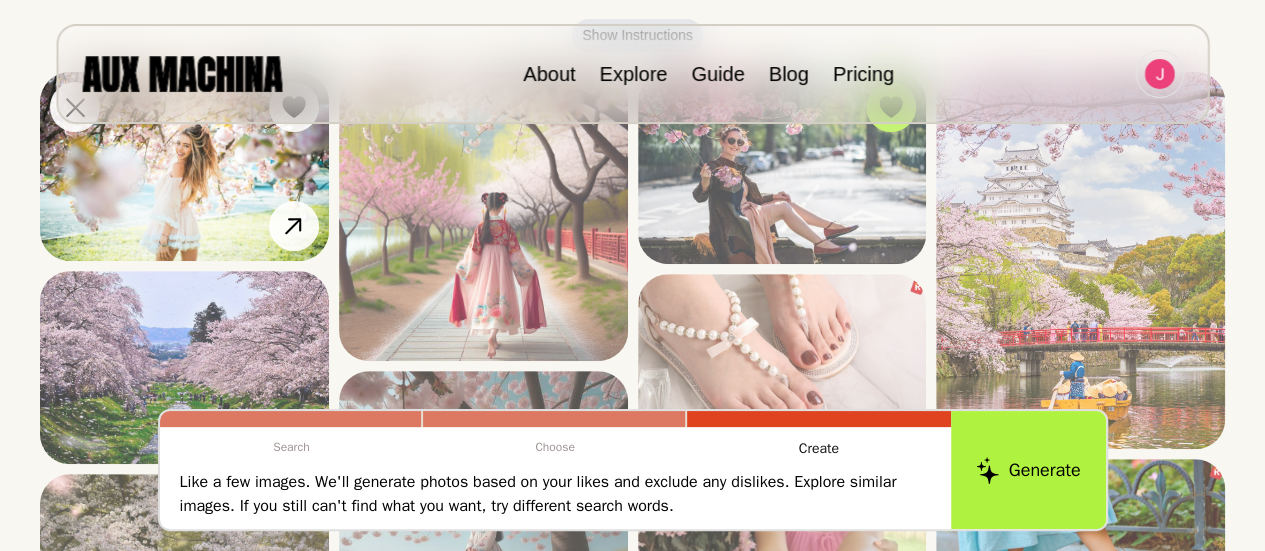 click at bounding box center (184, 166) 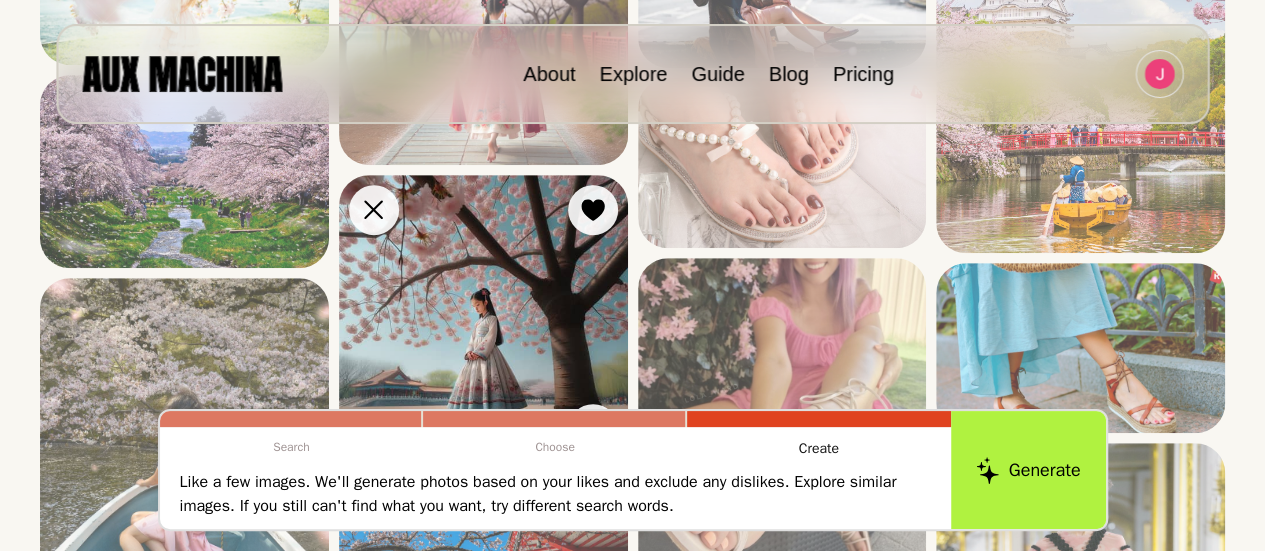 scroll, scrollTop: 475, scrollLeft: 0, axis: vertical 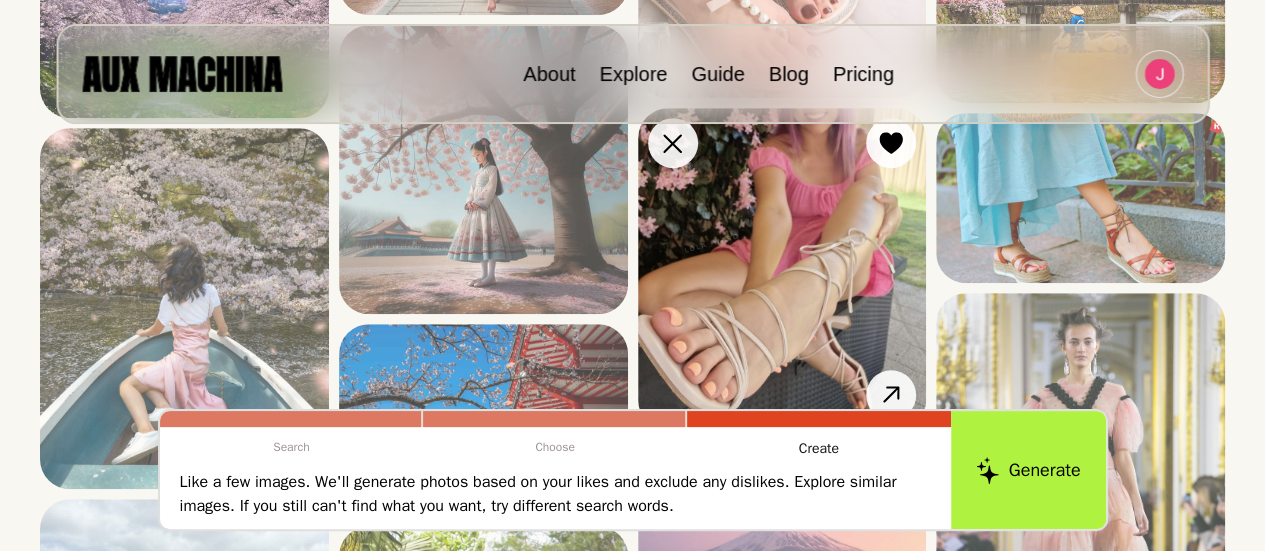 click at bounding box center (782, 269) 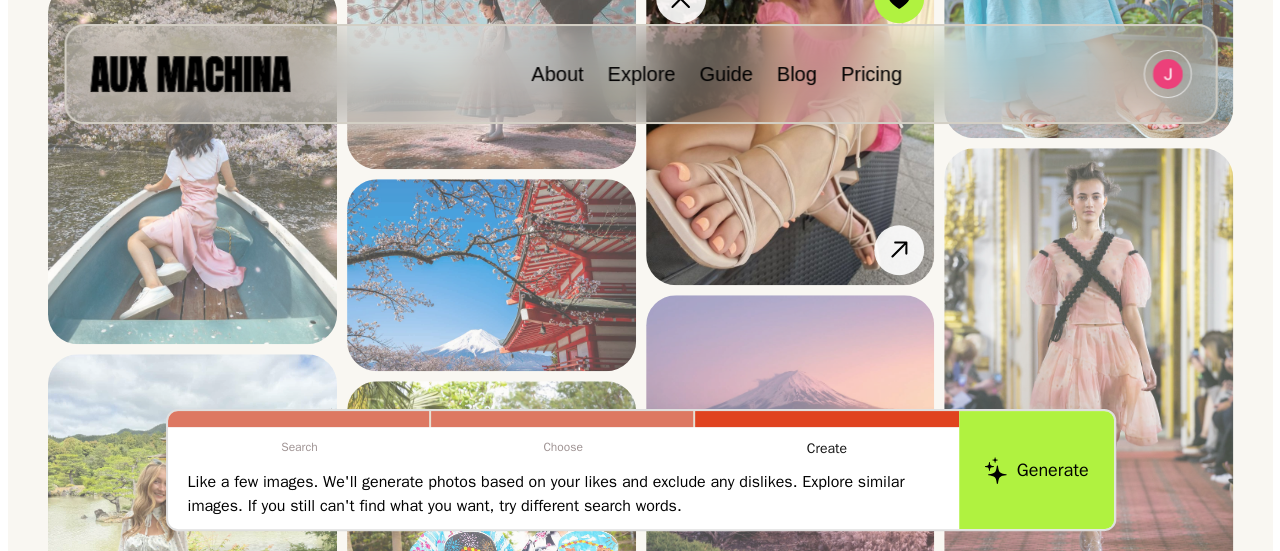 scroll, scrollTop: 719, scrollLeft: 0, axis: vertical 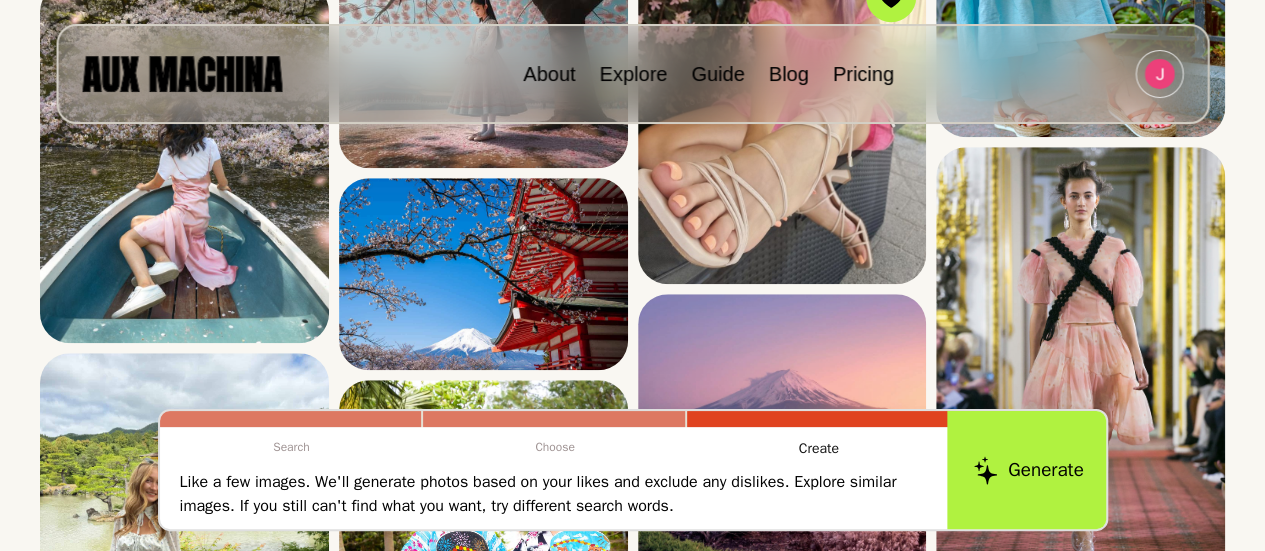 click on "Generate" at bounding box center (1028, 470) 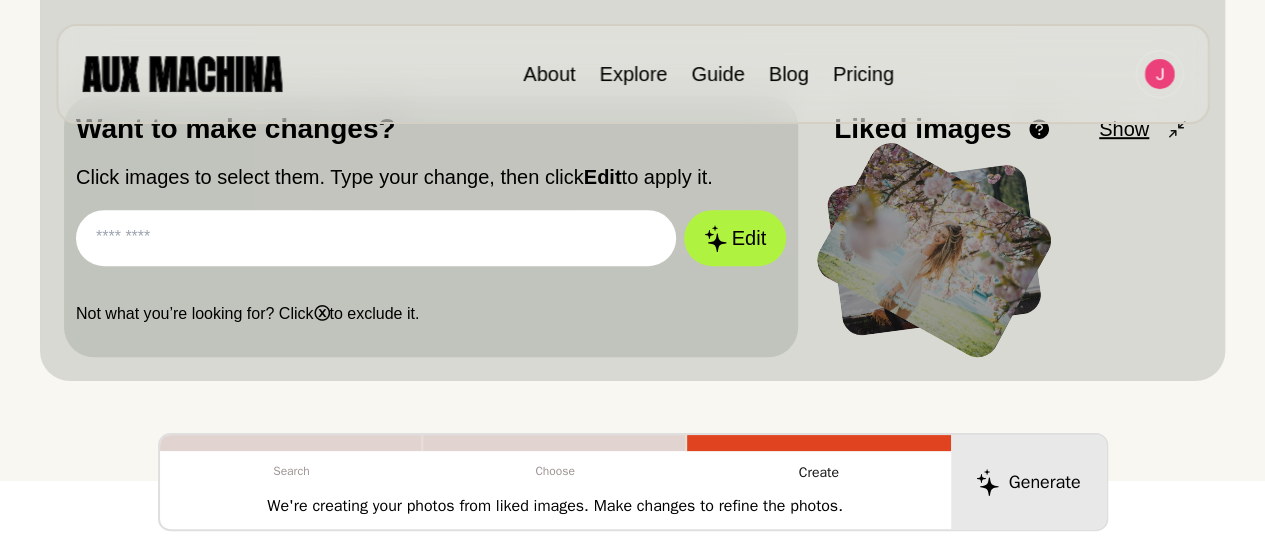scroll, scrollTop: 577, scrollLeft: 0, axis: vertical 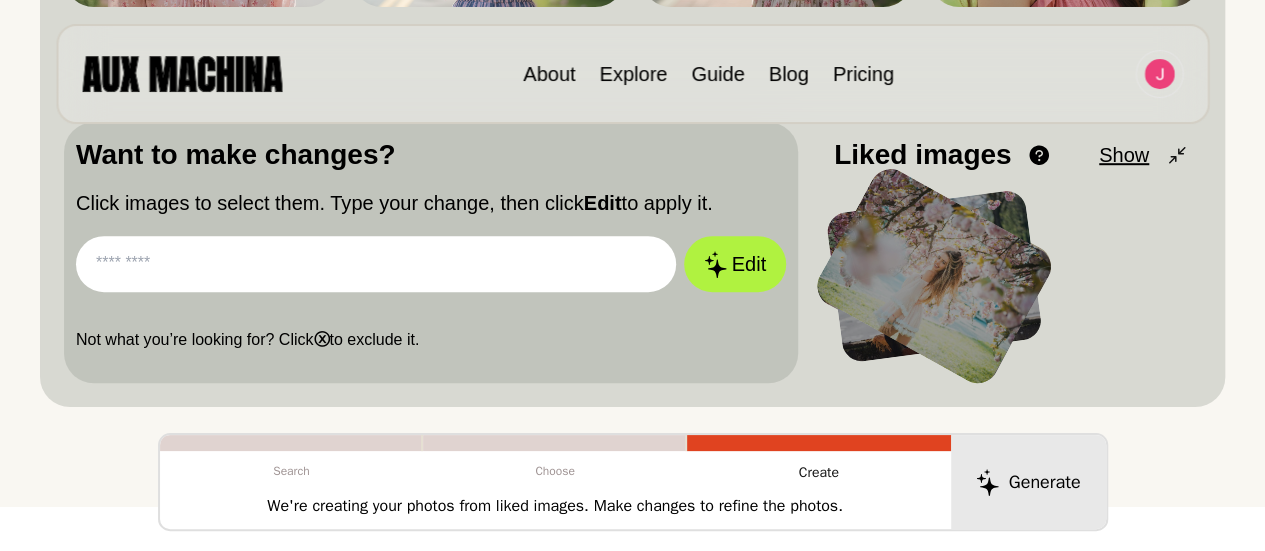click at bounding box center [376, 264] 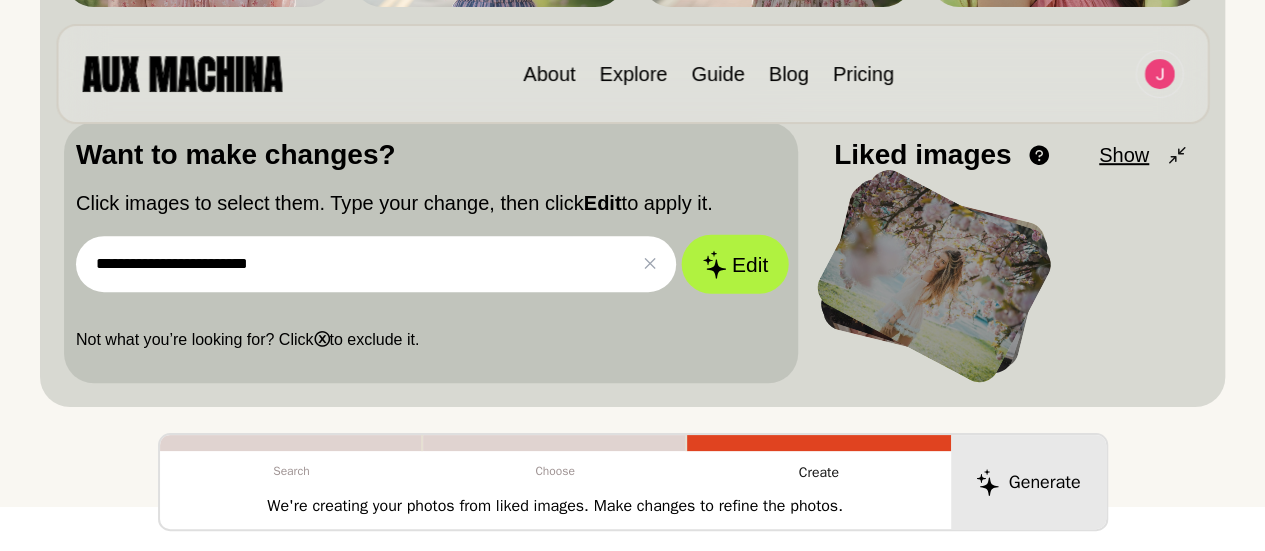 type on "**********" 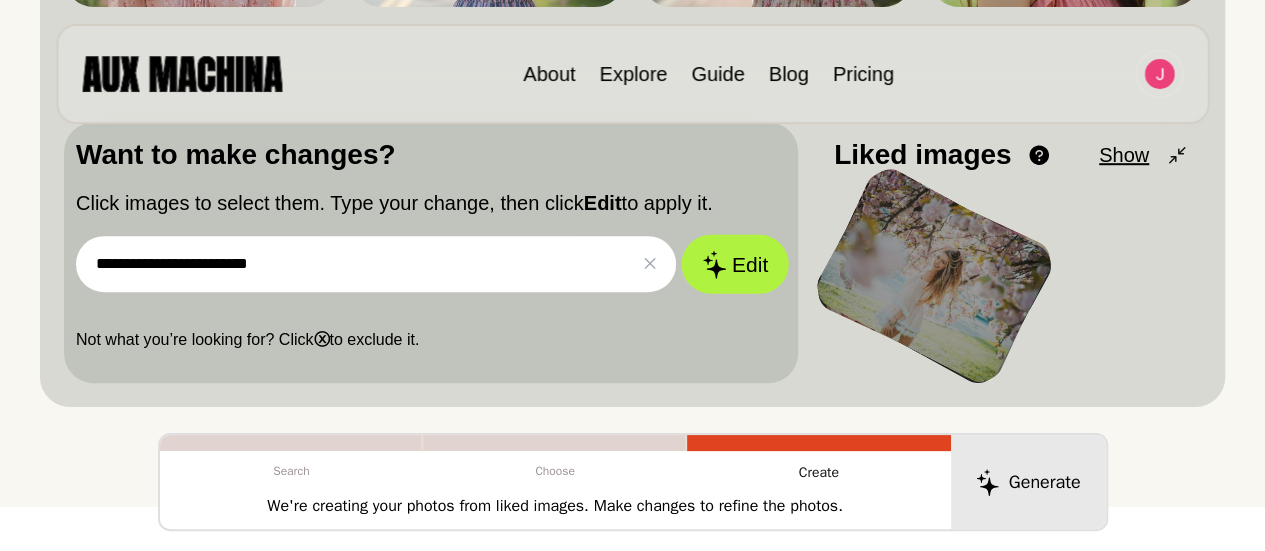 click on "Edit" at bounding box center (735, 264) 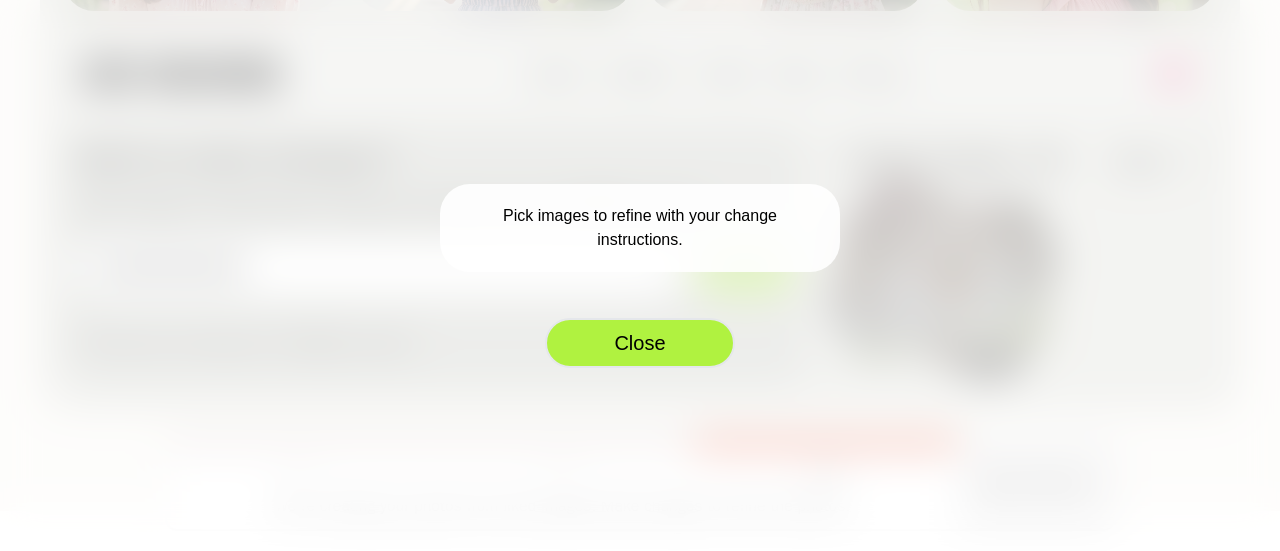 click on "Close" at bounding box center (640, 343) 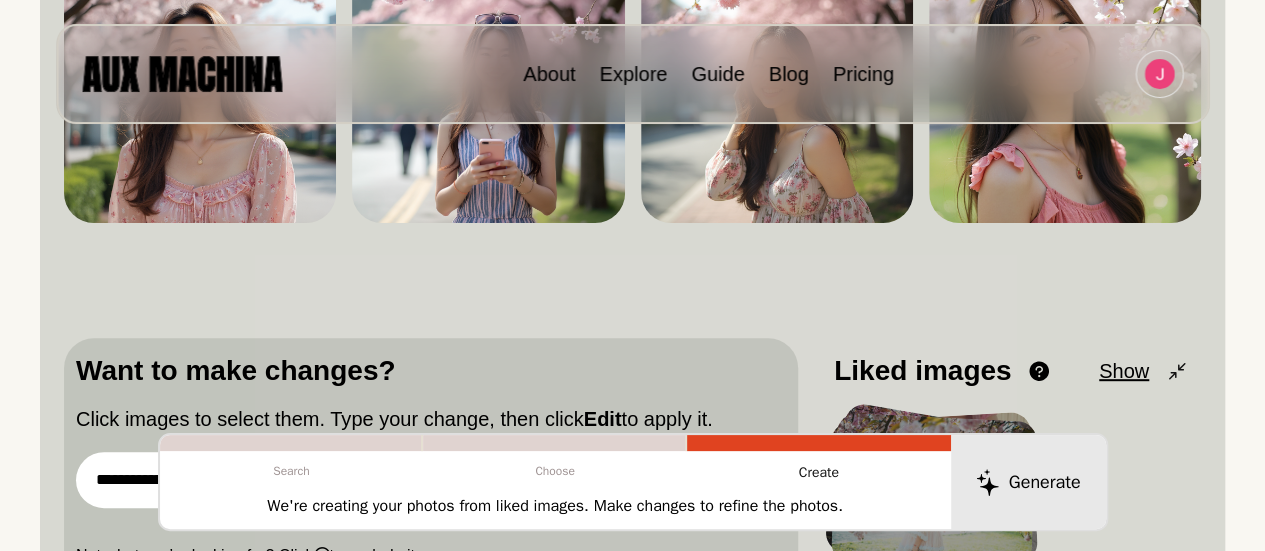 scroll, scrollTop: 194, scrollLeft: 0, axis: vertical 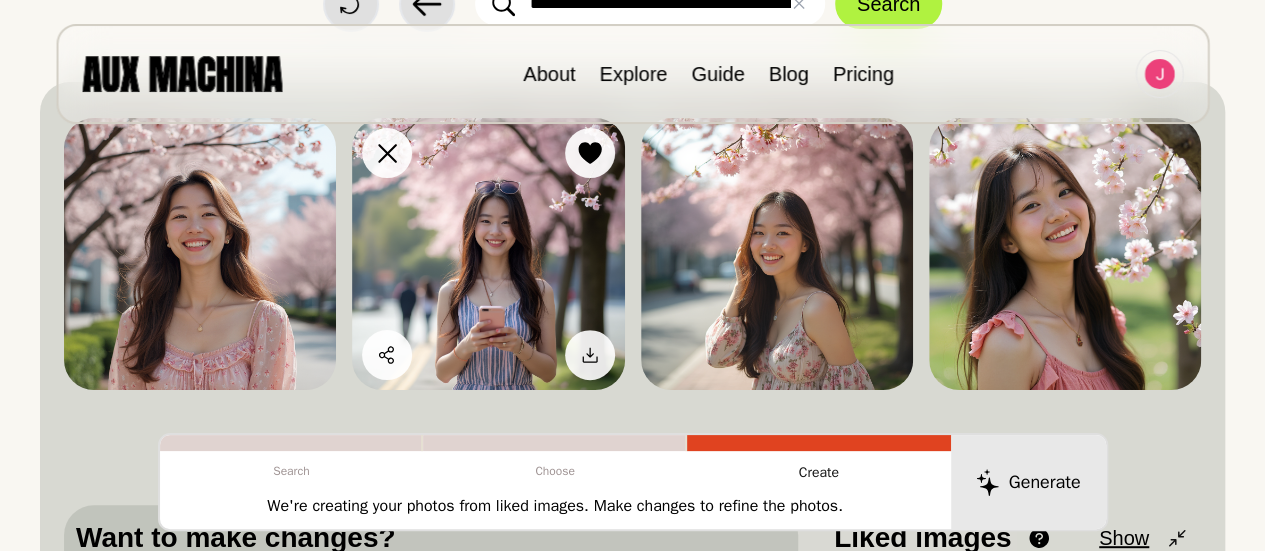 click at bounding box center [488, 254] 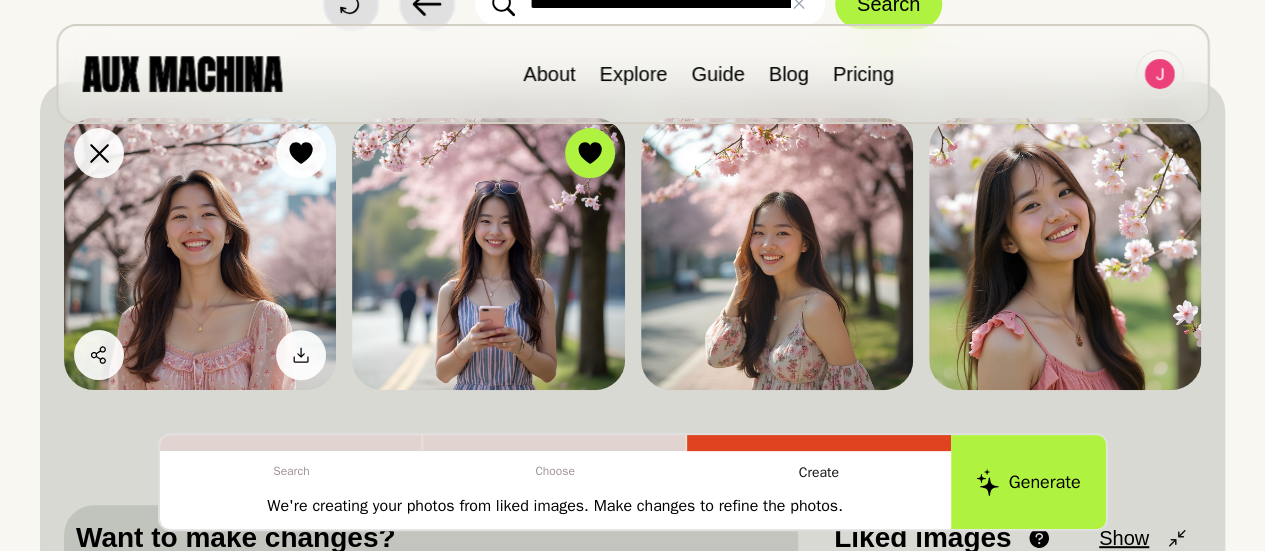 click at bounding box center [200, 254] 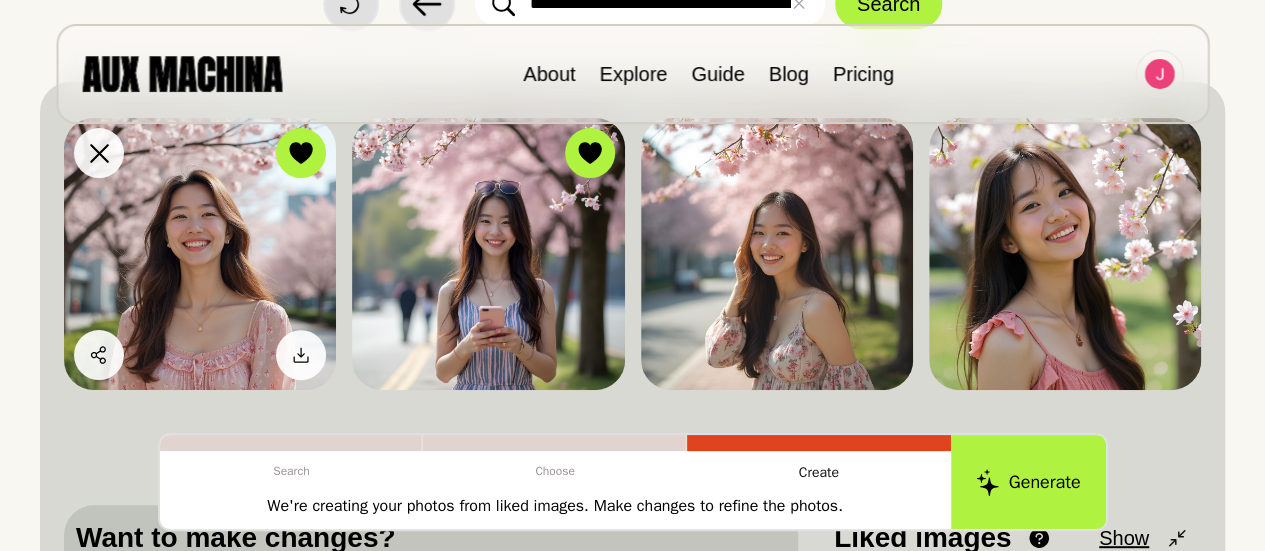 scroll, scrollTop: 572, scrollLeft: 0, axis: vertical 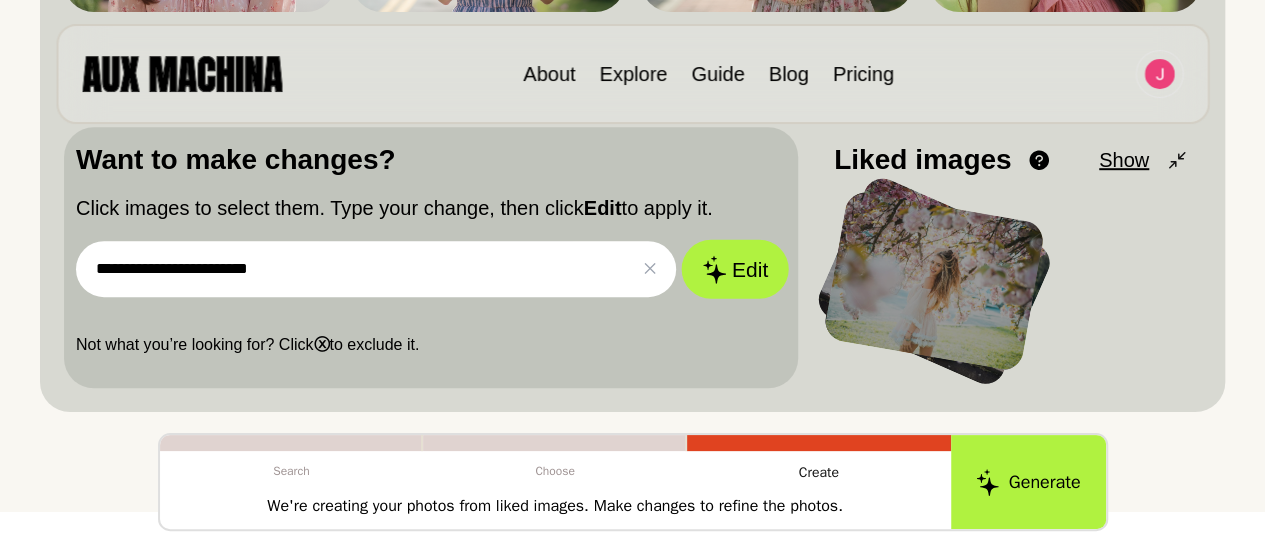 click on "Edit" at bounding box center (735, 269) 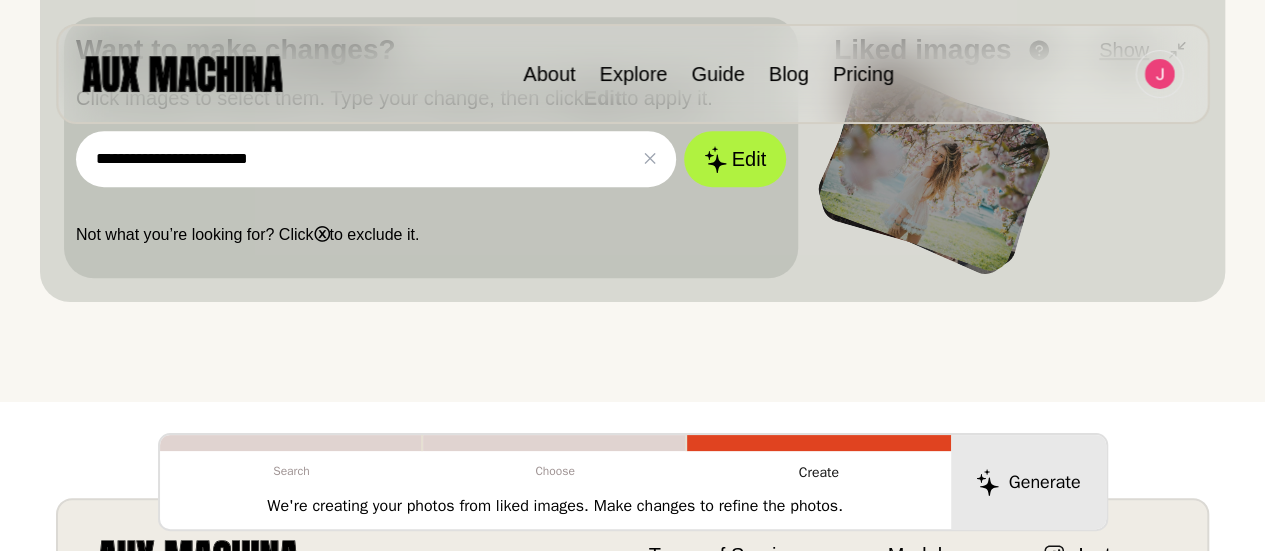 scroll, scrollTop: 547, scrollLeft: 0, axis: vertical 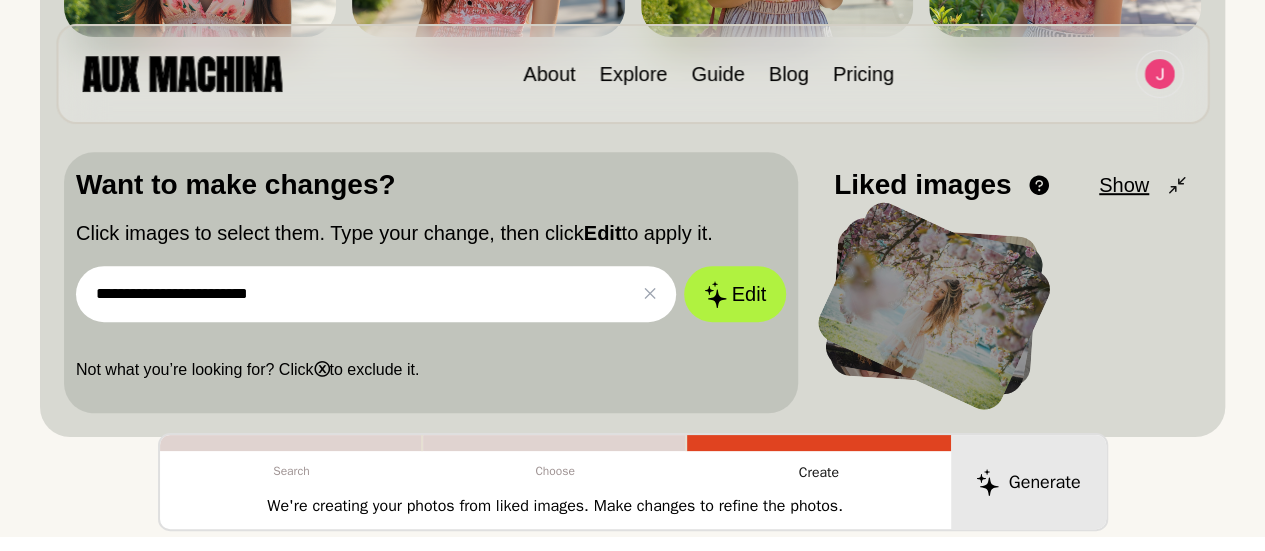 click at bounding box center (934, 306) 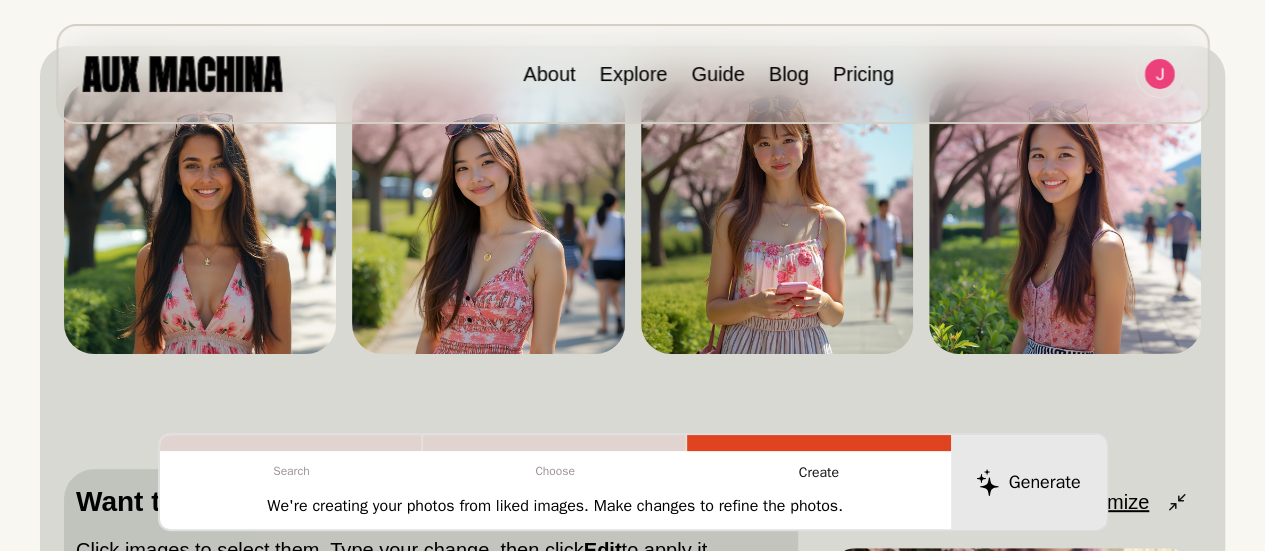 scroll, scrollTop: 0, scrollLeft: 0, axis: both 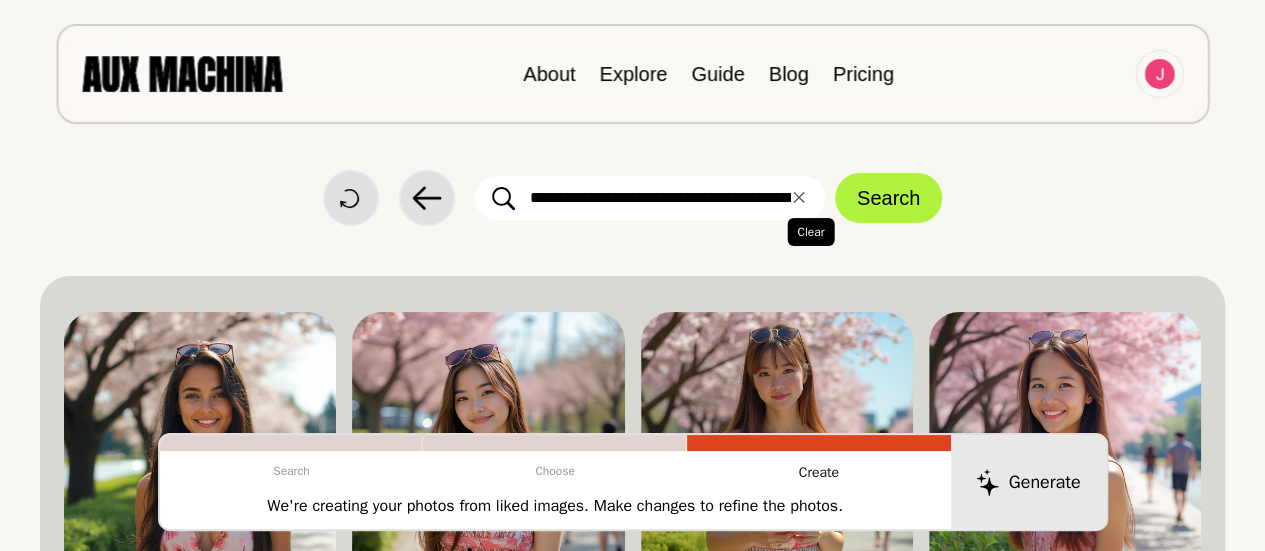 click on "✕ Clear" at bounding box center [799, 198] 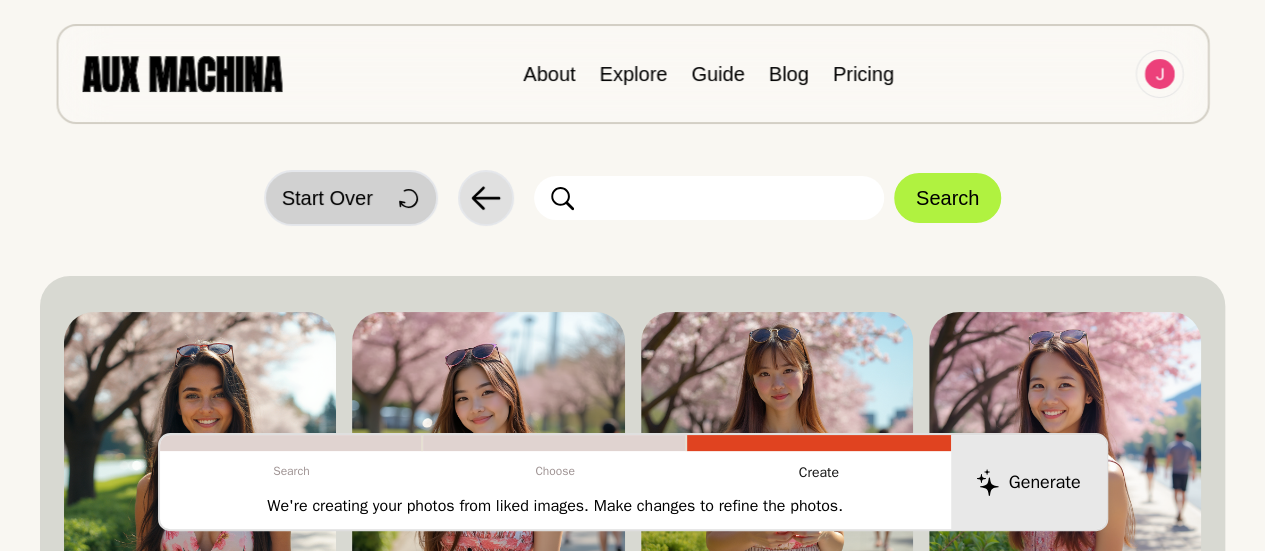 click on "Start Over" at bounding box center (327, 198) 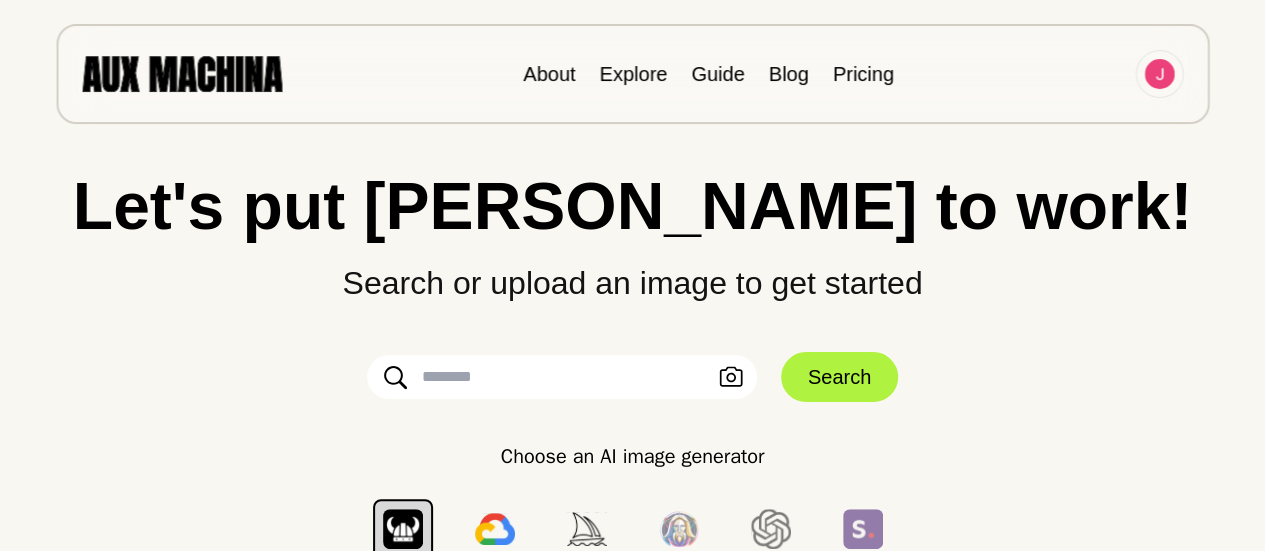 scroll, scrollTop: 36, scrollLeft: 0, axis: vertical 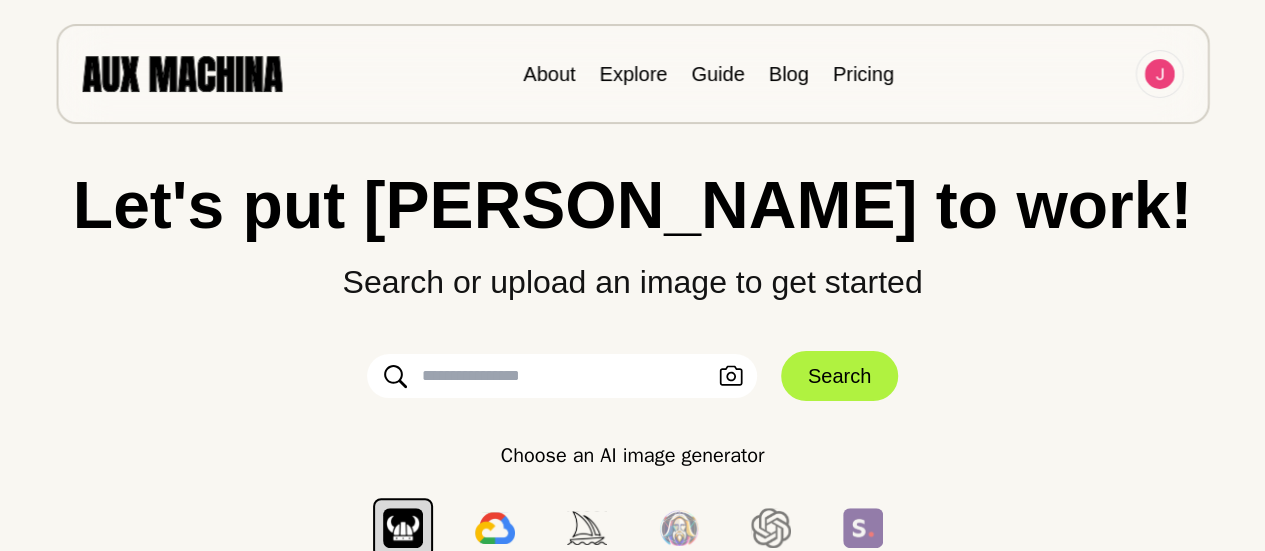 click at bounding box center [562, 376] 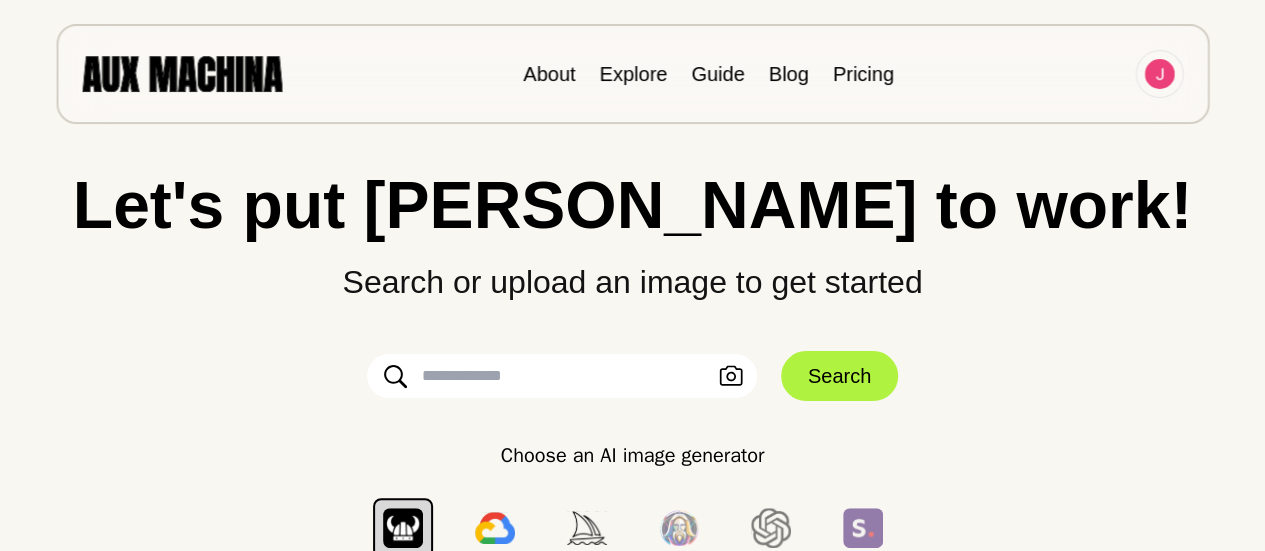 click at bounding box center (562, 376) 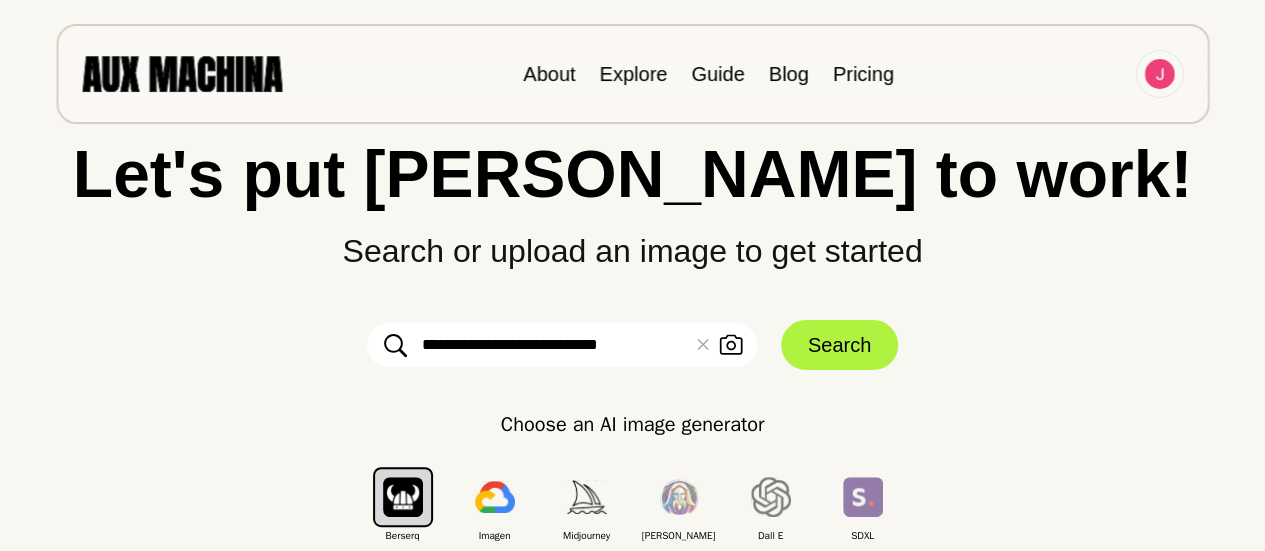 scroll, scrollTop: 144, scrollLeft: 0, axis: vertical 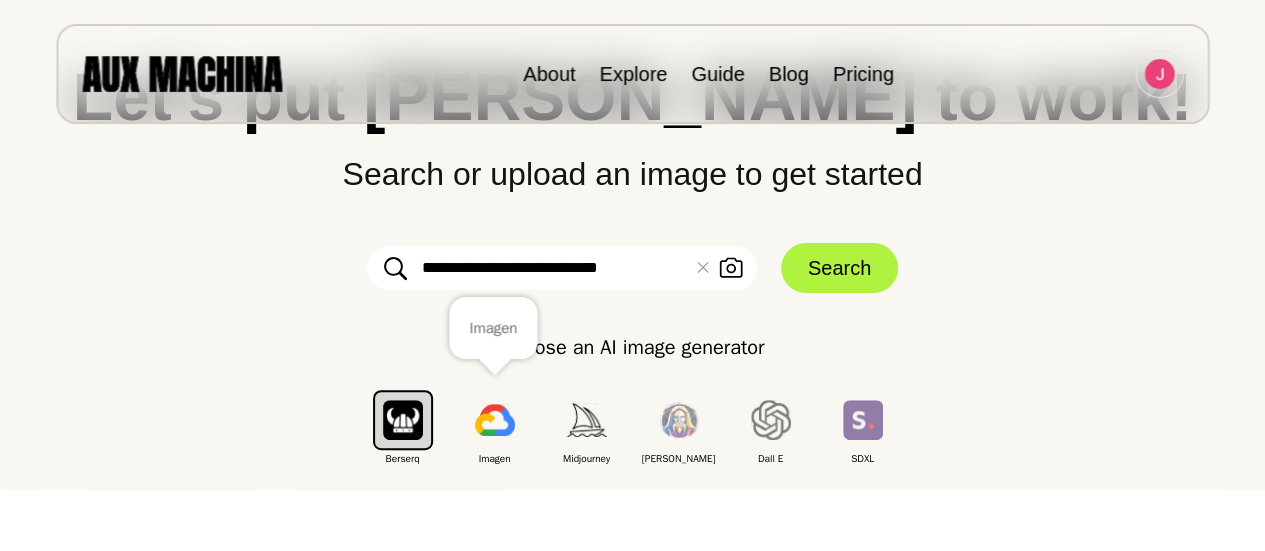 type on "**********" 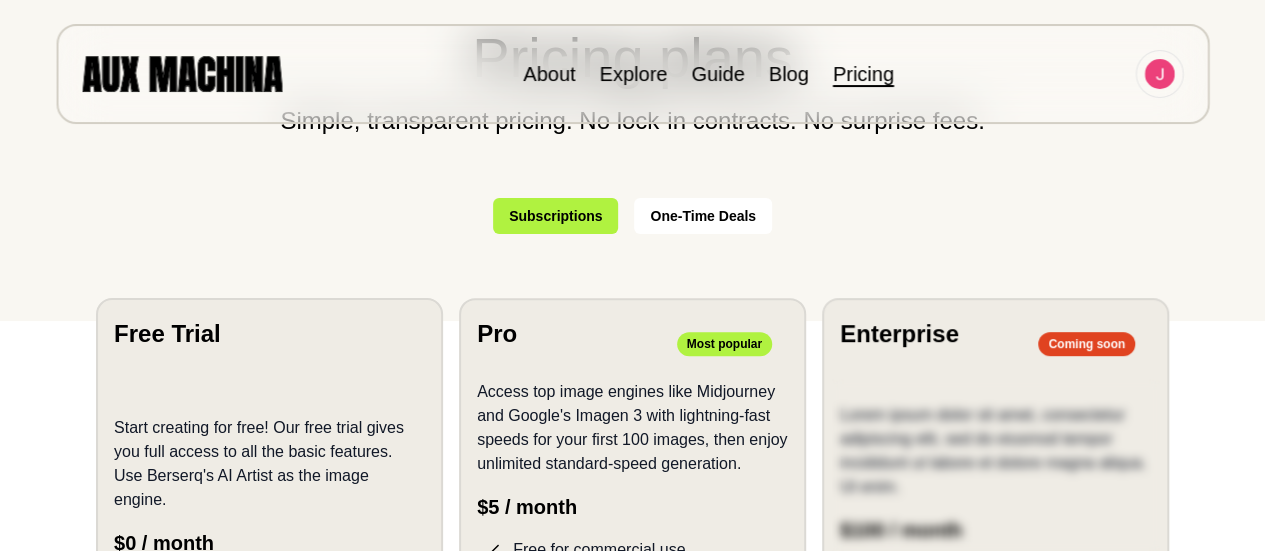 scroll, scrollTop: 229, scrollLeft: 0, axis: vertical 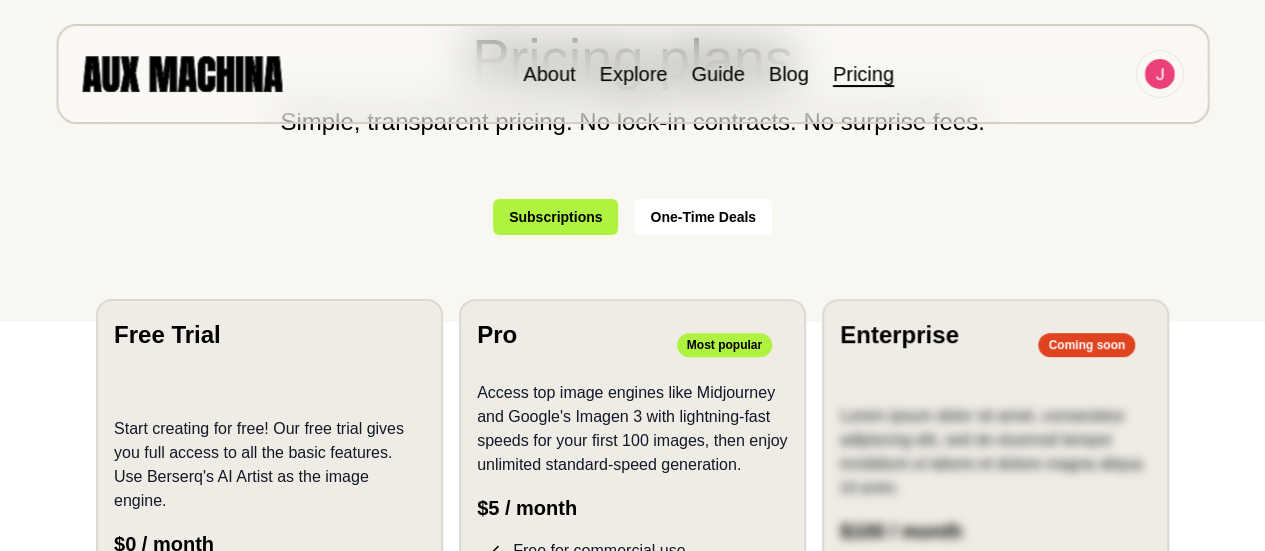 click on "Free Trial" at bounding box center [269, 335] 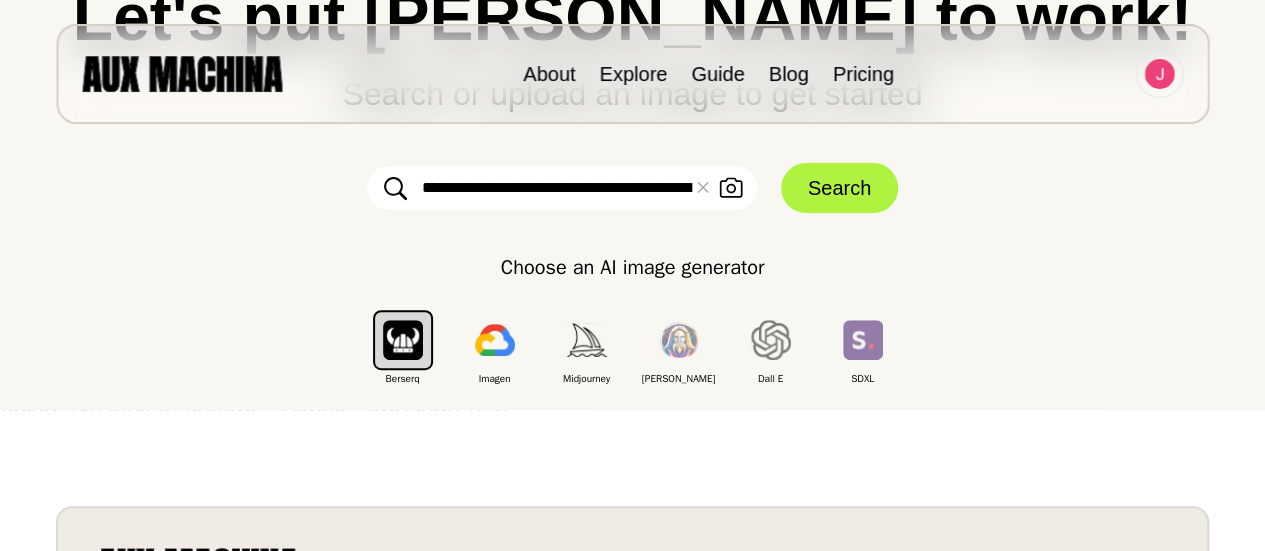 scroll, scrollTop: 142, scrollLeft: 0, axis: vertical 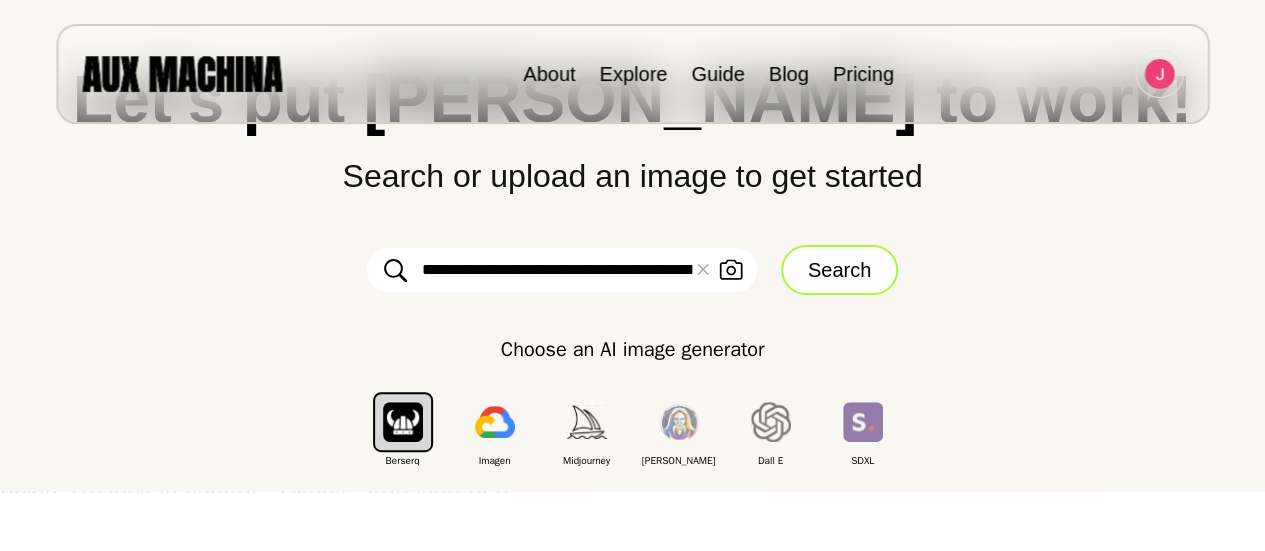 click on "Search" at bounding box center (839, 270) 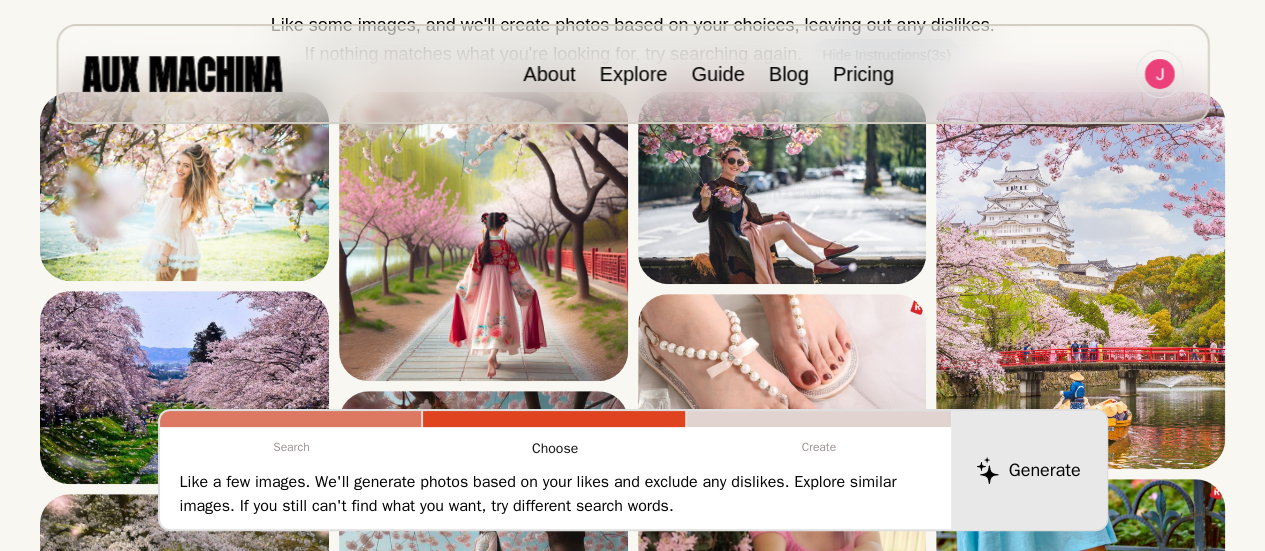 scroll, scrollTop: 0, scrollLeft: 0, axis: both 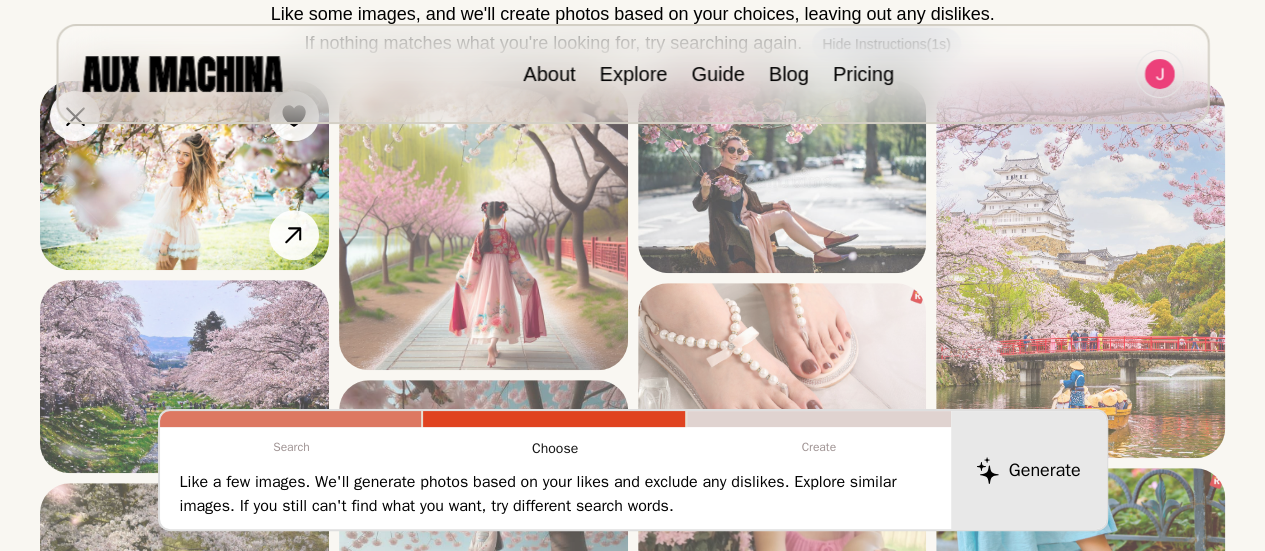 click at bounding box center (184, 175) 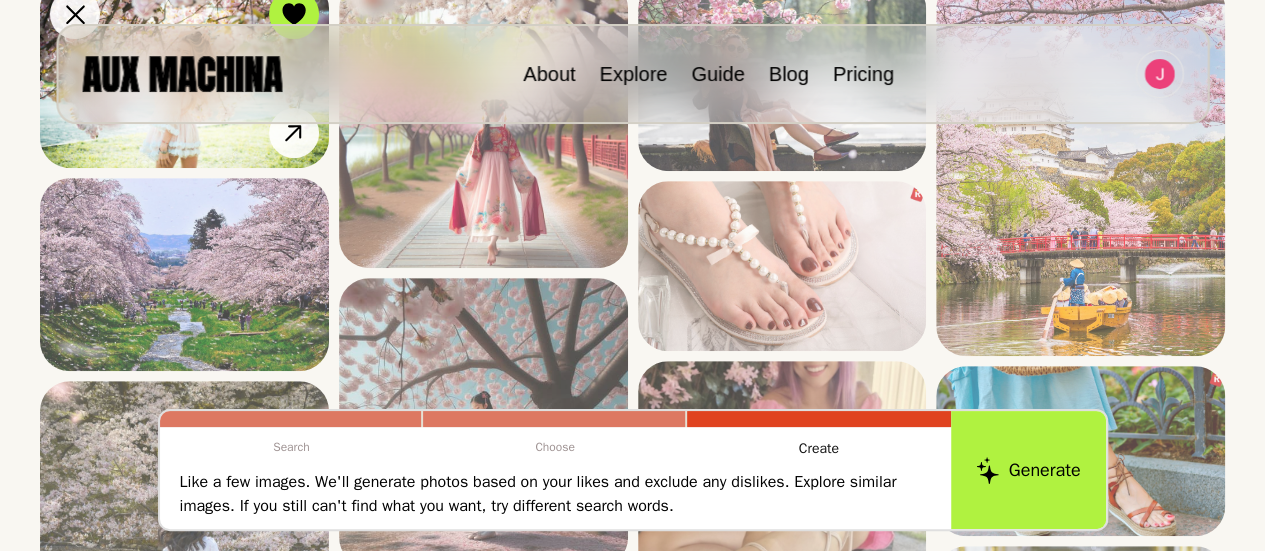scroll, scrollTop: 218, scrollLeft: 0, axis: vertical 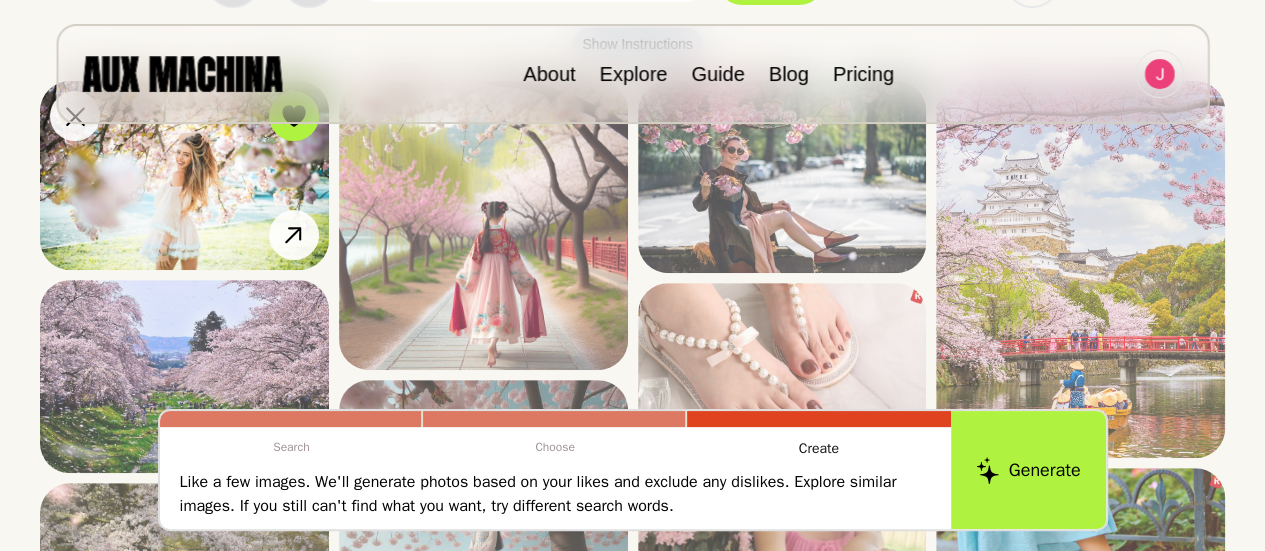click at bounding box center [184, 175] 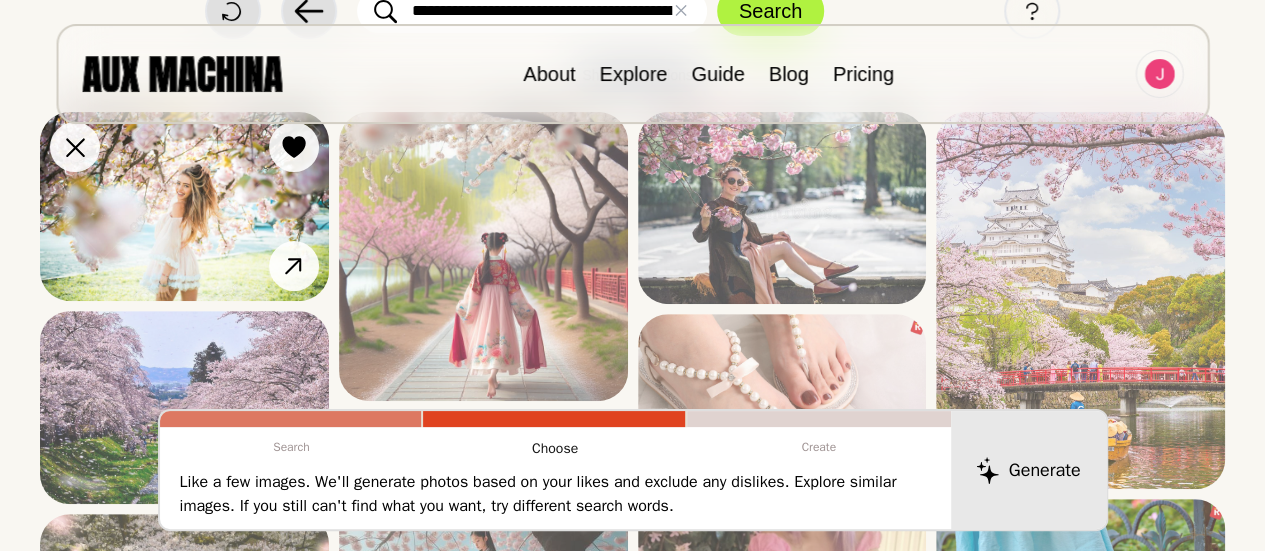 scroll, scrollTop: 186, scrollLeft: 0, axis: vertical 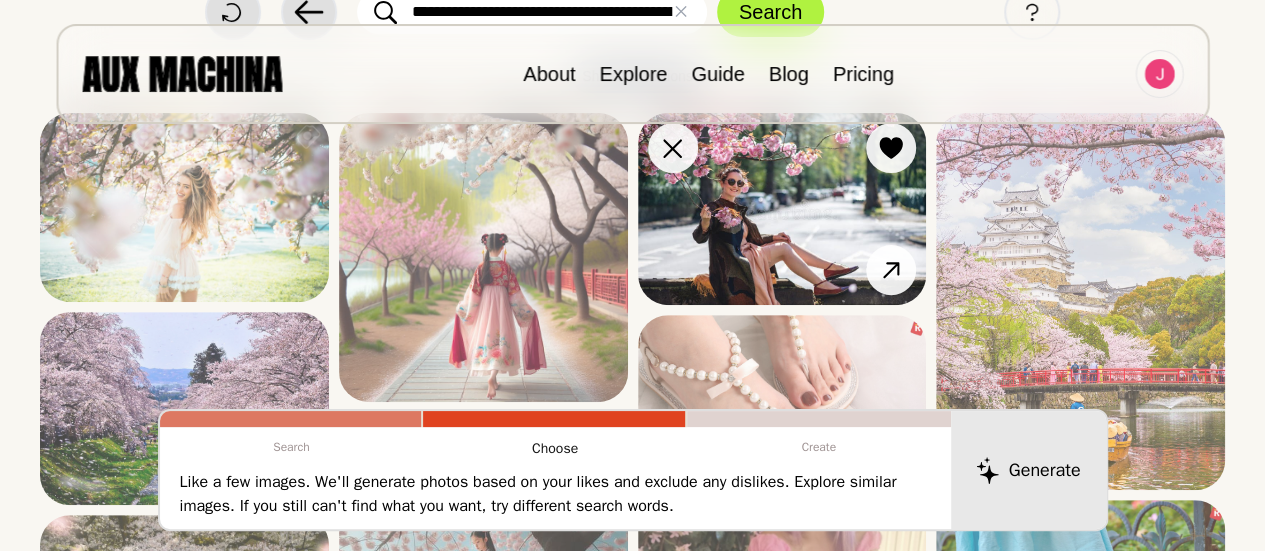 click at bounding box center [782, 209] 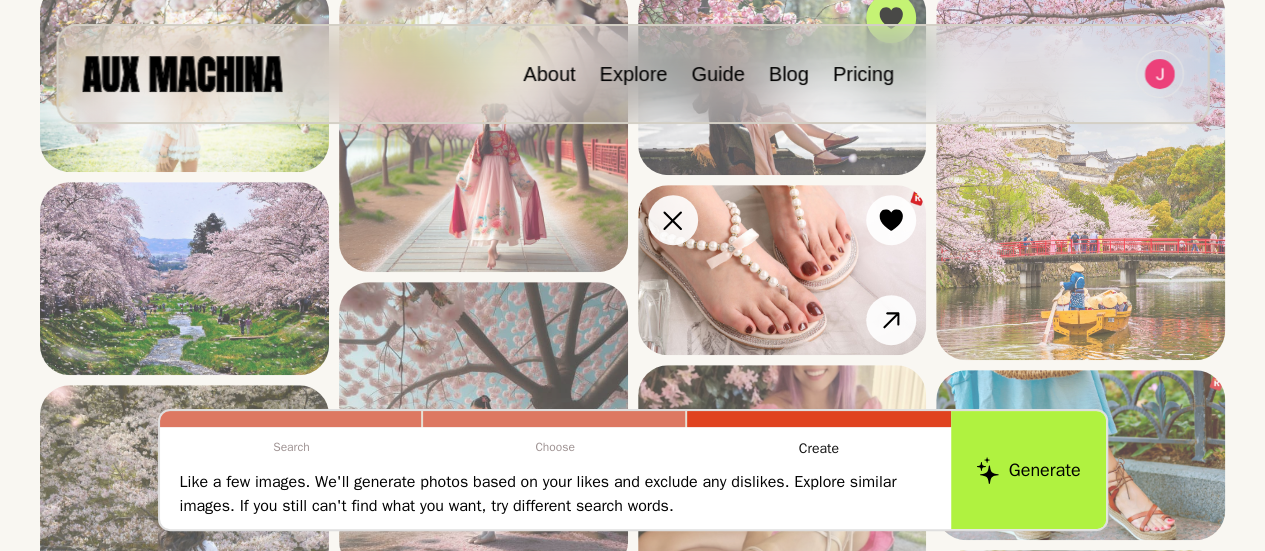 click at bounding box center (782, 270) 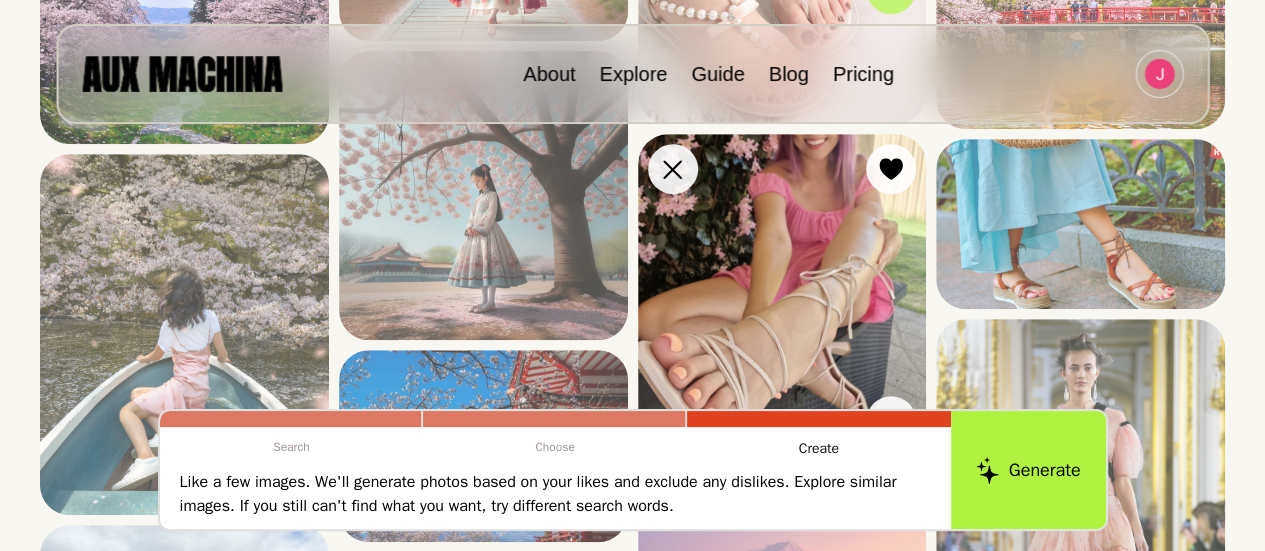 scroll, scrollTop: 548, scrollLeft: 0, axis: vertical 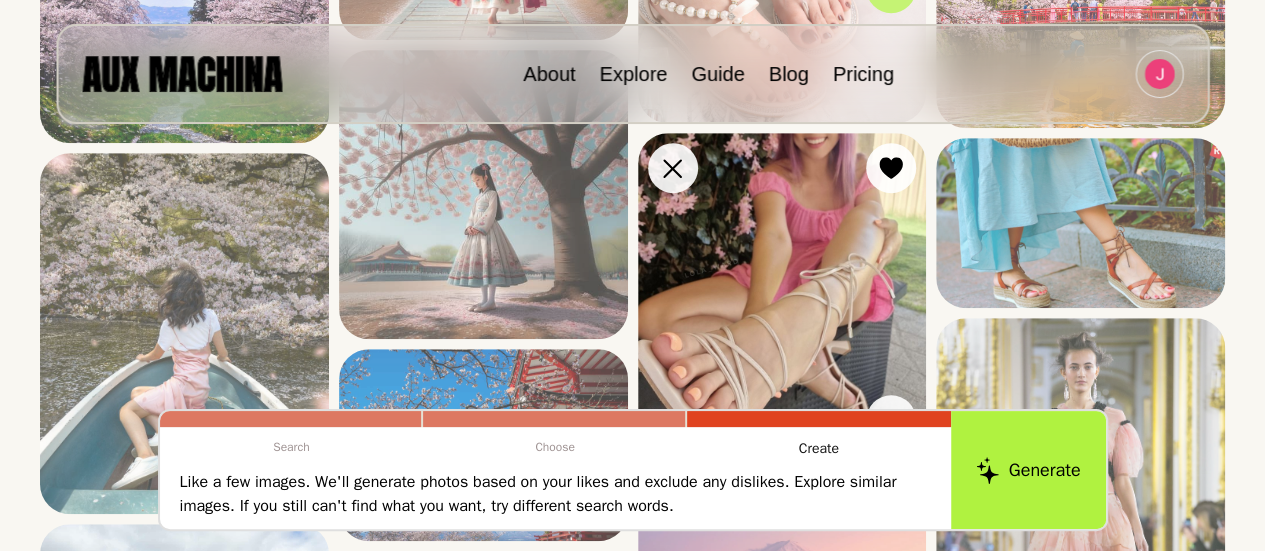 click at bounding box center (782, 294) 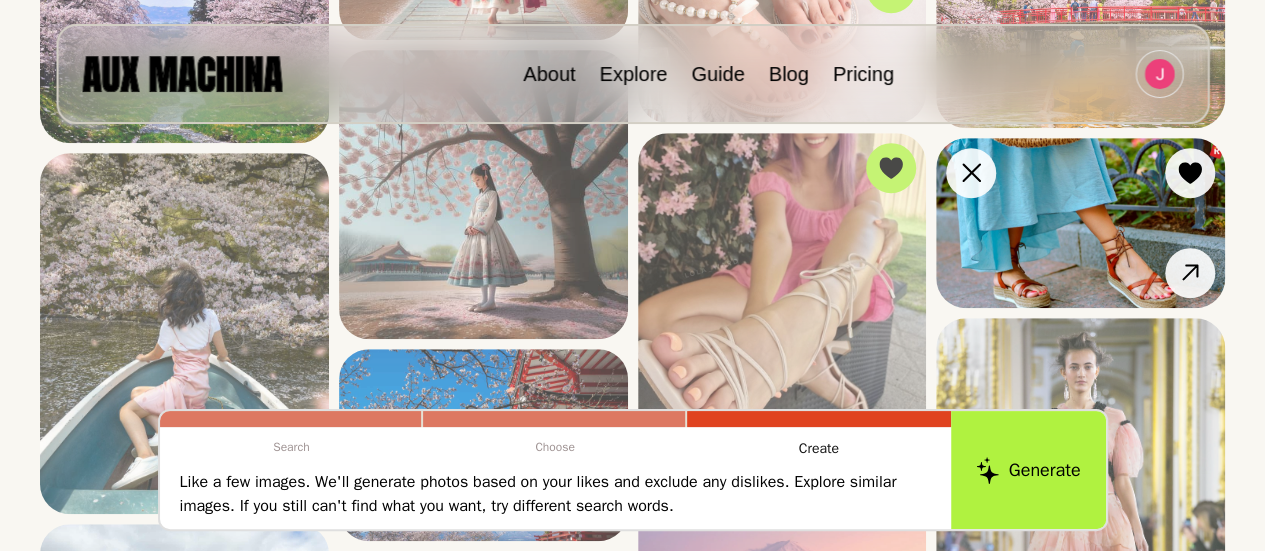 click at bounding box center [1080, 223] 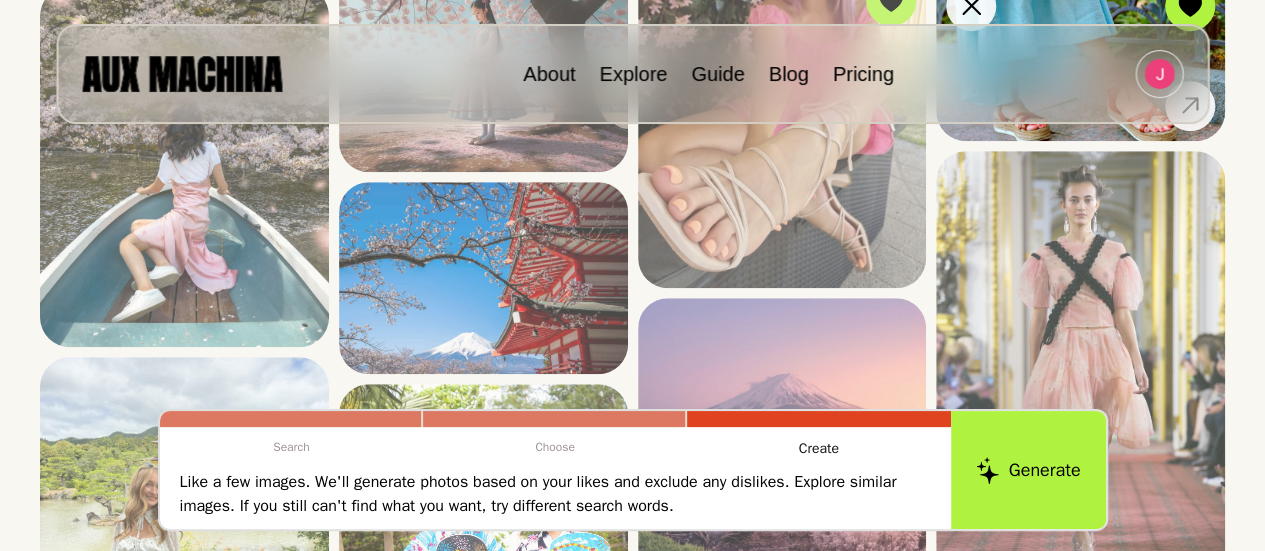 scroll, scrollTop: 723, scrollLeft: 0, axis: vertical 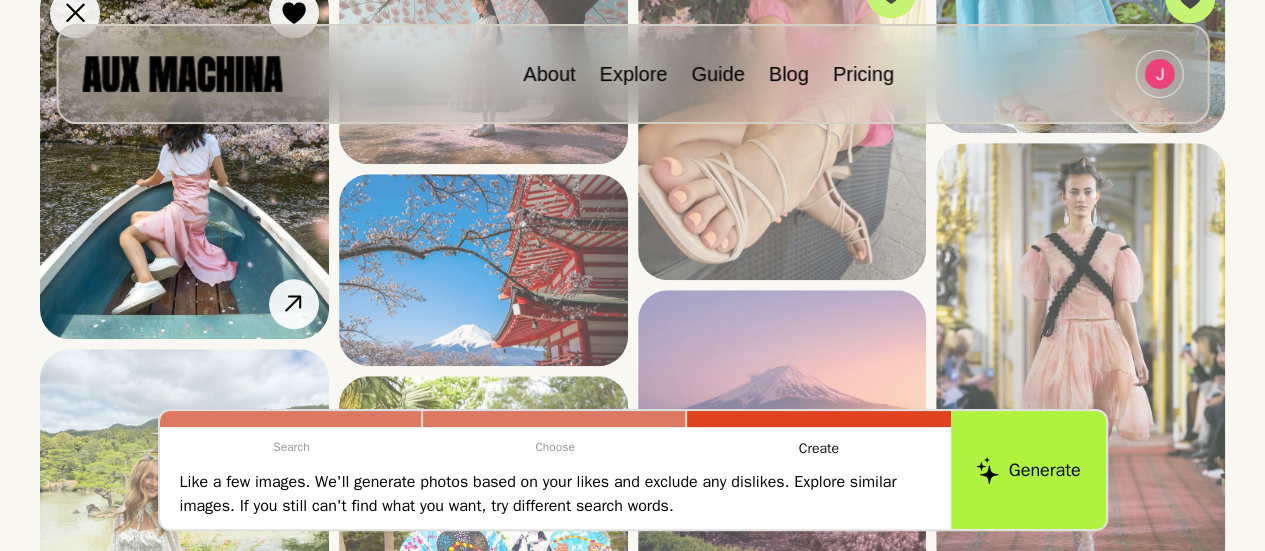 click at bounding box center (184, 158) 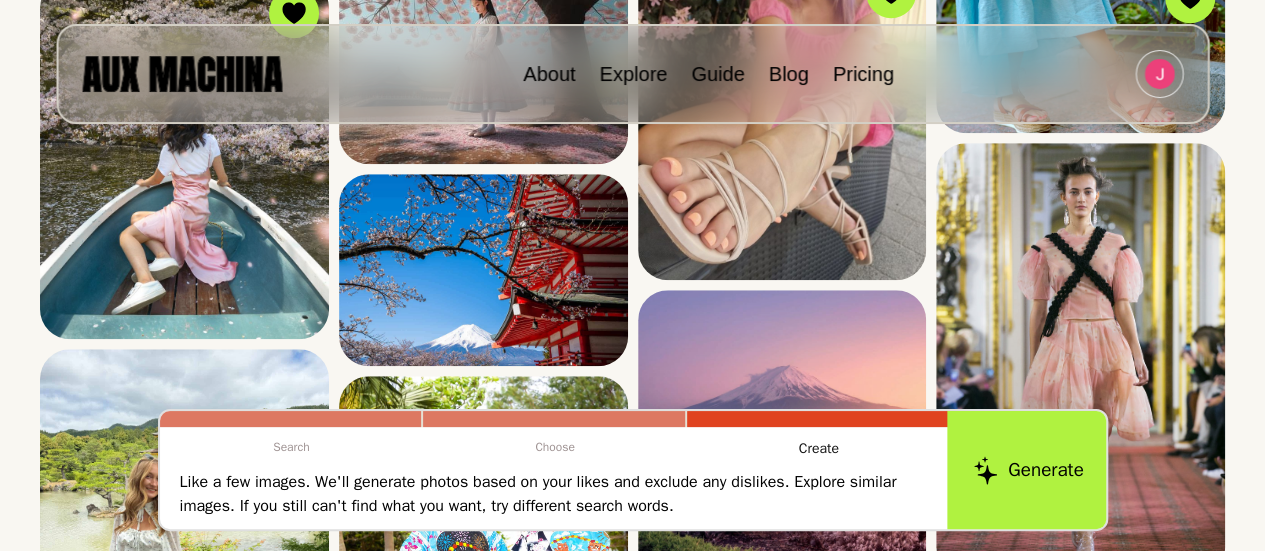click on "Generate" at bounding box center [1028, 470] 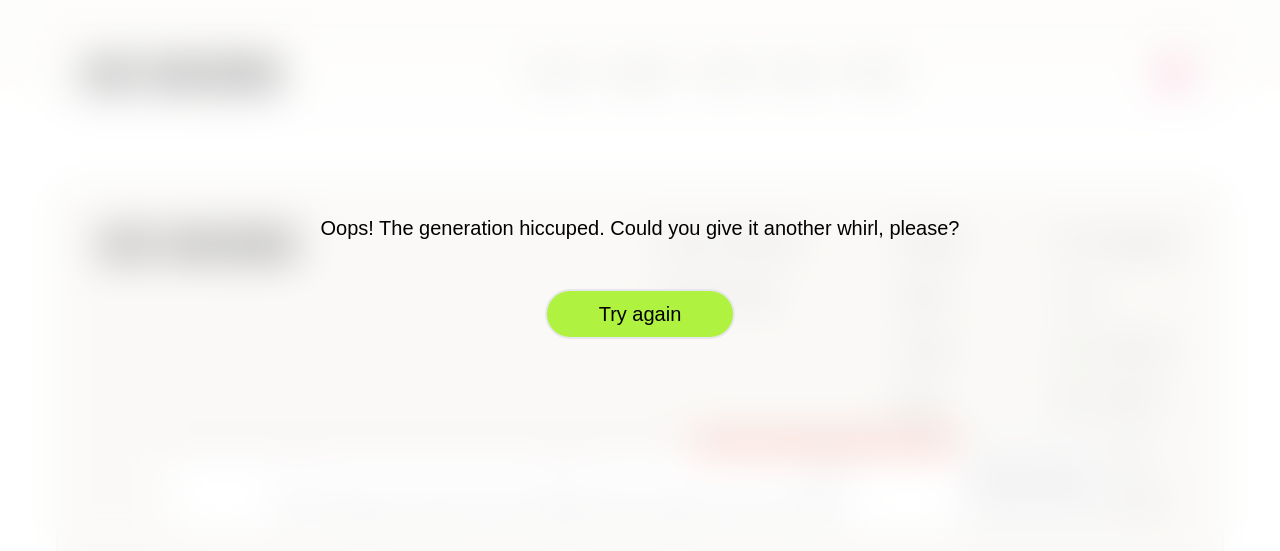 click on "Try again" at bounding box center (640, 314) 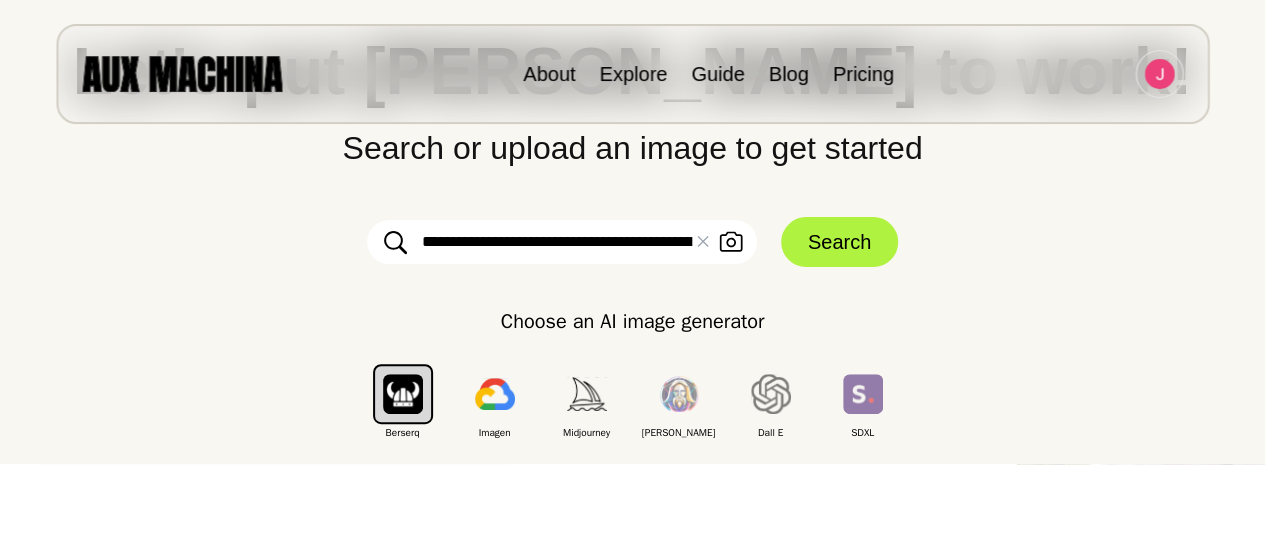scroll, scrollTop: 150, scrollLeft: 0, axis: vertical 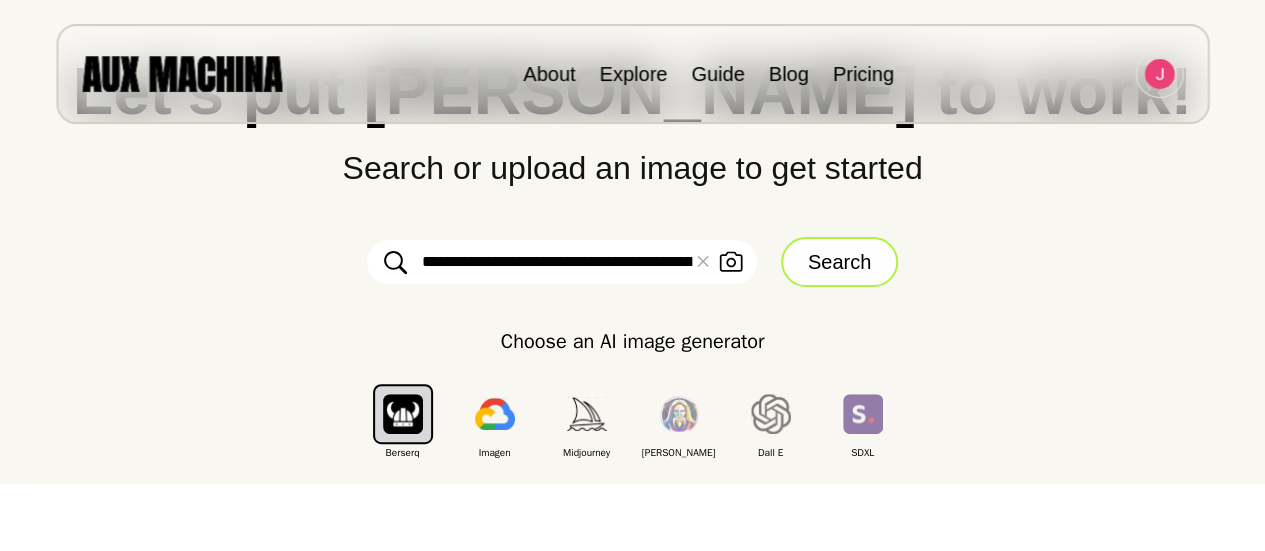 click on "Search" at bounding box center [839, 262] 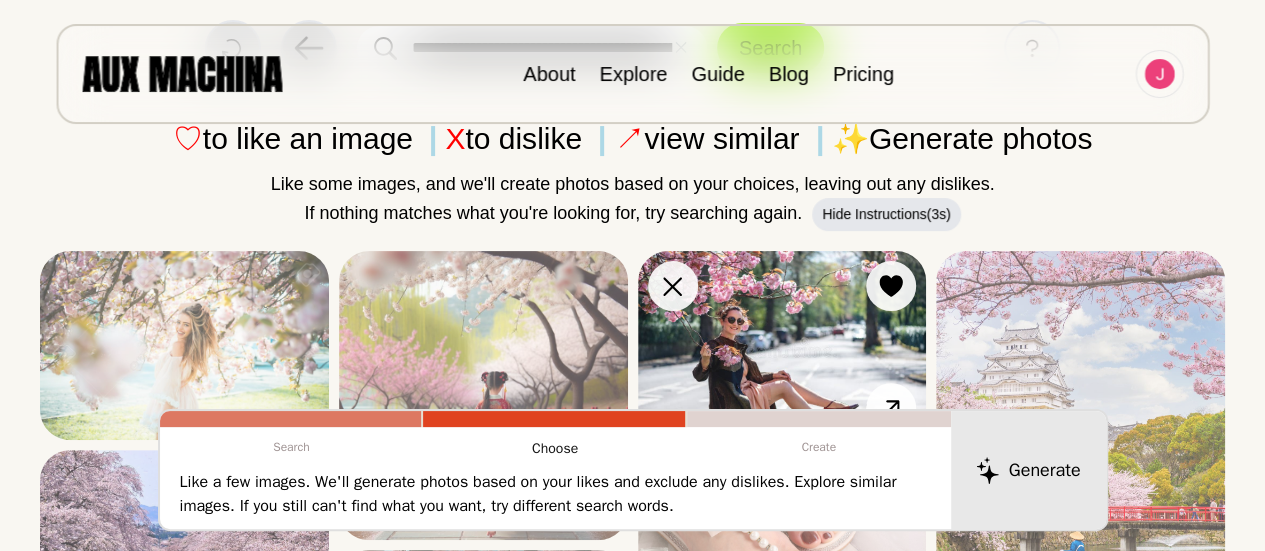 click at bounding box center [782, 347] 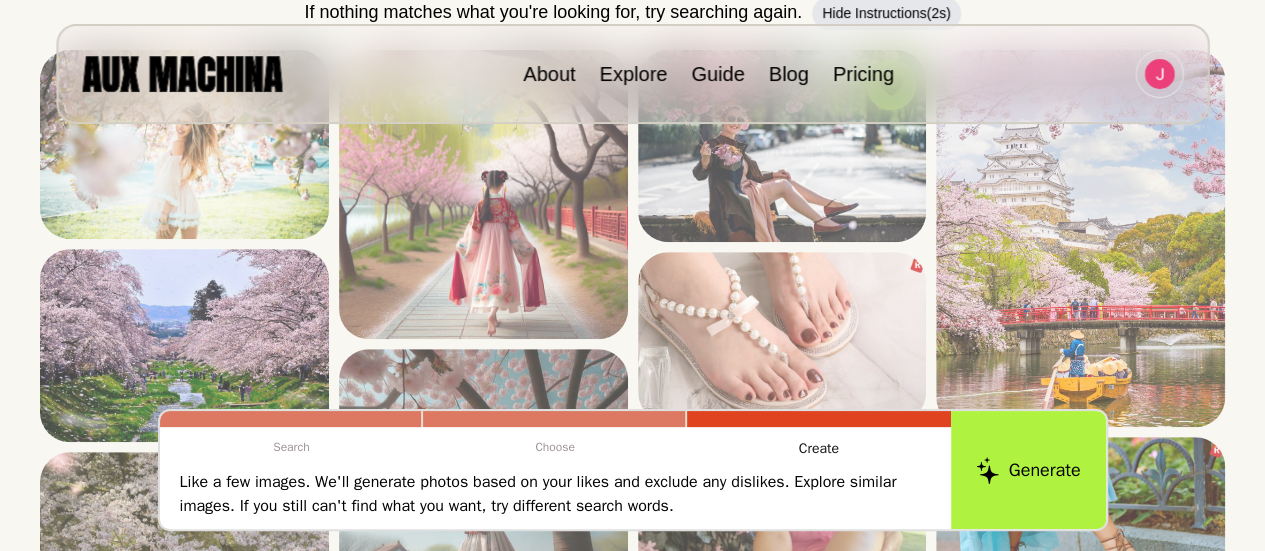 scroll, scrollTop: 352, scrollLeft: 0, axis: vertical 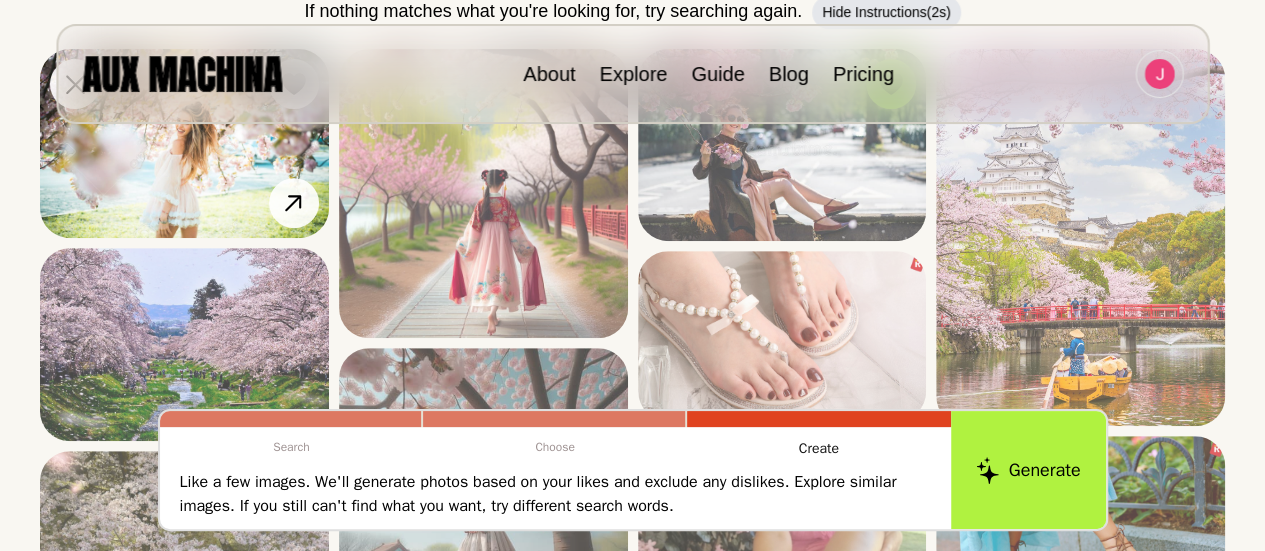 click at bounding box center [184, 143] 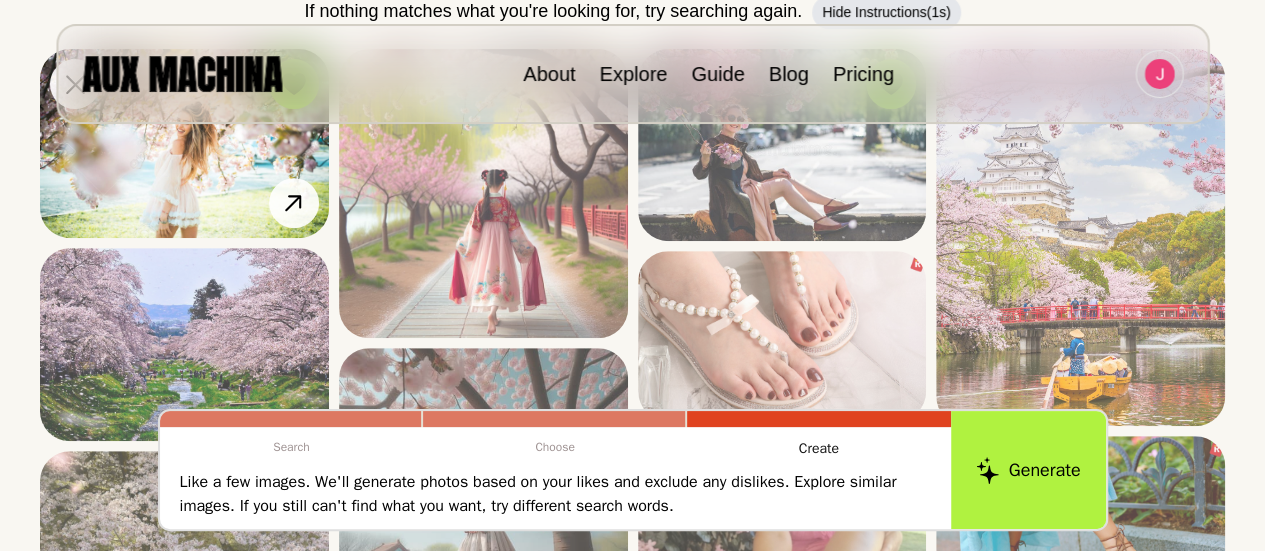 click at bounding box center [184, 143] 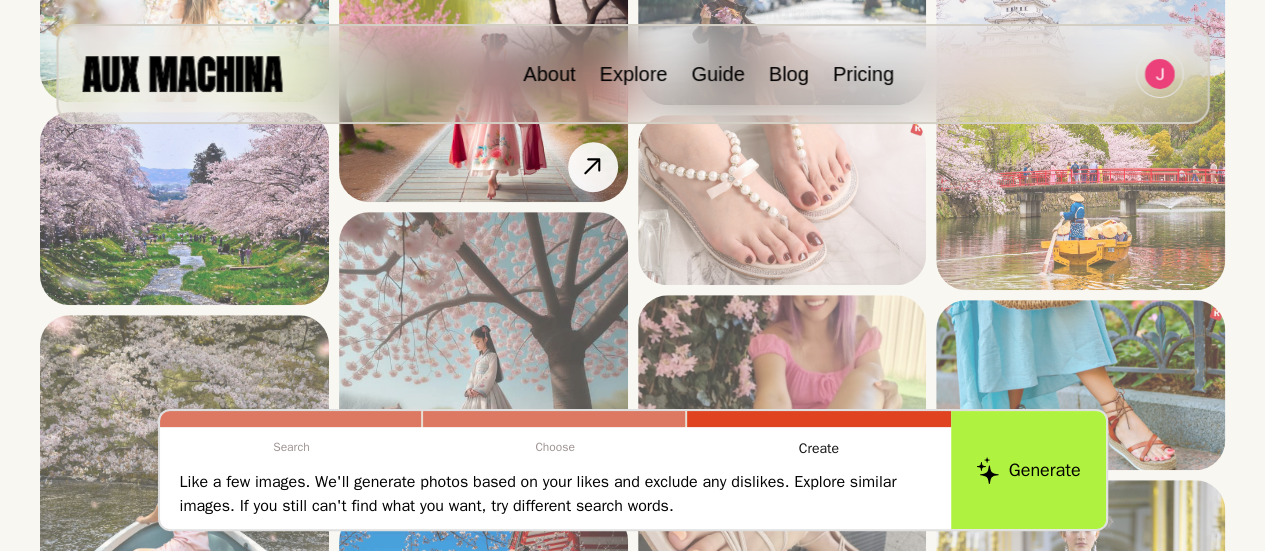 scroll, scrollTop: 319, scrollLeft: 0, axis: vertical 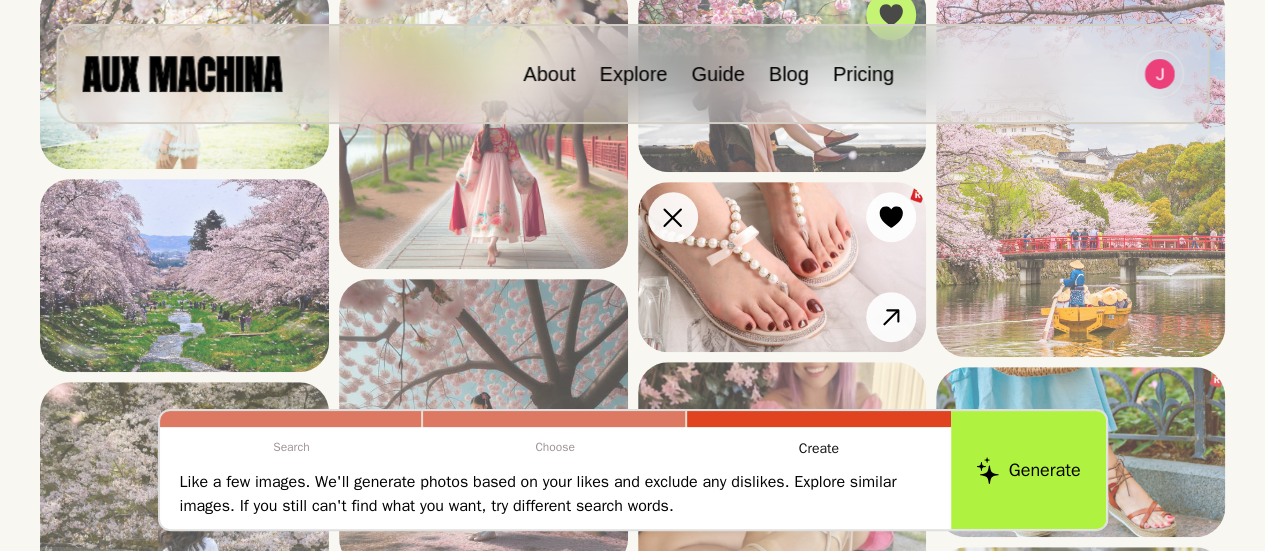 click at bounding box center (782, 267) 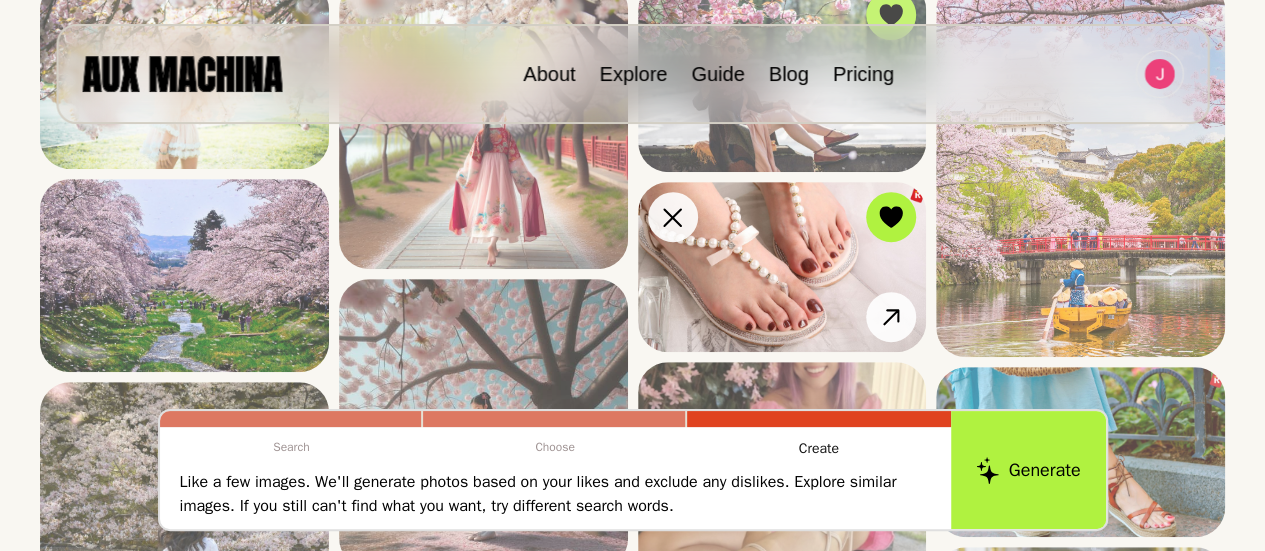 scroll, scrollTop: 480, scrollLeft: 0, axis: vertical 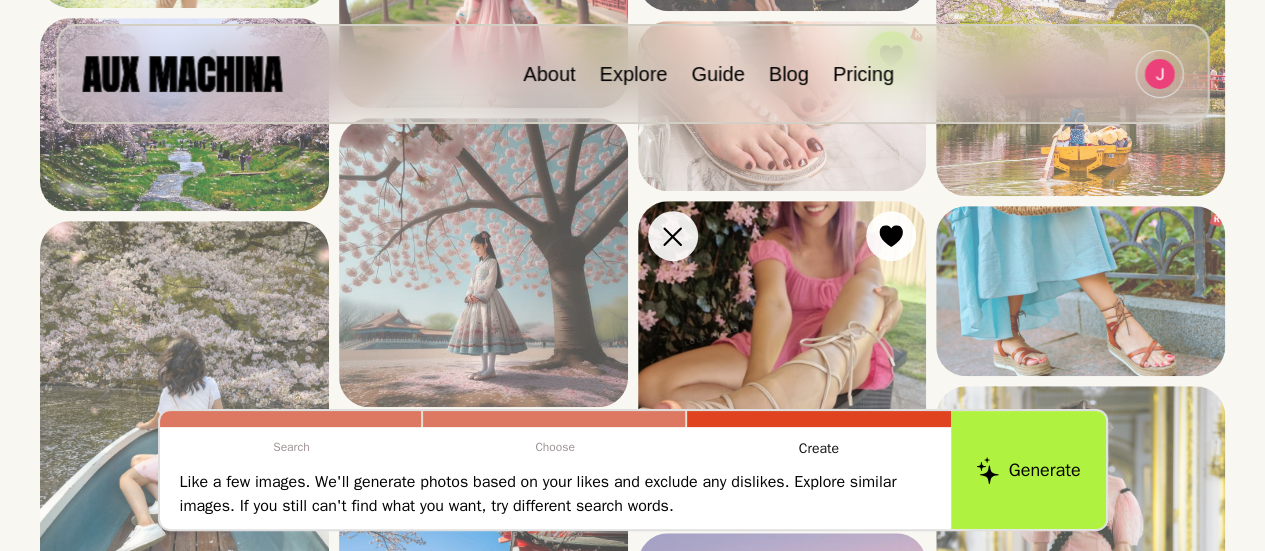 click at bounding box center (782, 362) 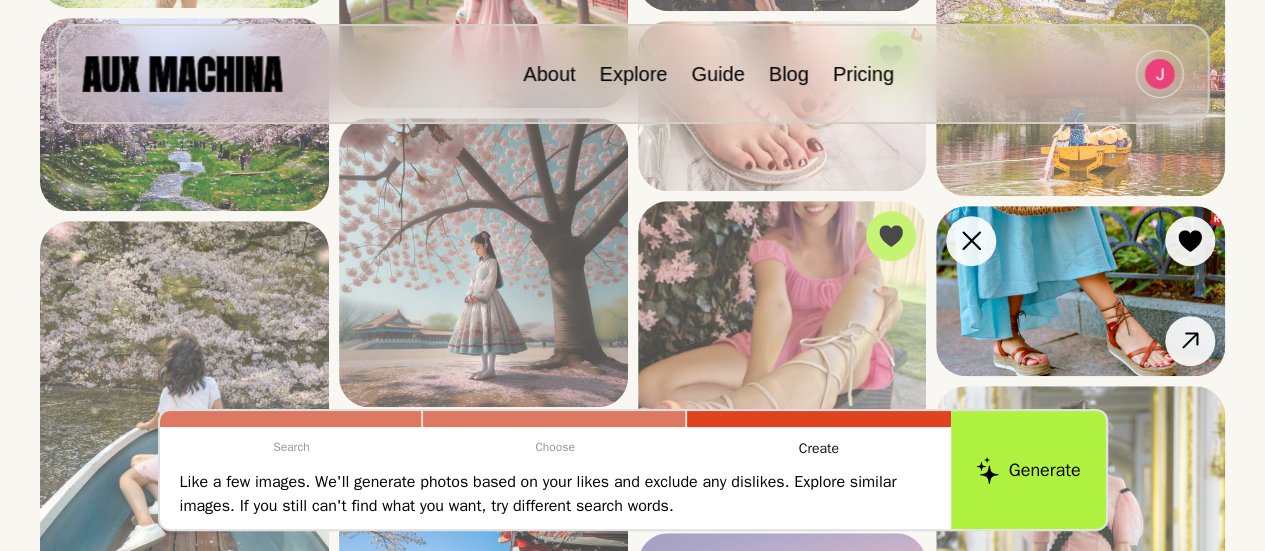 click at bounding box center [1080, 291] 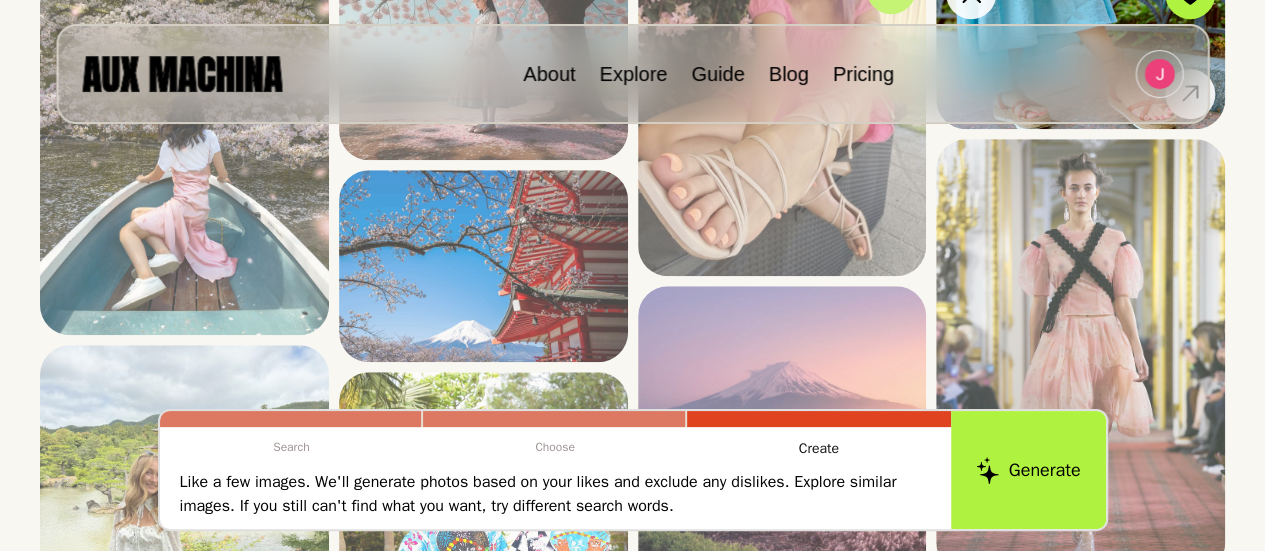scroll, scrollTop: 728, scrollLeft: 0, axis: vertical 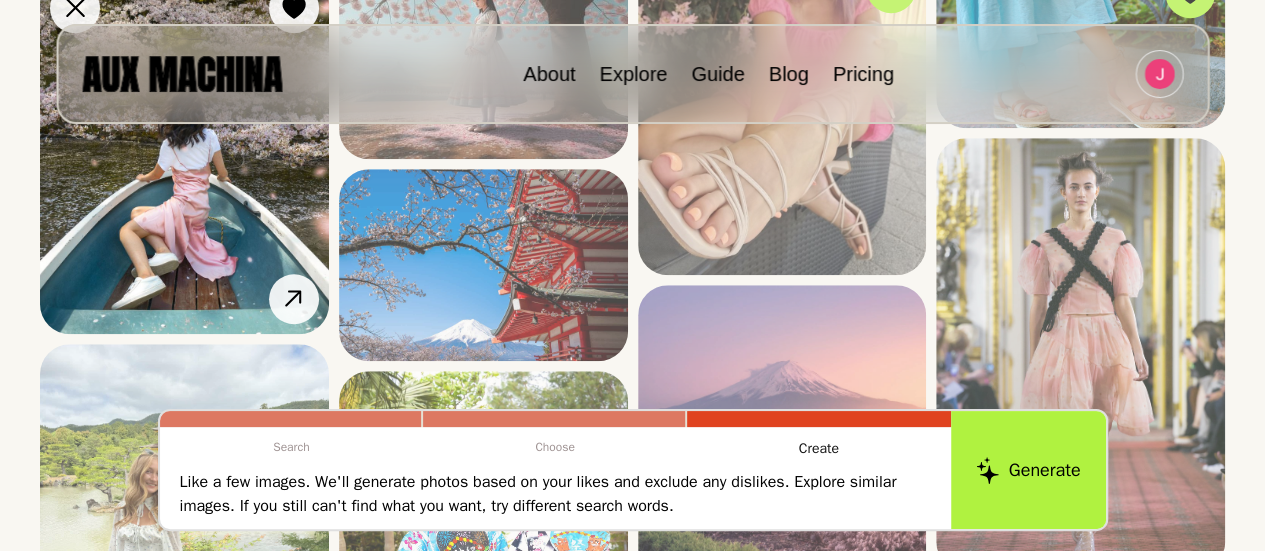 click at bounding box center [184, 153] 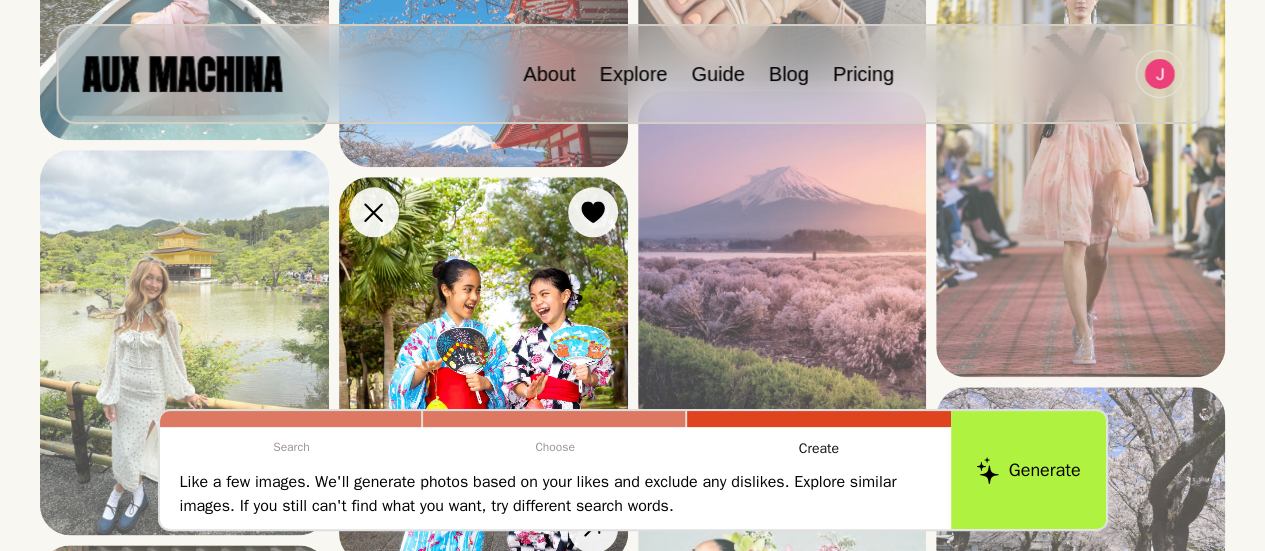 scroll, scrollTop: 1033, scrollLeft: 0, axis: vertical 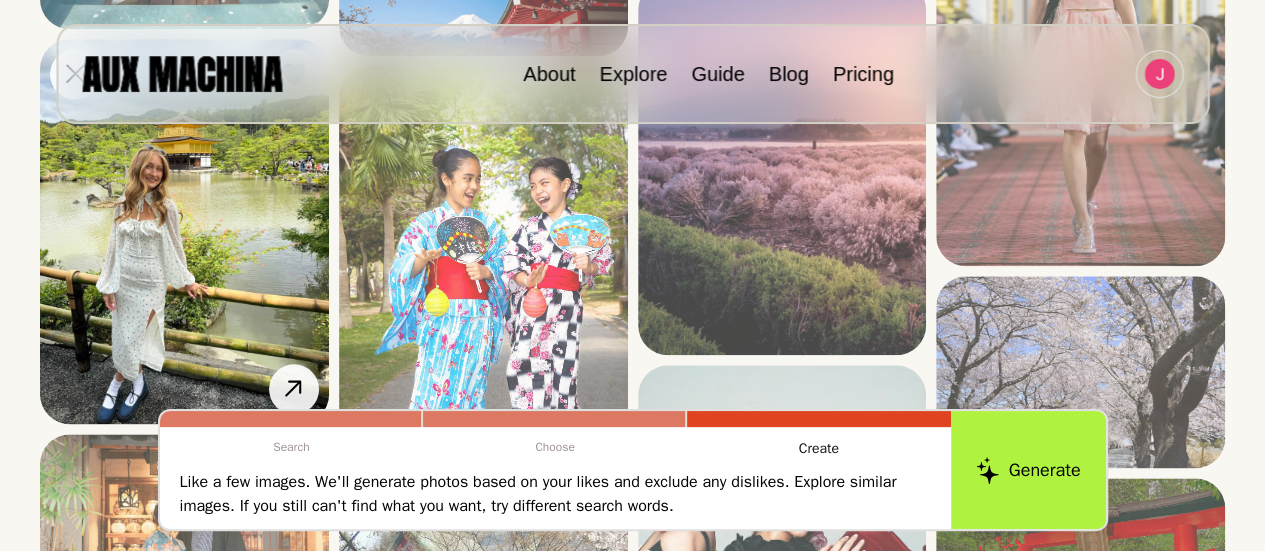 click at bounding box center [184, 231] 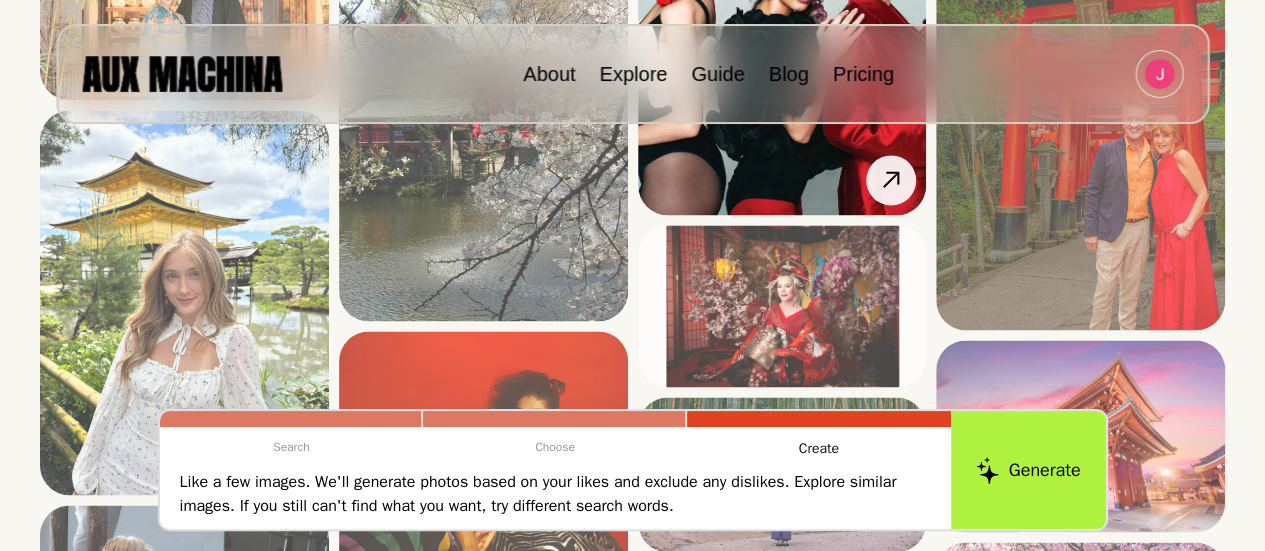 scroll, scrollTop: 1561, scrollLeft: 0, axis: vertical 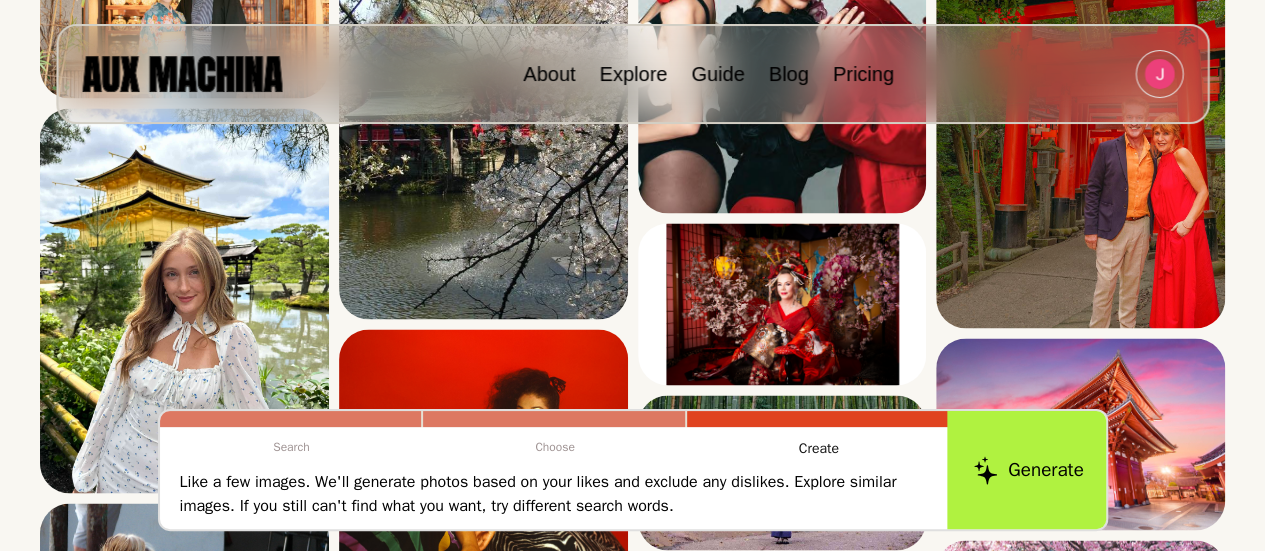 click on "Generate" at bounding box center [1028, 470] 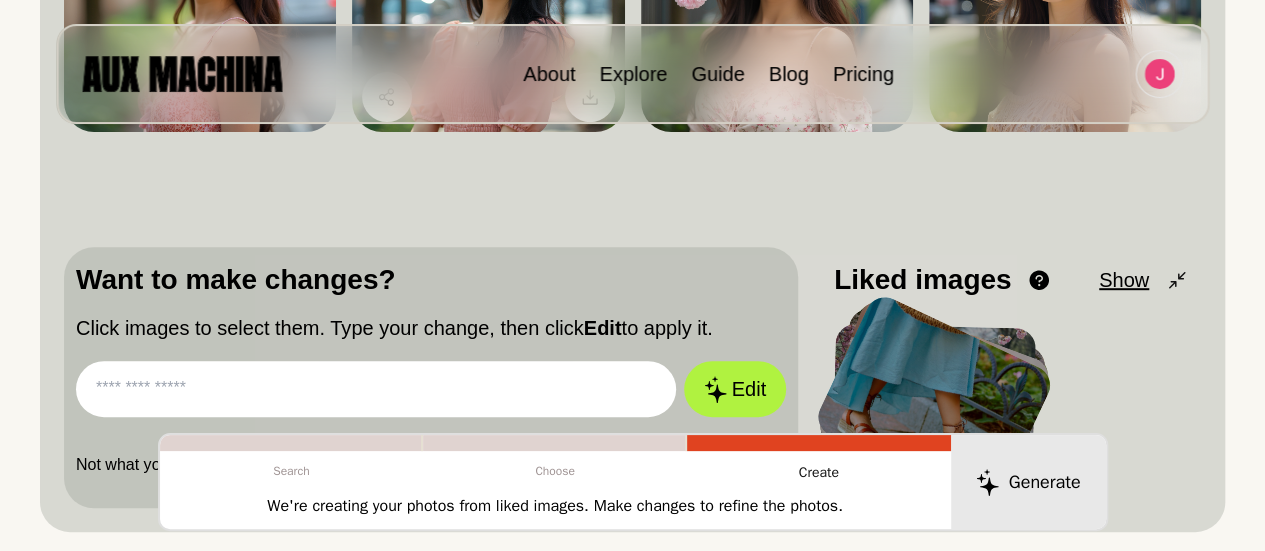 scroll, scrollTop: 0, scrollLeft: 0, axis: both 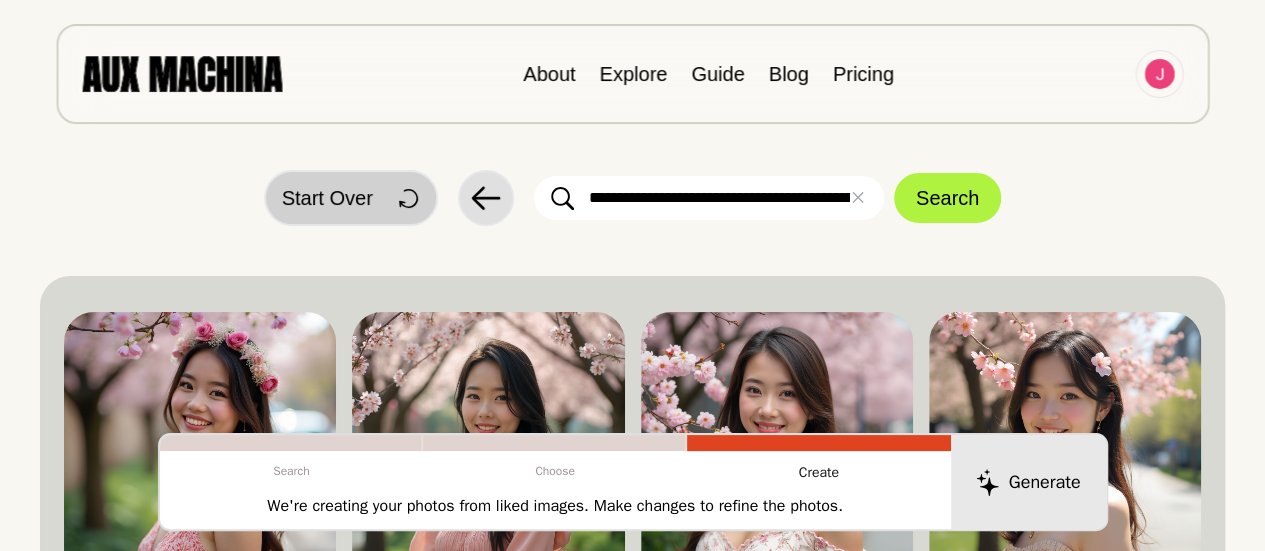 click on "Start Over" at bounding box center [327, 198] 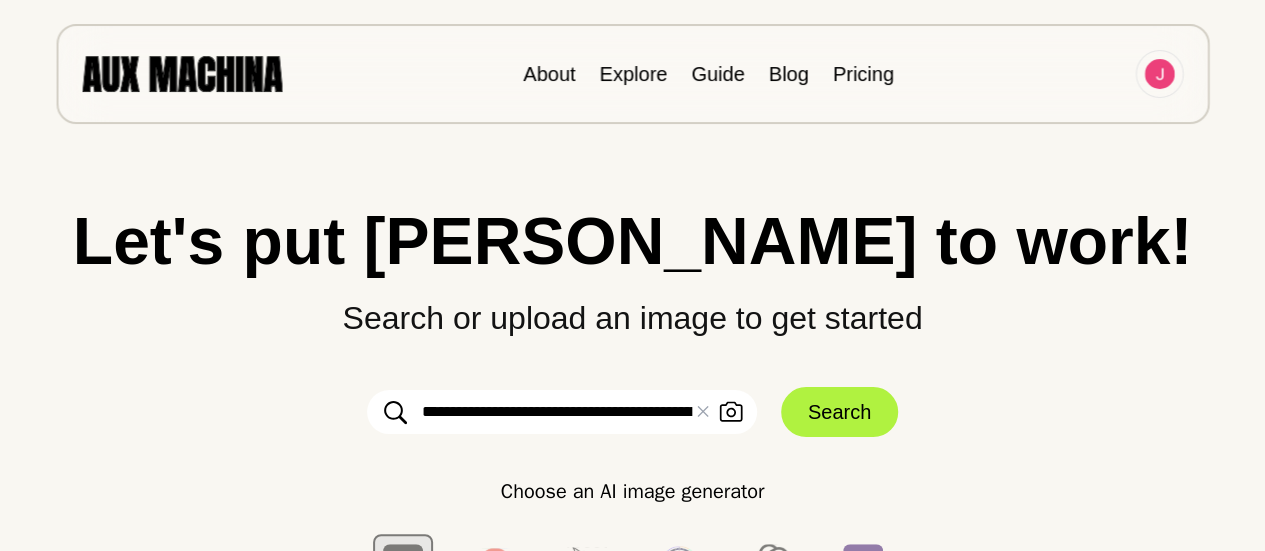 scroll, scrollTop: 124, scrollLeft: 0, axis: vertical 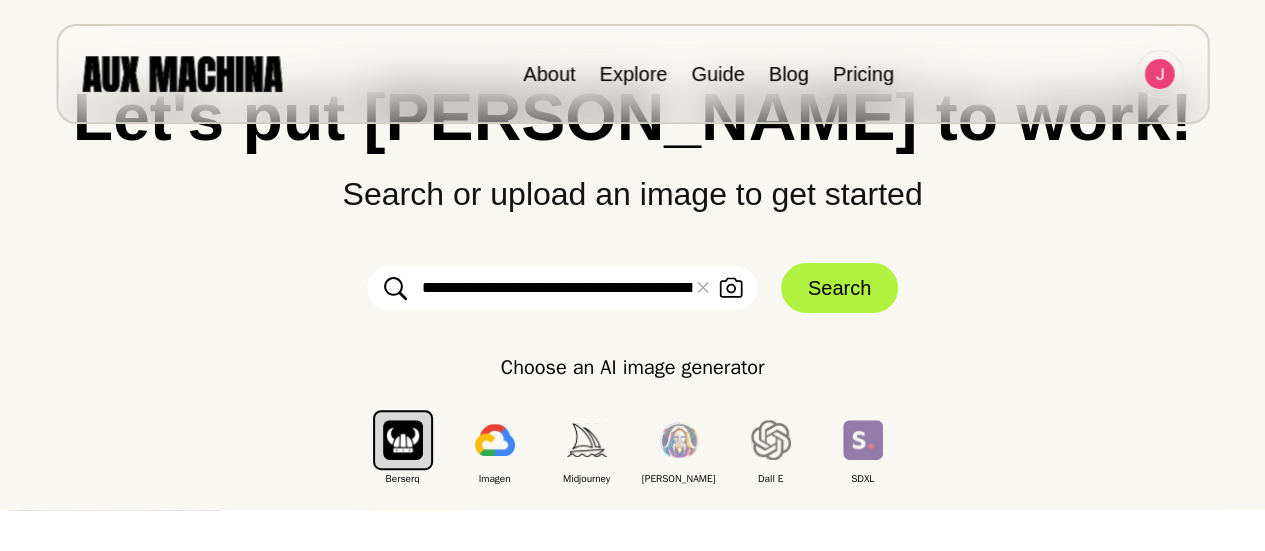 click on "**********" at bounding box center [562, 288] 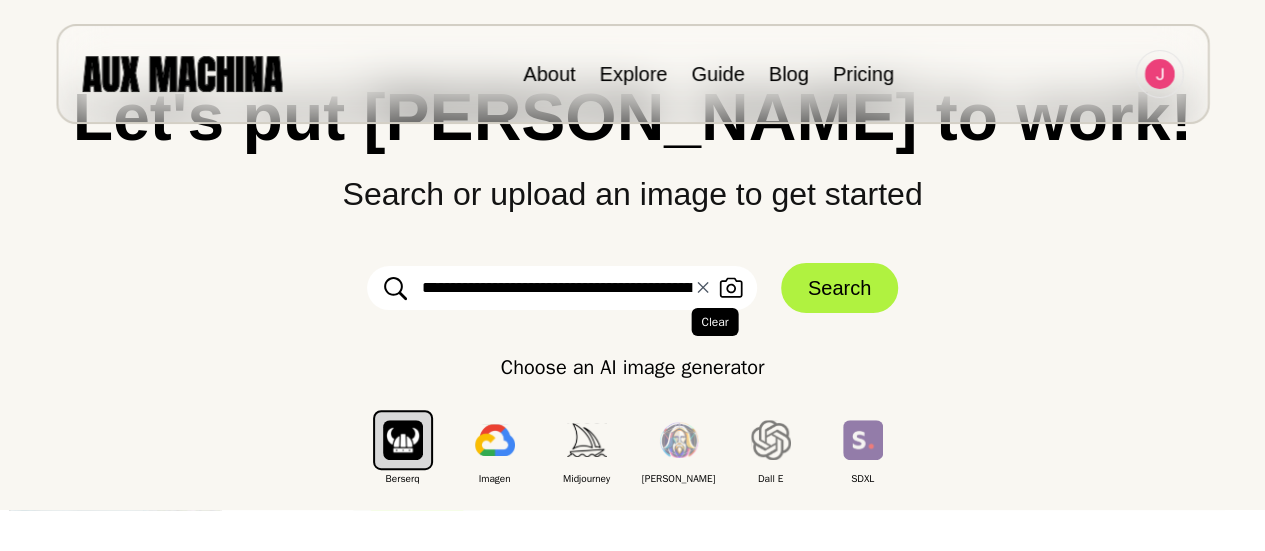 click on "✕ Clear" at bounding box center [703, 288] 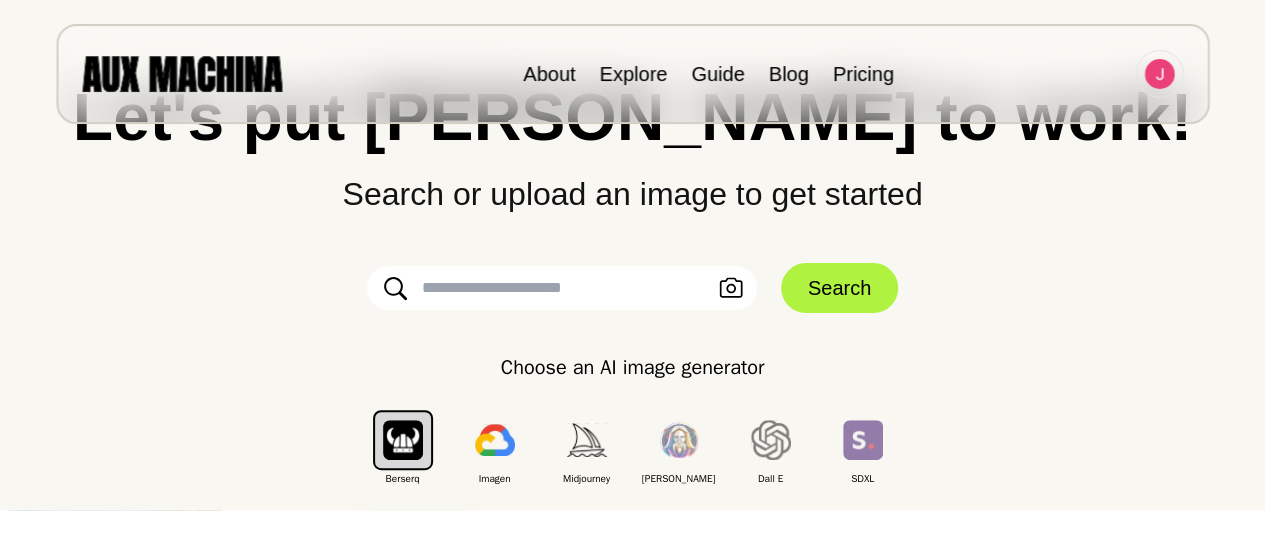 click at bounding box center [562, 288] 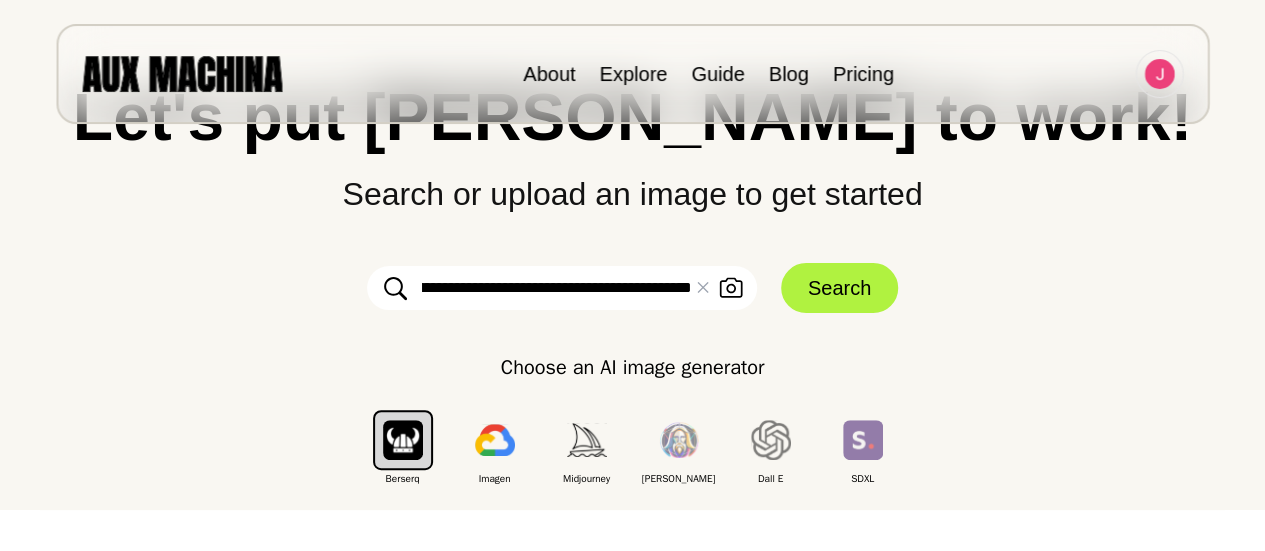 scroll, scrollTop: 0, scrollLeft: 174, axis: horizontal 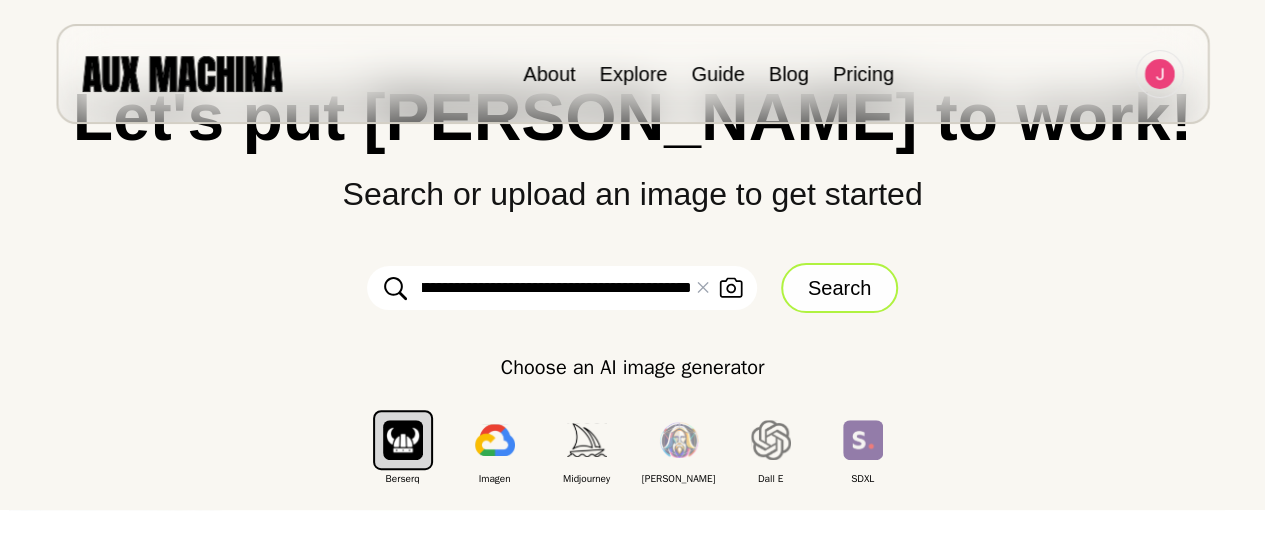 type on "**********" 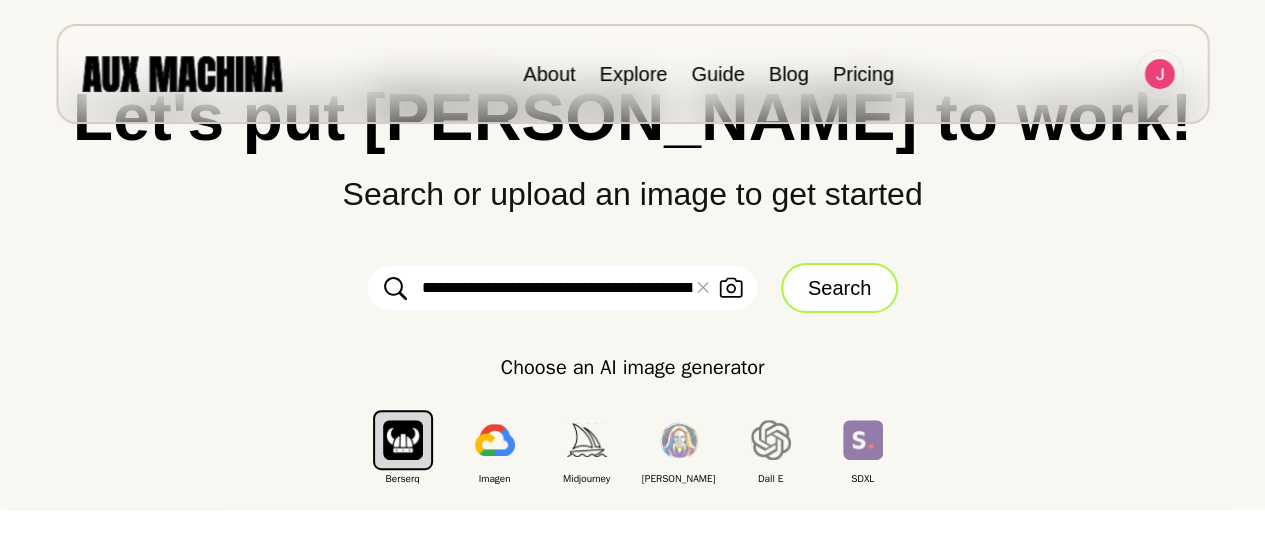 click on "Search" at bounding box center [839, 288] 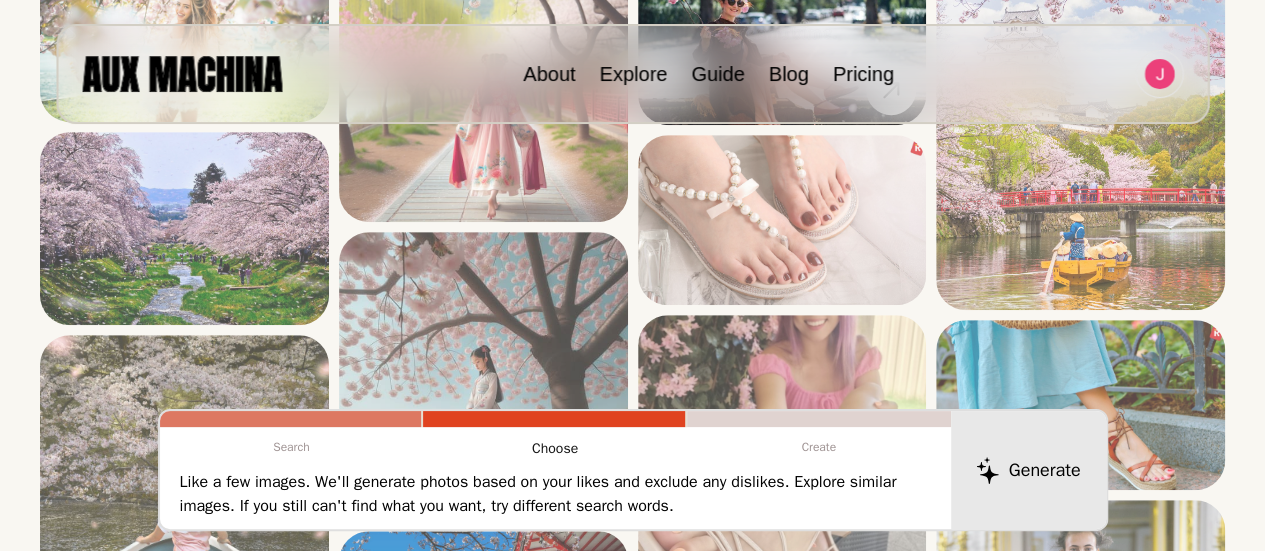 scroll, scrollTop: 533, scrollLeft: 0, axis: vertical 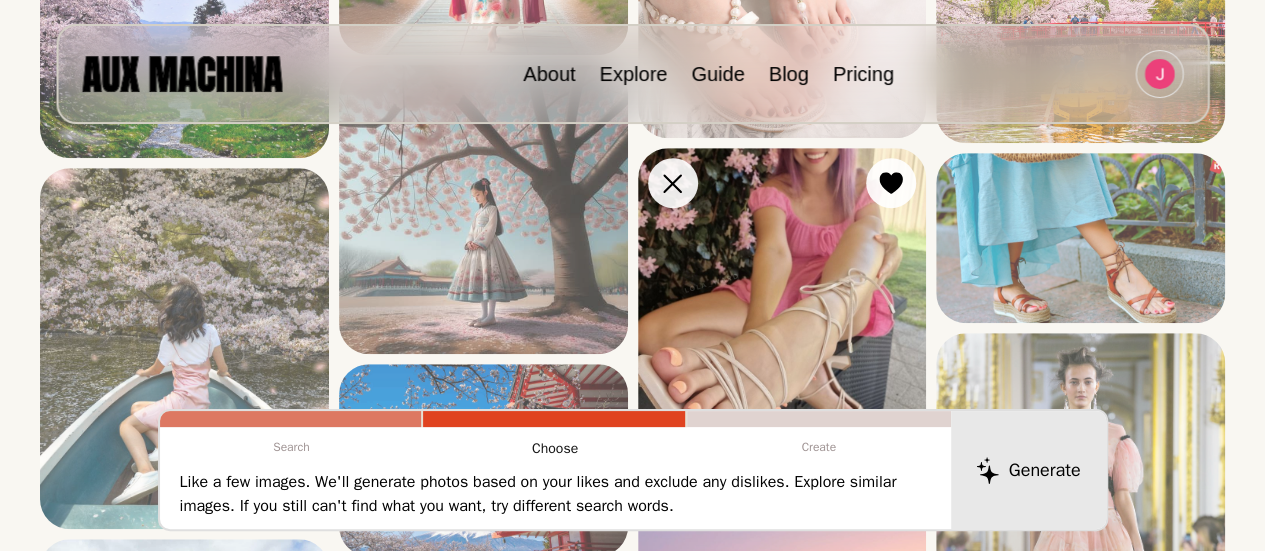 click at bounding box center (782, 309) 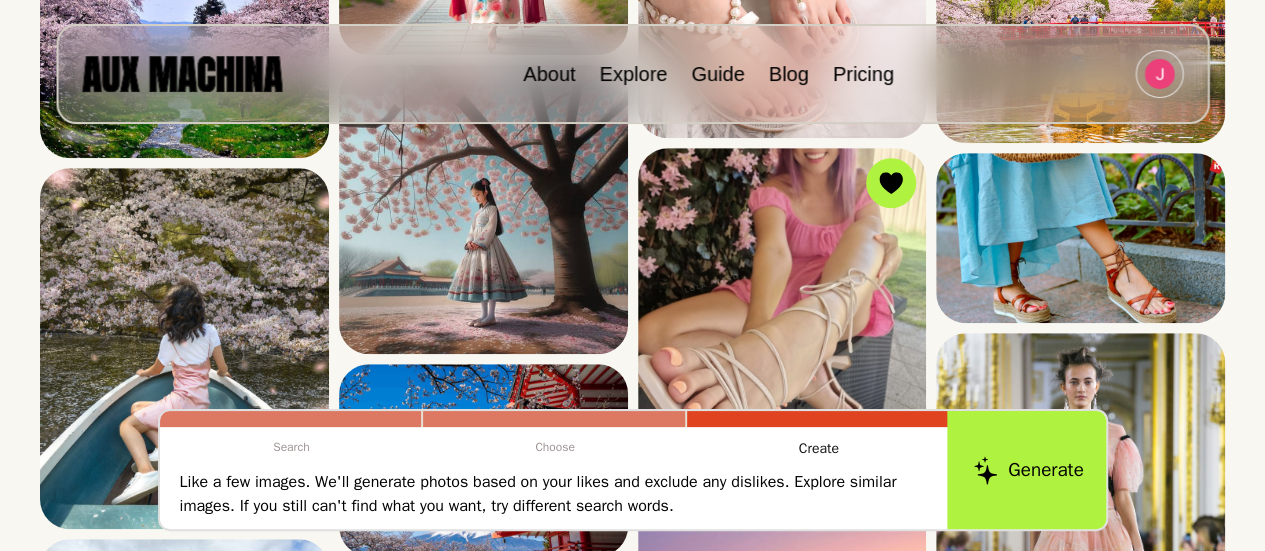 click on "Generate" at bounding box center (1028, 470) 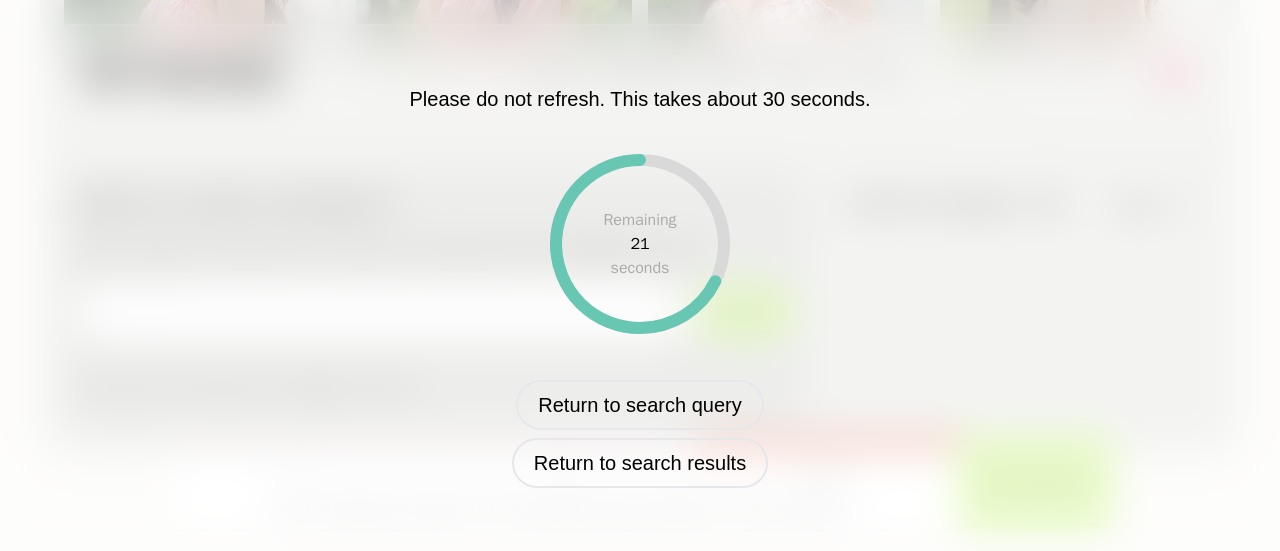 type 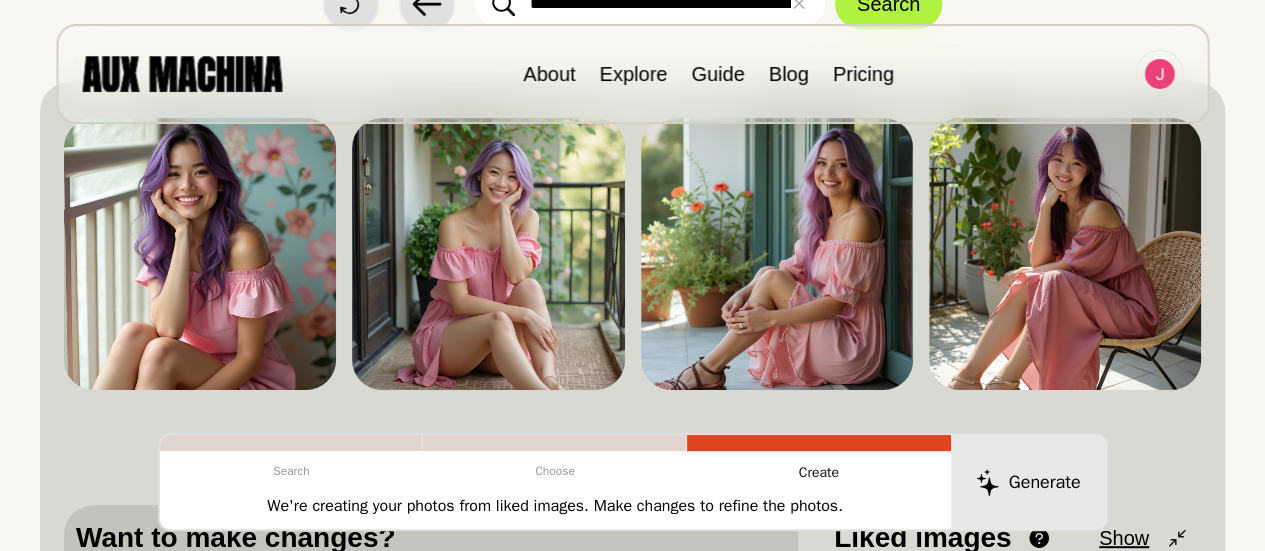 scroll, scrollTop: 193, scrollLeft: 0, axis: vertical 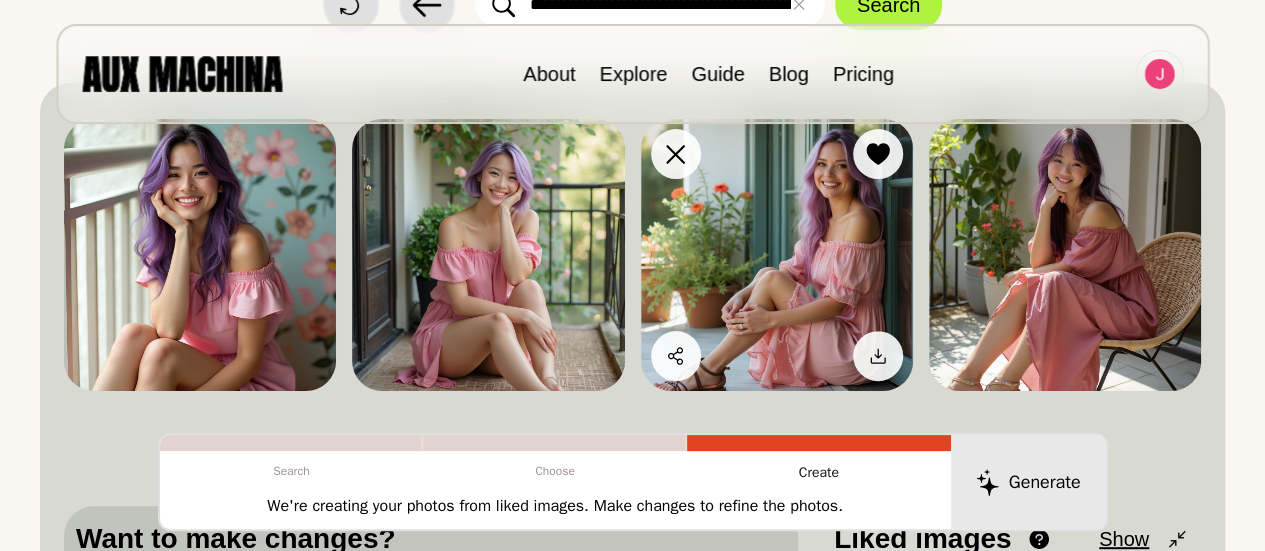 click at bounding box center (777, 255) 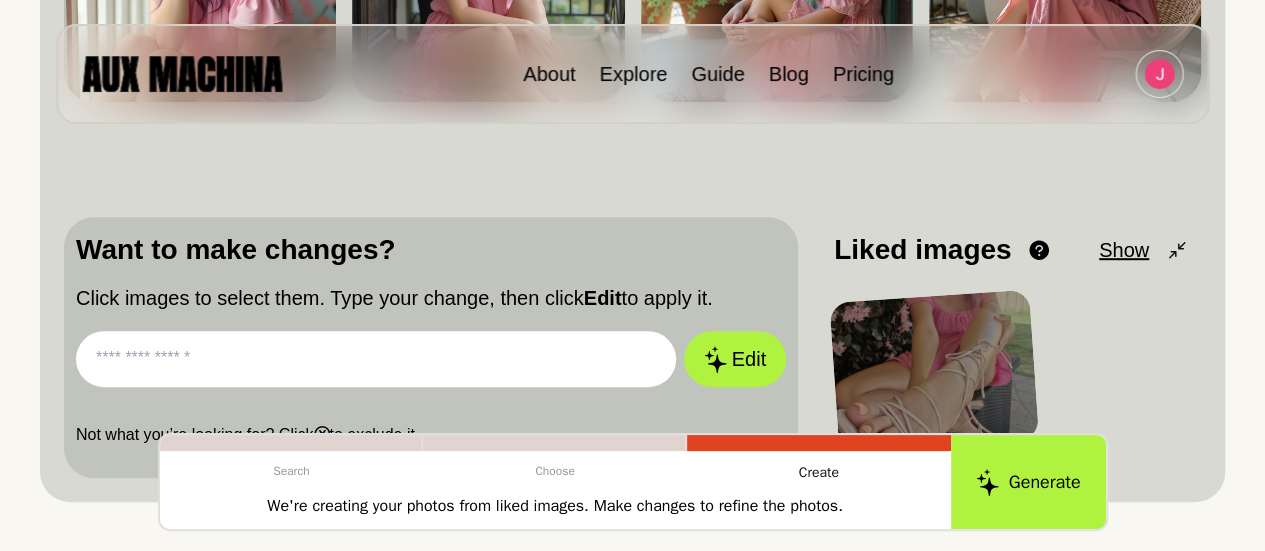 scroll, scrollTop: 483, scrollLeft: 0, axis: vertical 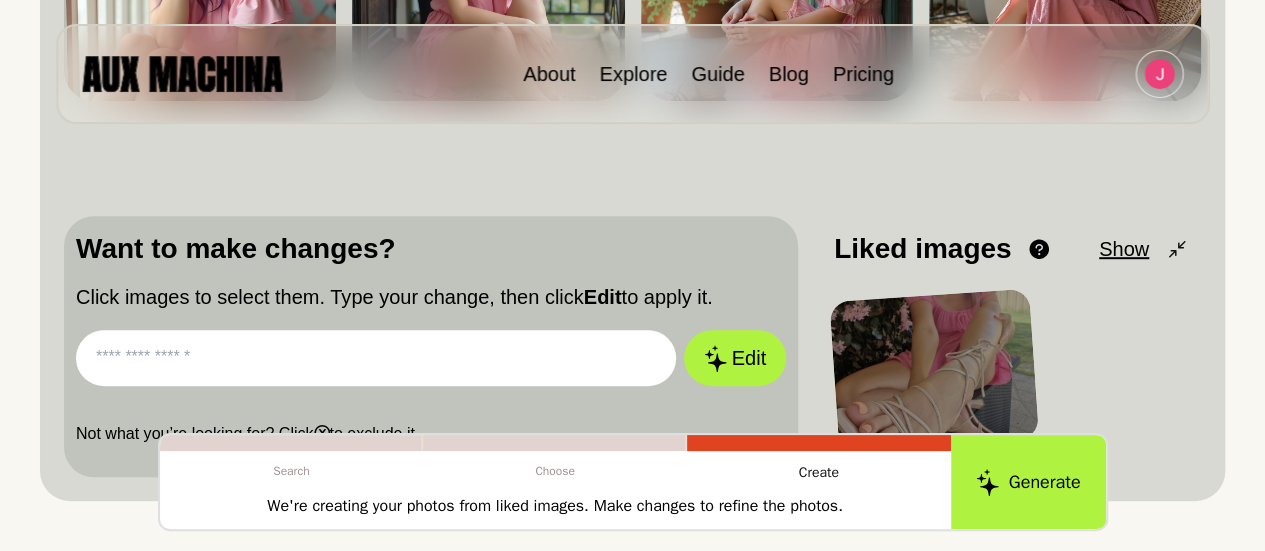 click at bounding box center (376, 358) 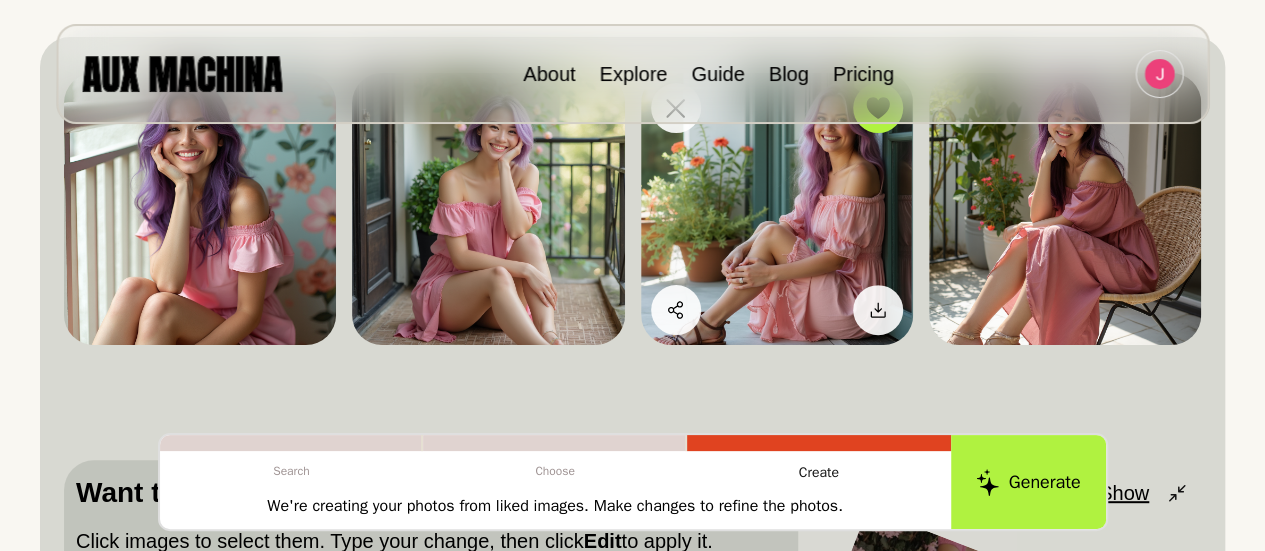 scroll, scrollTop: 193, scrollLeft: 0, axis: vertical 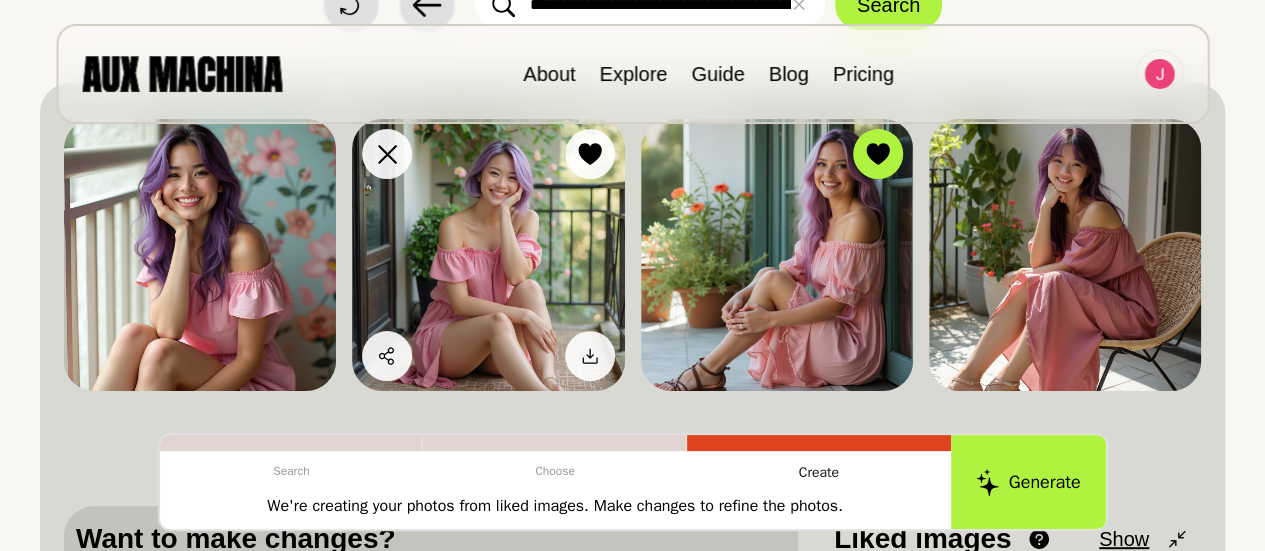 click at bounding box center (488, 255) 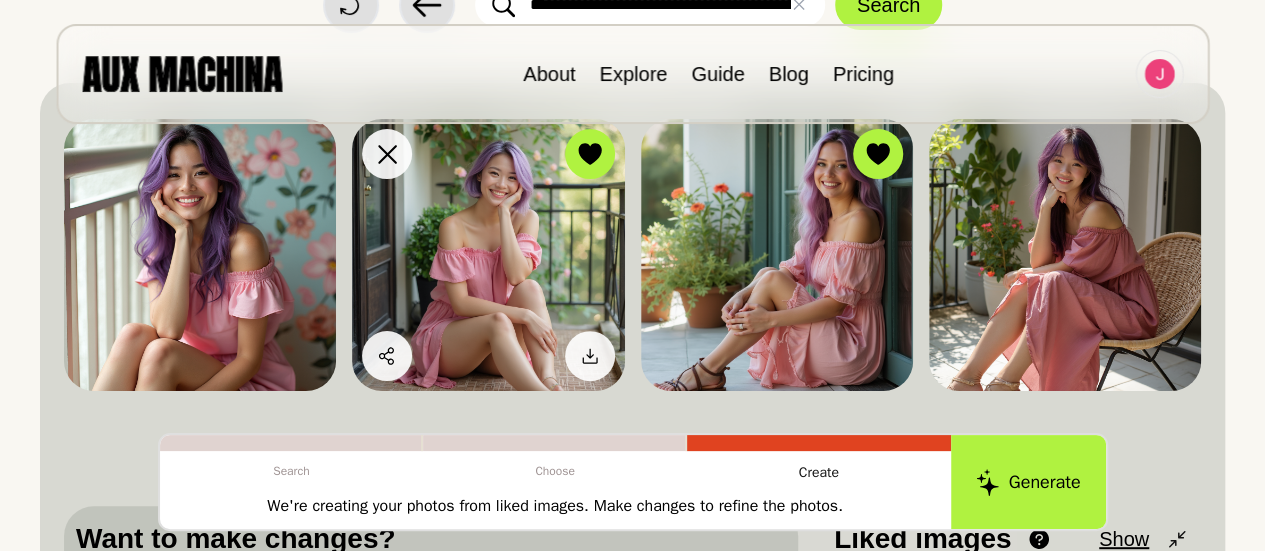 scroll, scrollTop: 554, scrollLeft: 0, axis: vertical 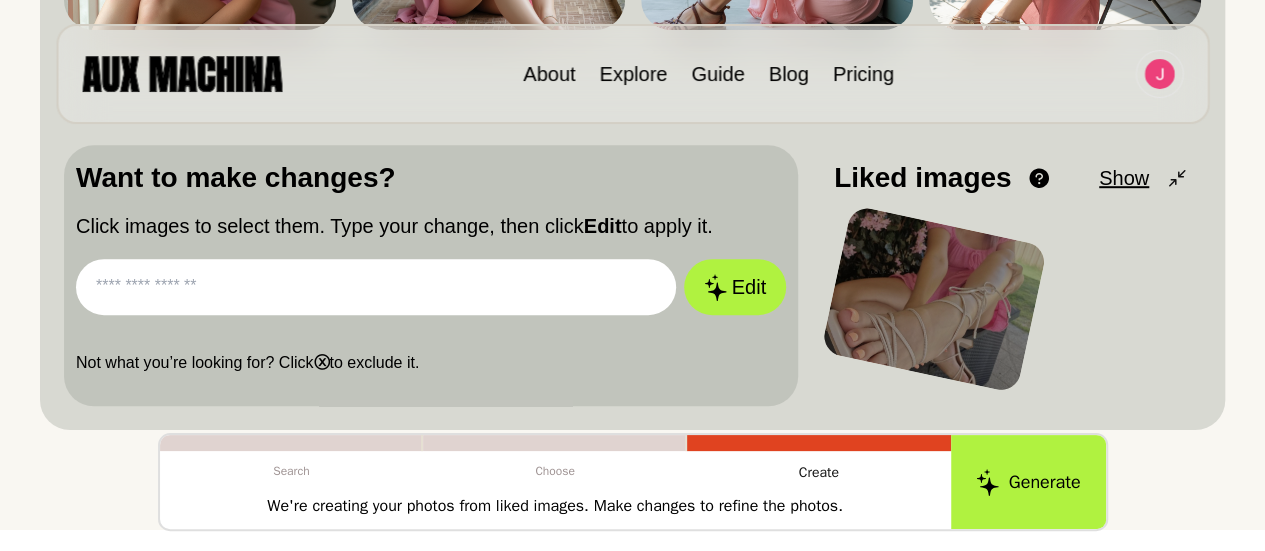 click at bounding box center (376, 287) 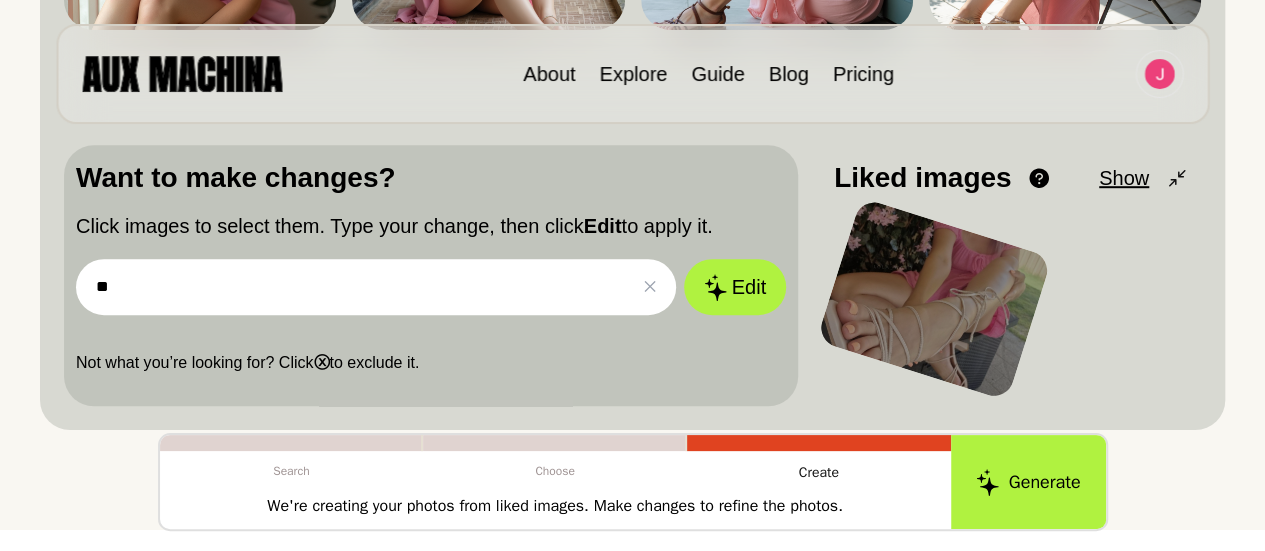 type on "*" 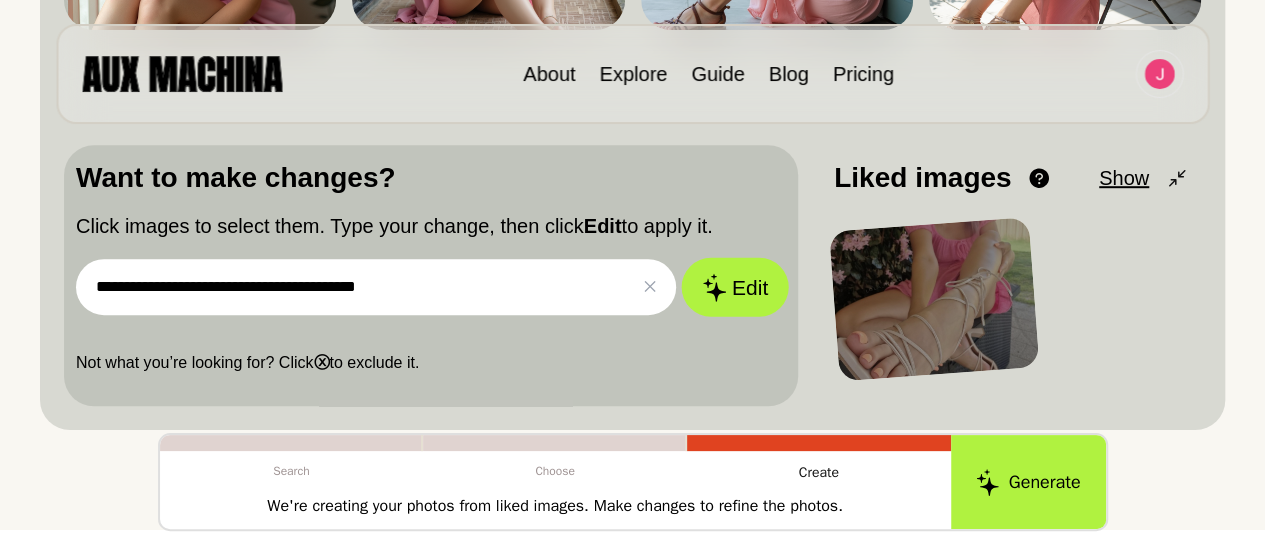 click 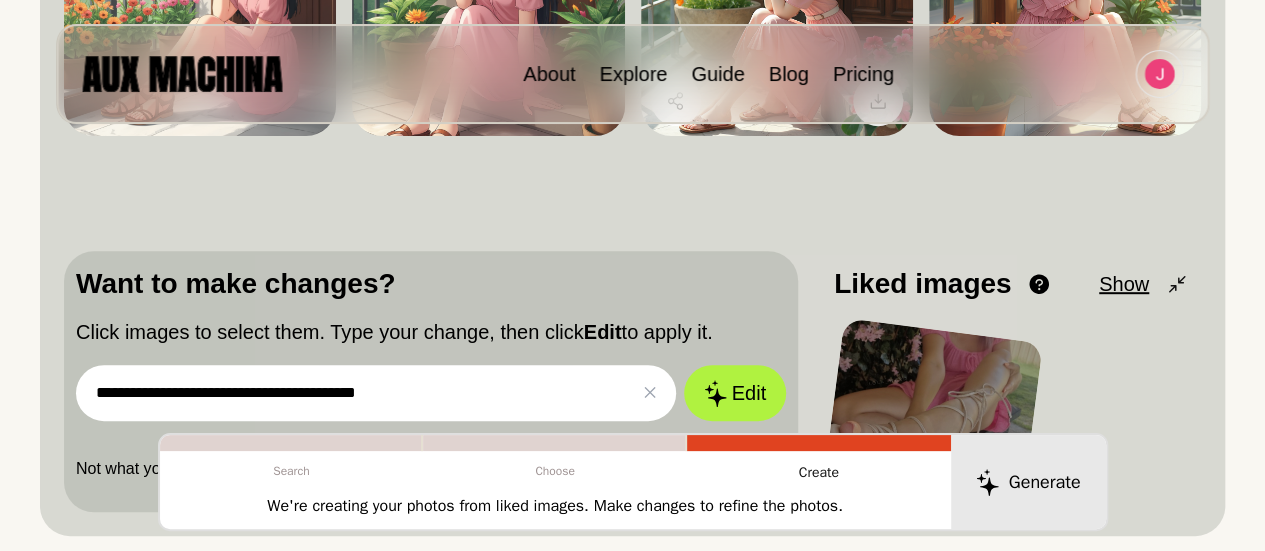 scroll, scrollTop: 449, scrollLeft: 0, axis: vertical 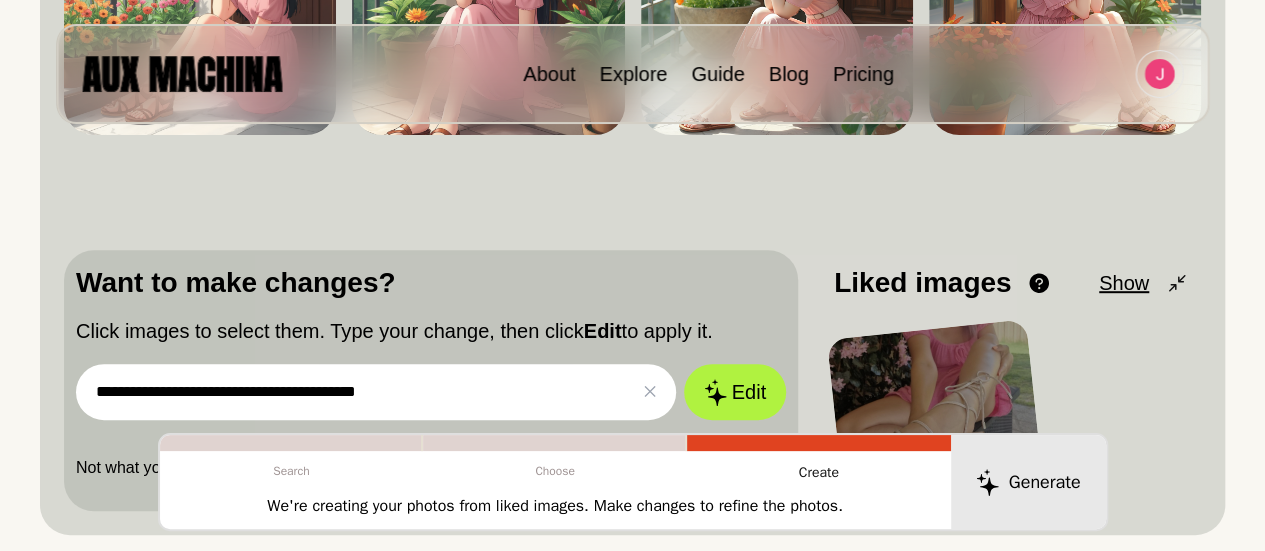 drag, startPoint x: 483, startPoint y: 385, endPoint x: 84, endPoint y: 383, distance: 399.005 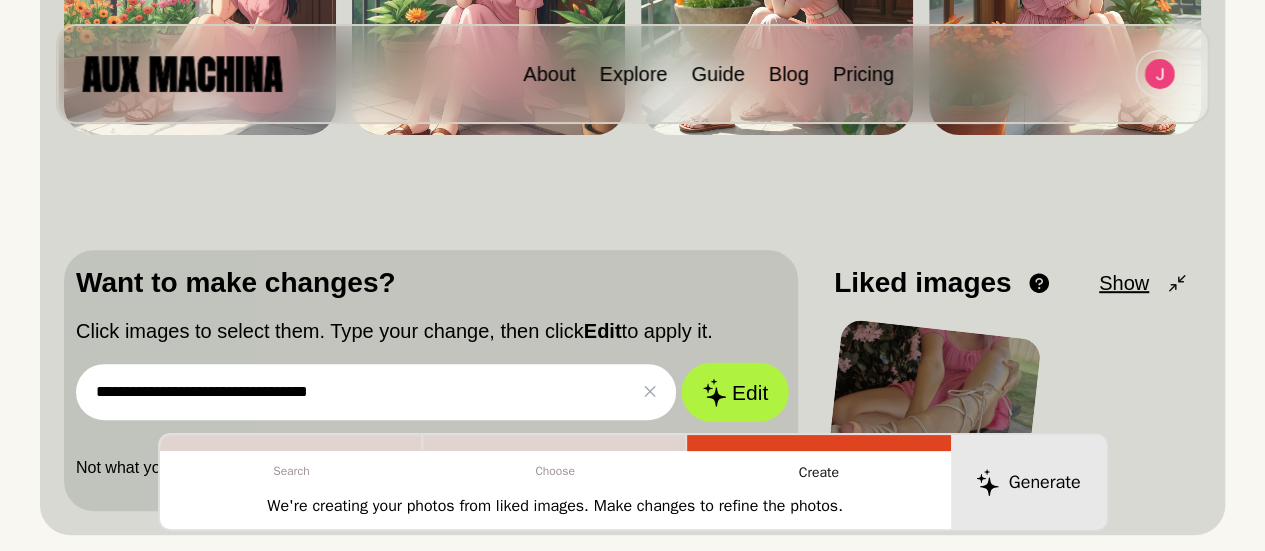 type on "**********" 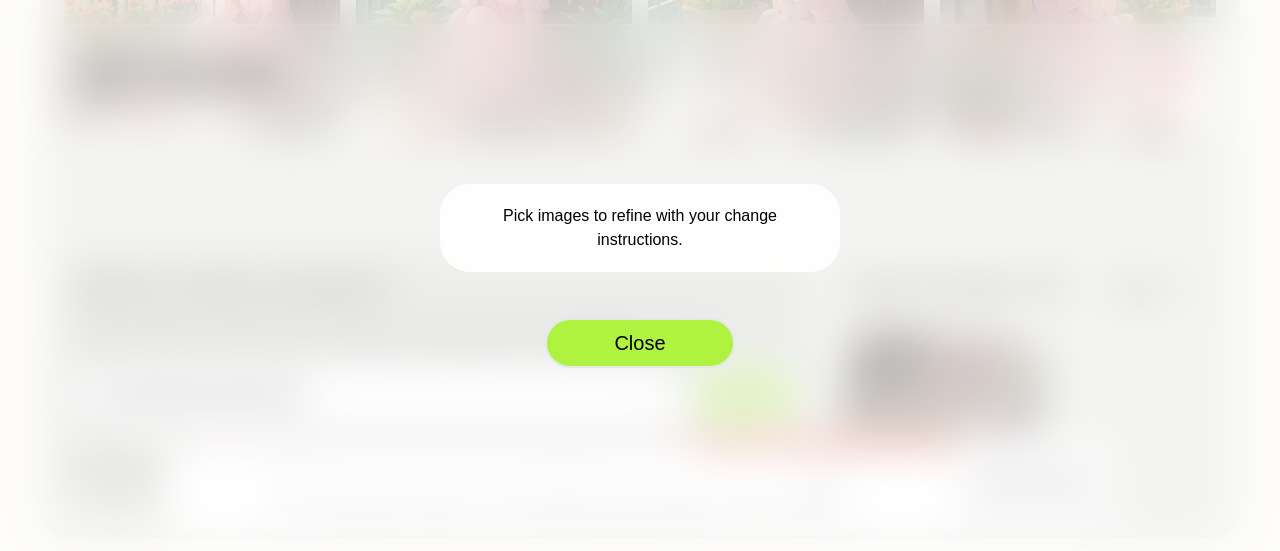 click on "Close" at bounding box center (640, 343) 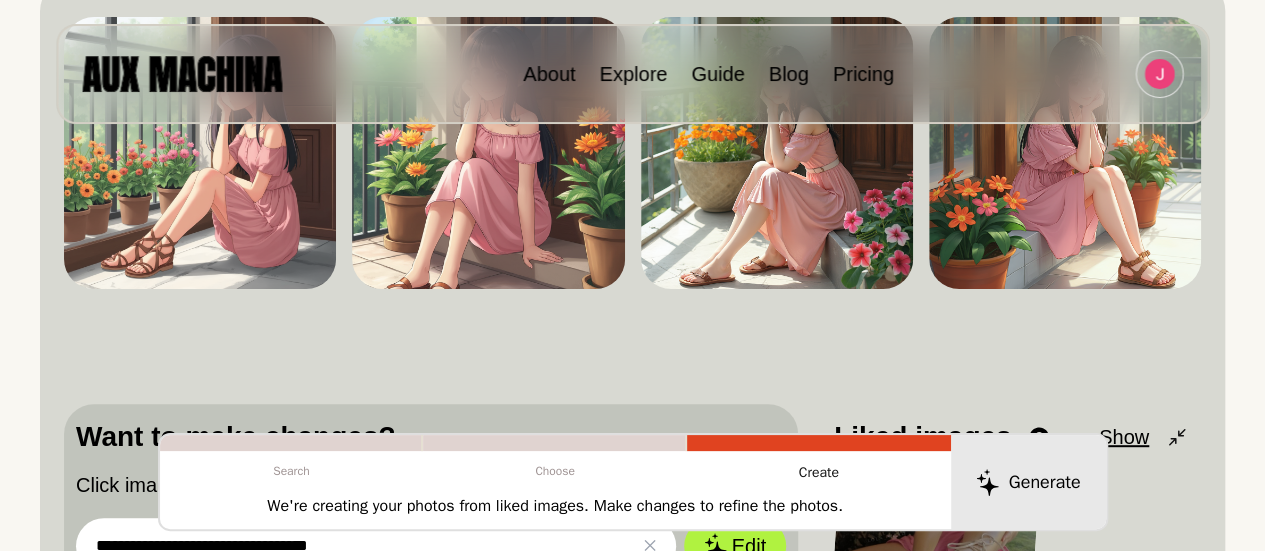 scroll, scrollTop: 172, scrollLeft: 0, axis: vertical 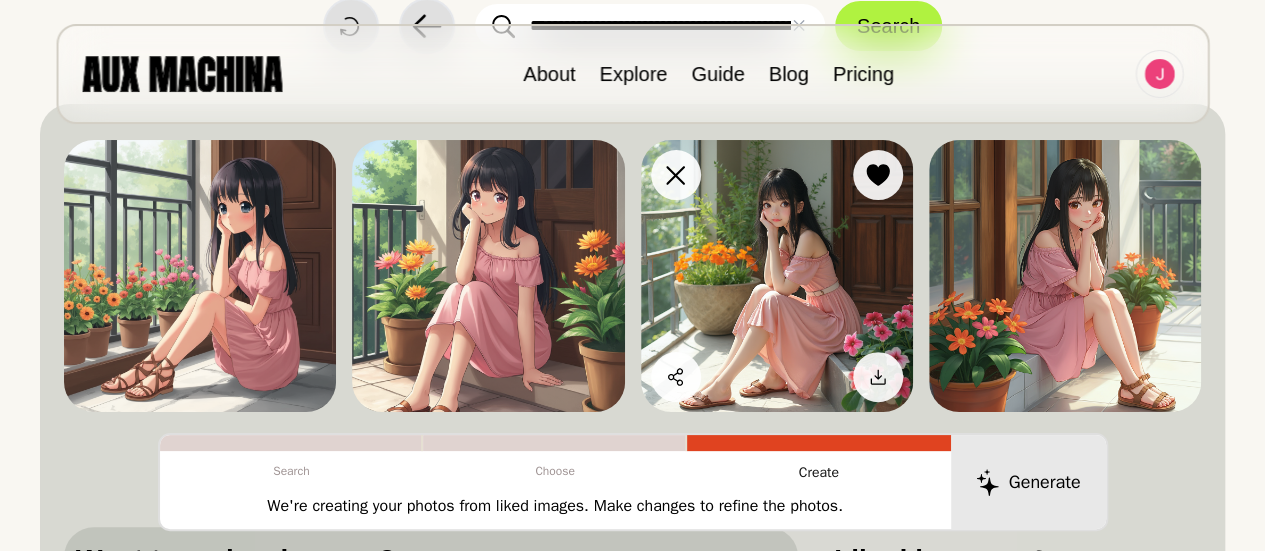 click at bounding box center (777, 276) 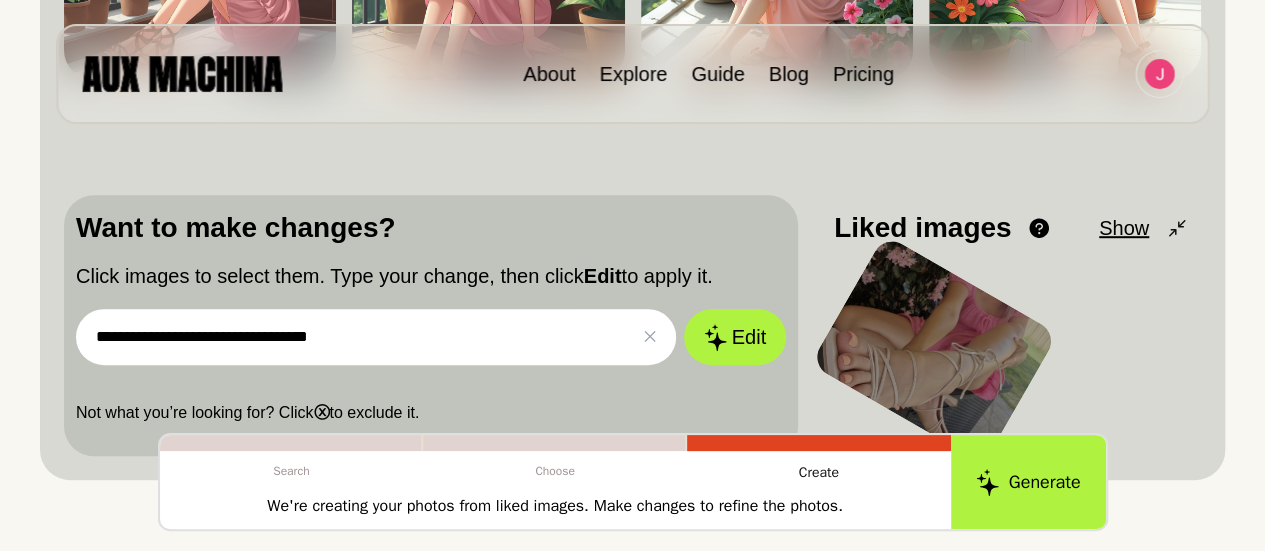 scroll, scrollTop: 505, scrollLeft: 0, axis: vertical 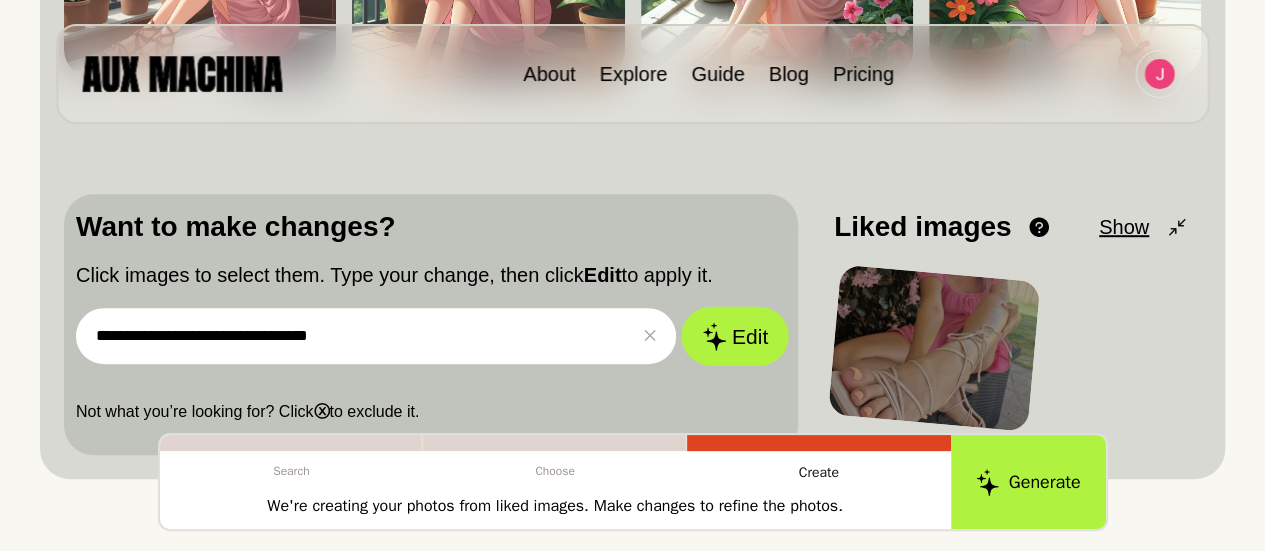 click on "Edit" at bounding box center [735, 336] 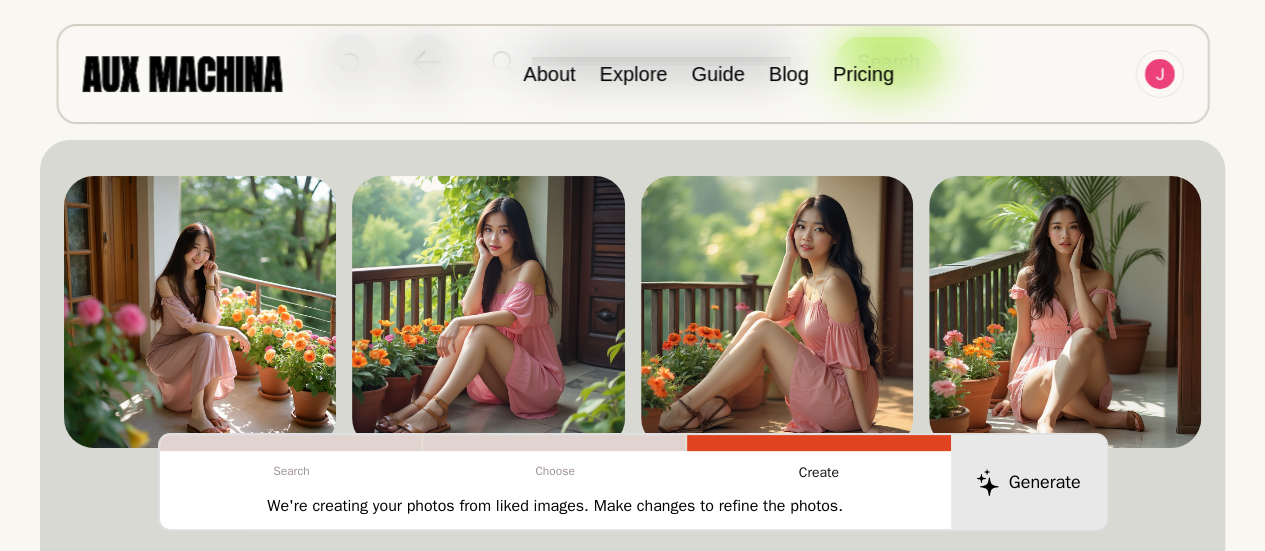 scroll, scrollTop: 180, scrollLeft: 0, axis: vertical 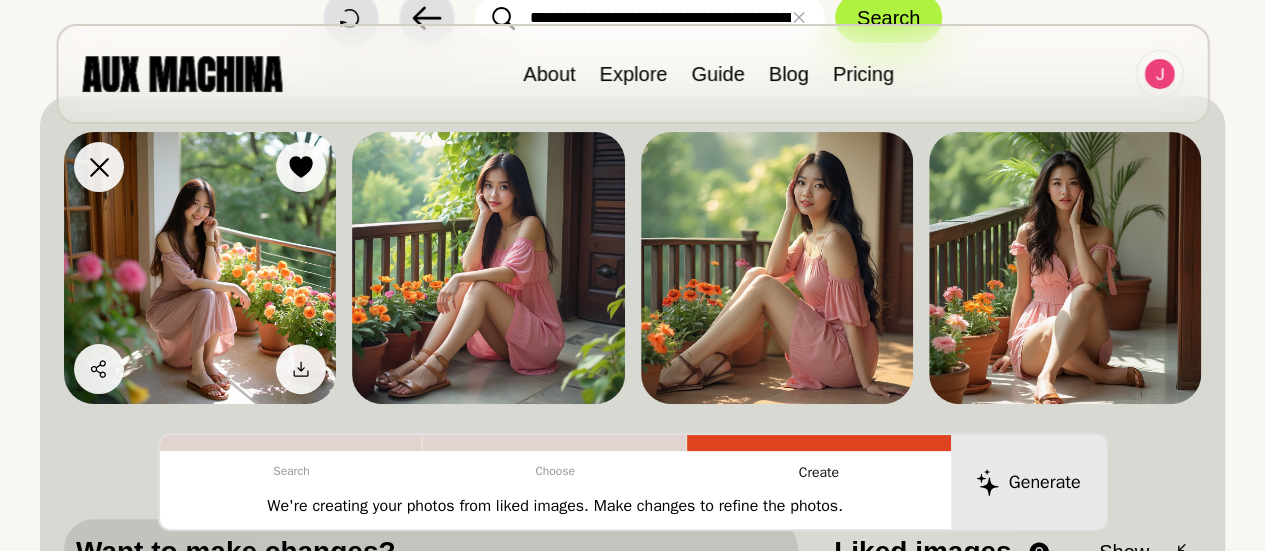 click at bounding box center (200, 268) 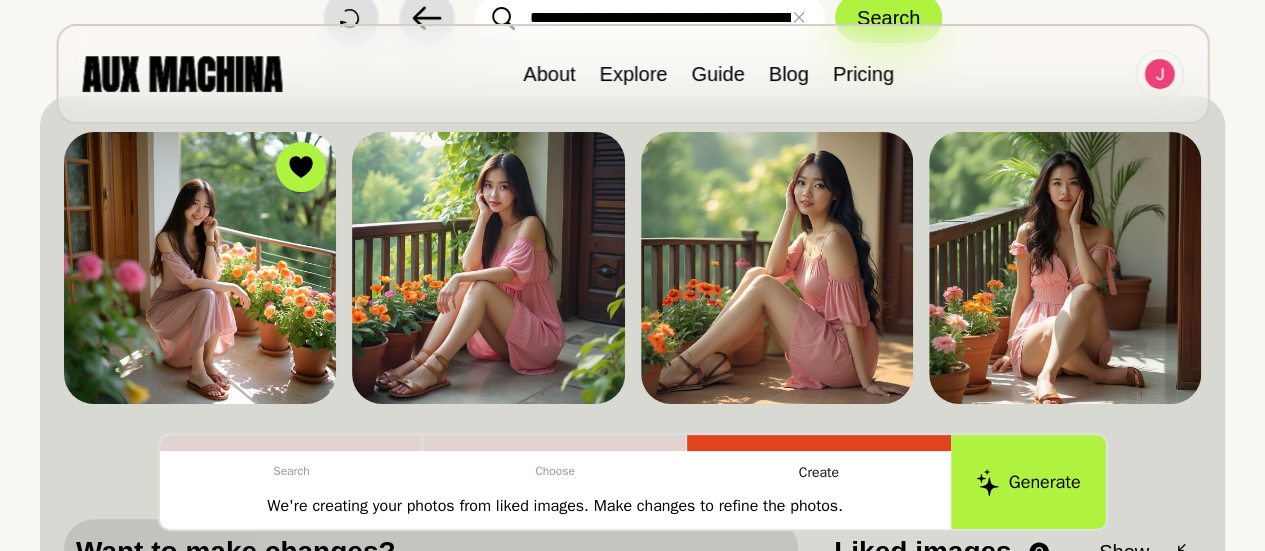 click on "Search Choose Create We're creating your photos from liked images.  Make changes to refine the photos. Generate" at bounding box center [633, 482] 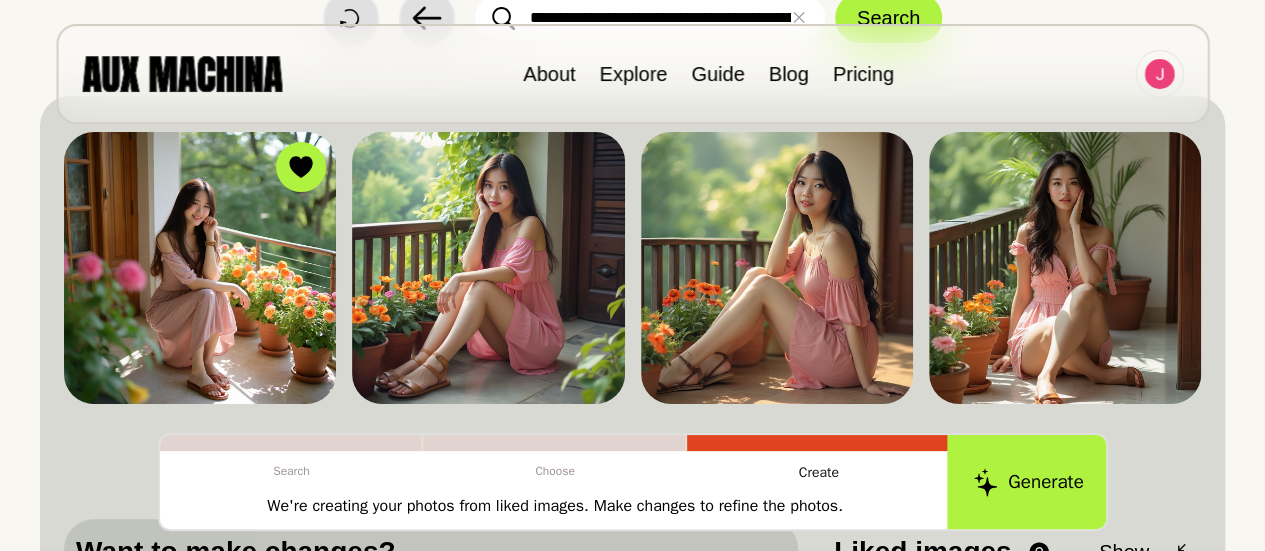 click on "Generate" at bounding box center (1028, 482) 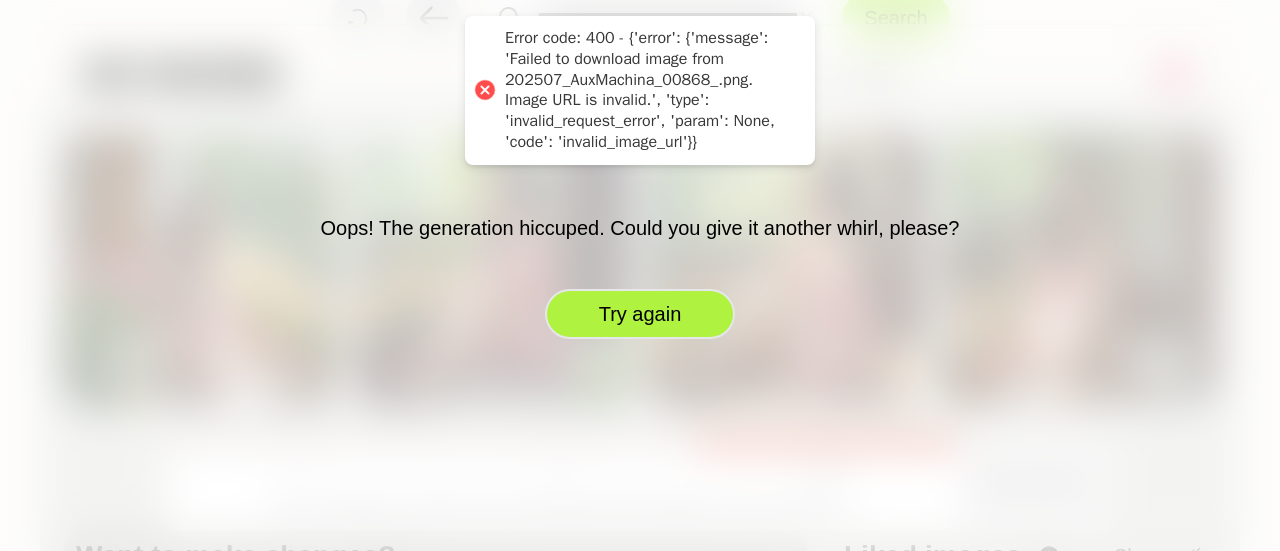 click on "Try again" at bounding box center [640, 314] 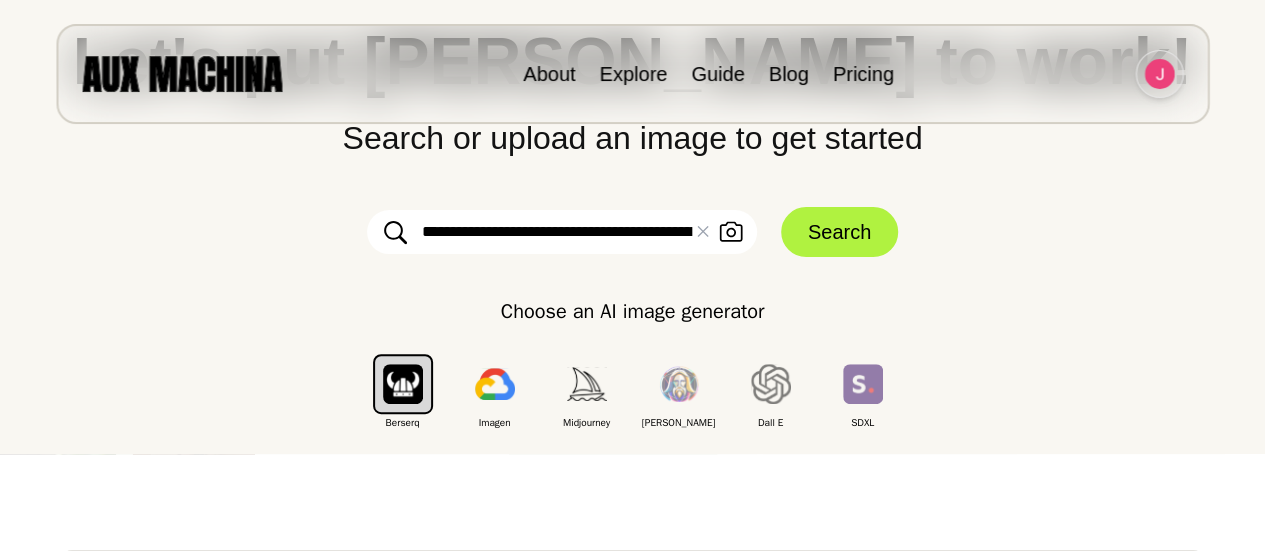 click at bounding box center [1159, 74] 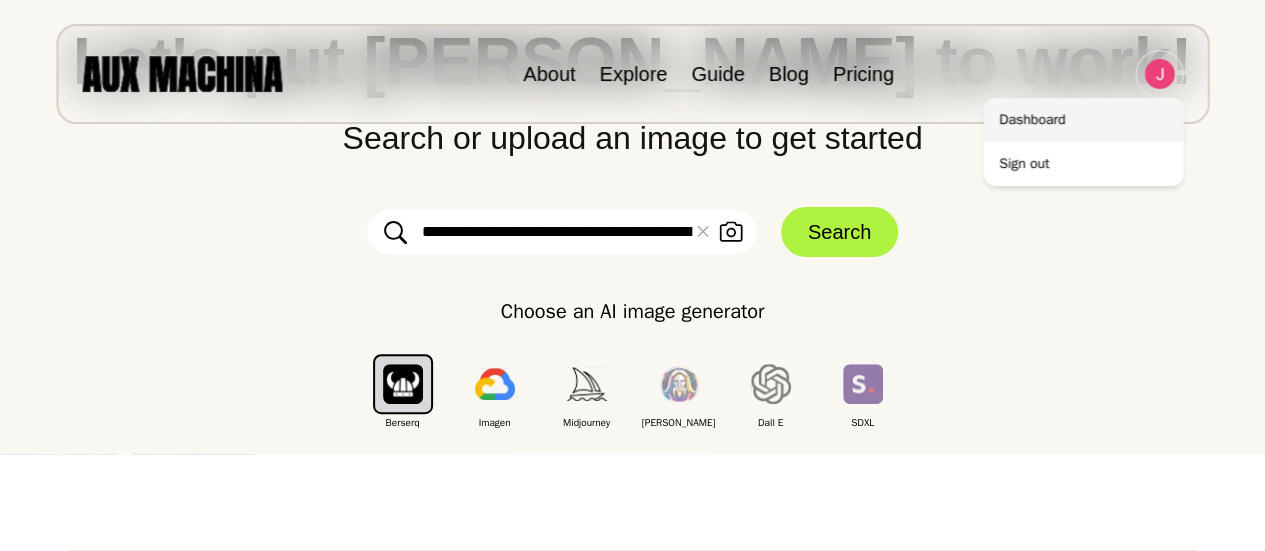 click on "Dashboard" at bounding box center [1083, 120] 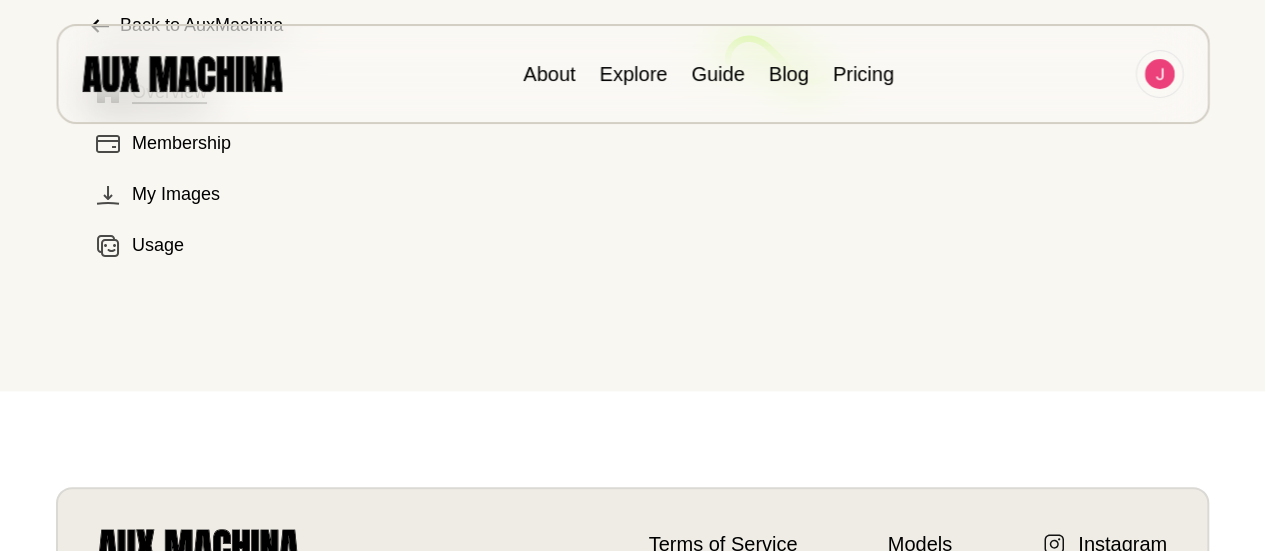 scroll, scrollTop: 0, scrollLeft: 0, axis: both 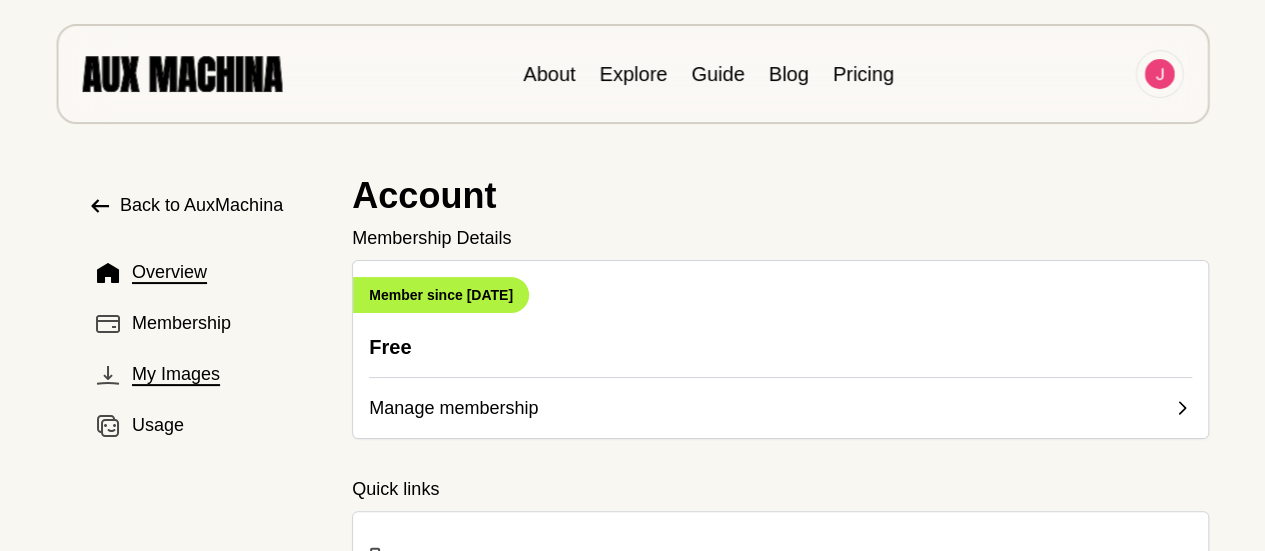 click on "My Images" at bounding box center [176, 374] 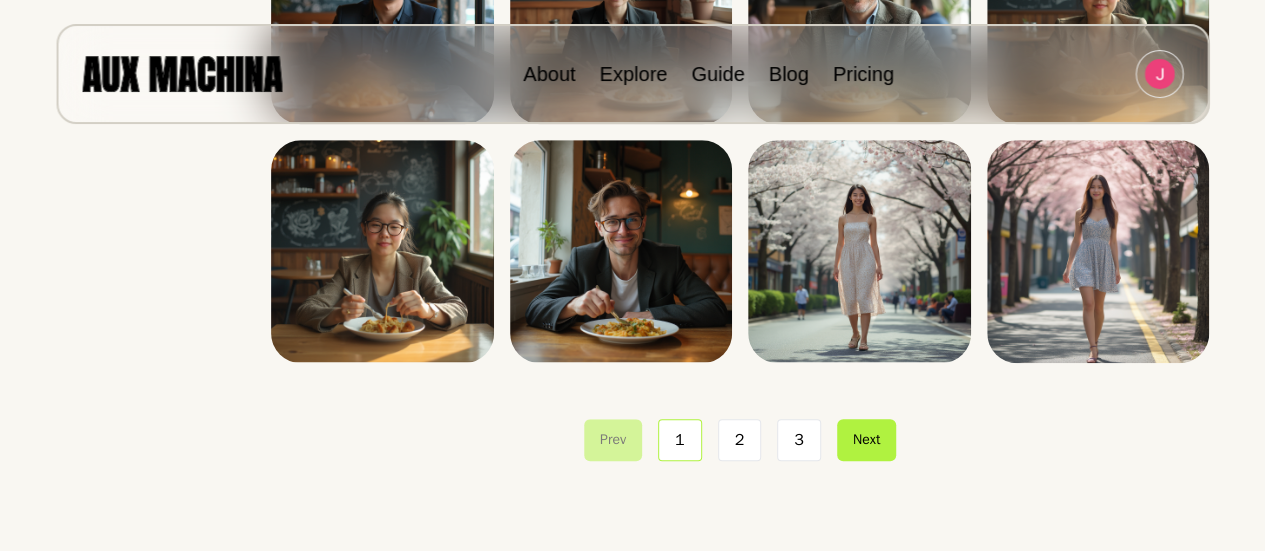 scroll, scrollTop: 584, scrollLeft: 0, axis: vertical 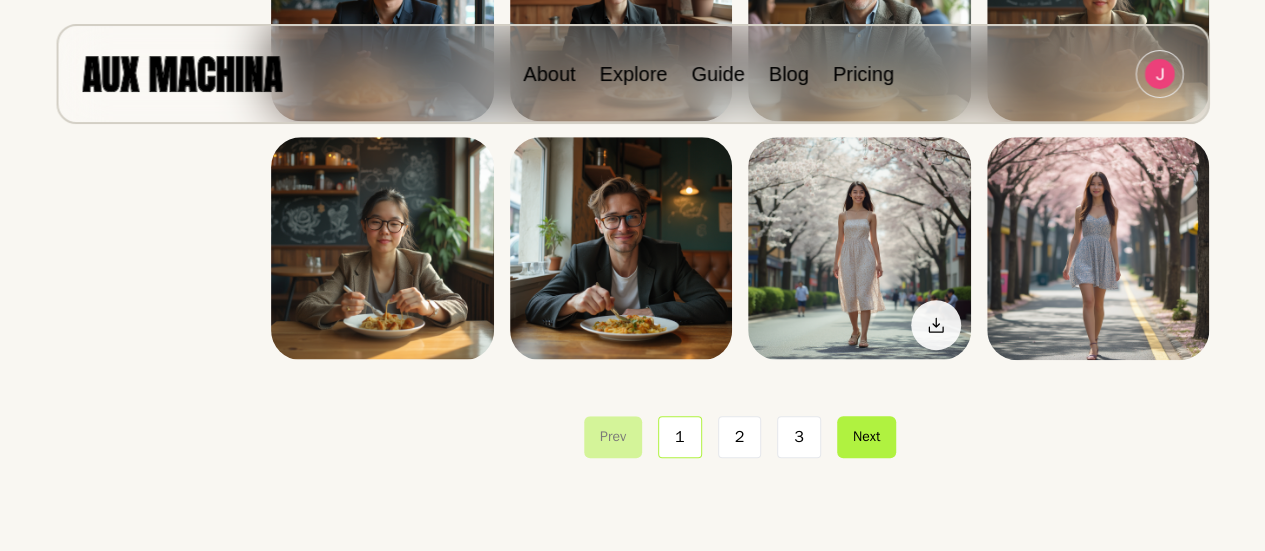 click at bounding box center (859, 248) 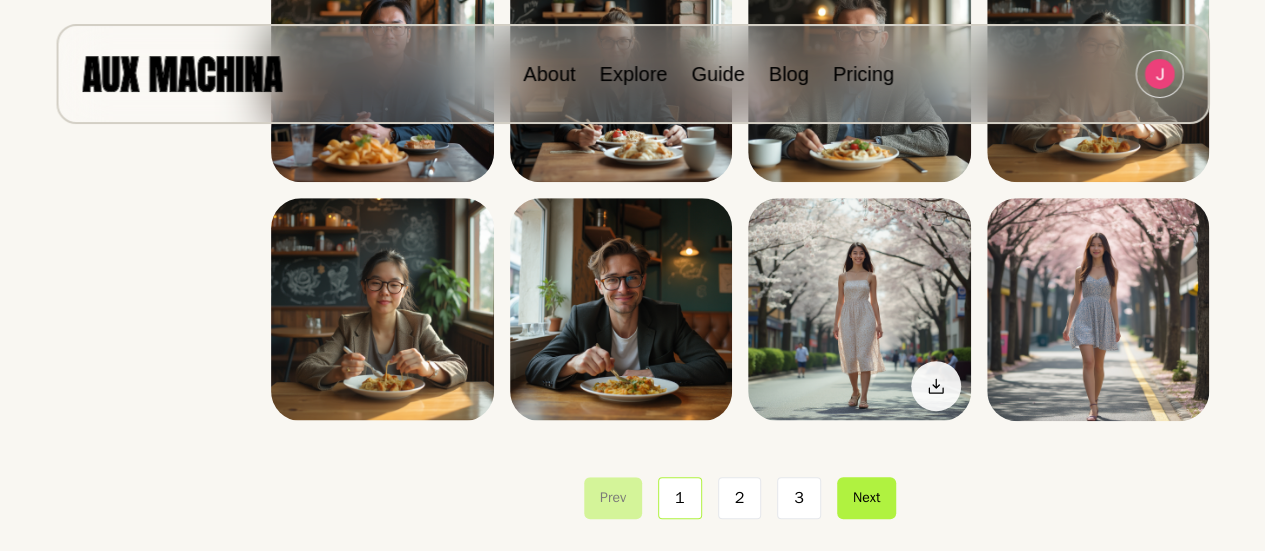 scroll, scrollTop: 551, scrollLeft: 0, axis: vertical 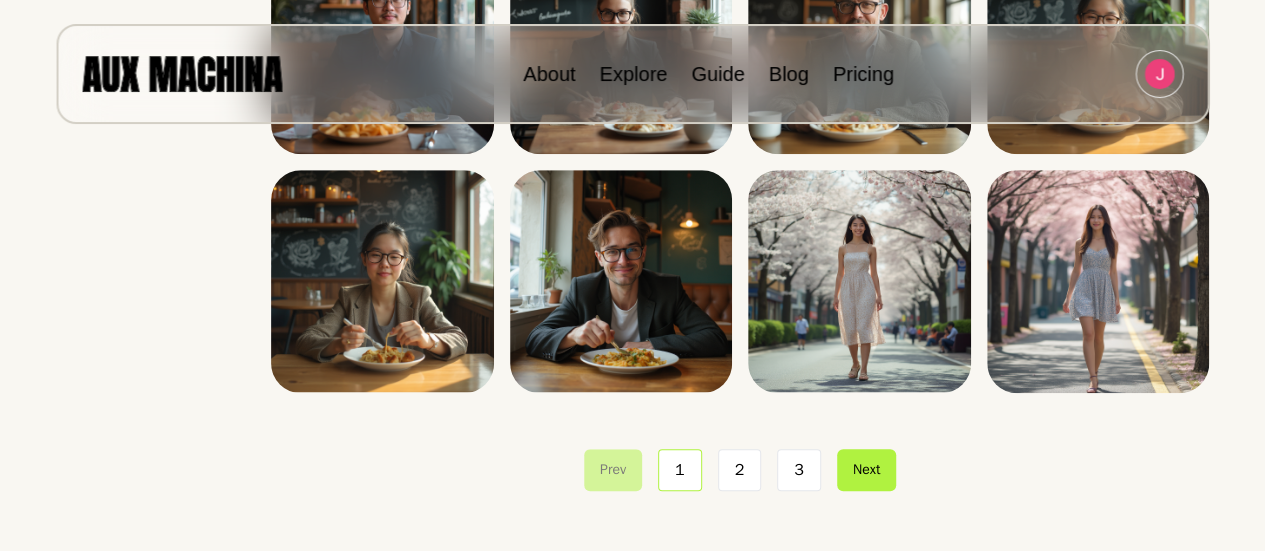 click on "3" at bounding box center (799, 470) 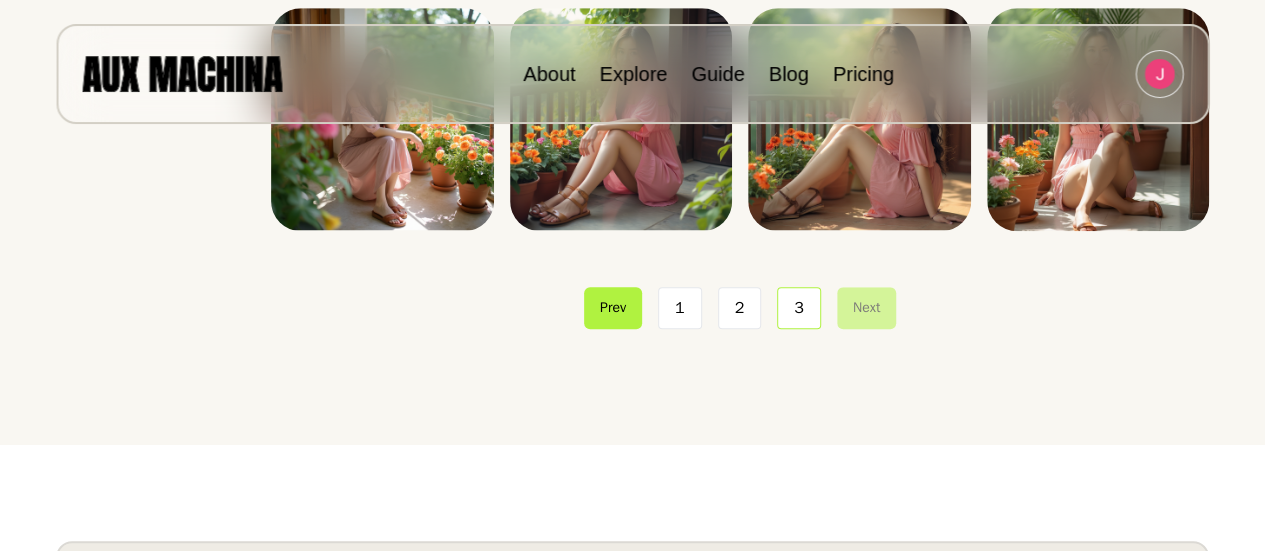 scroll, scrollTop: 531, scrollLeft: 0, axis: vertical 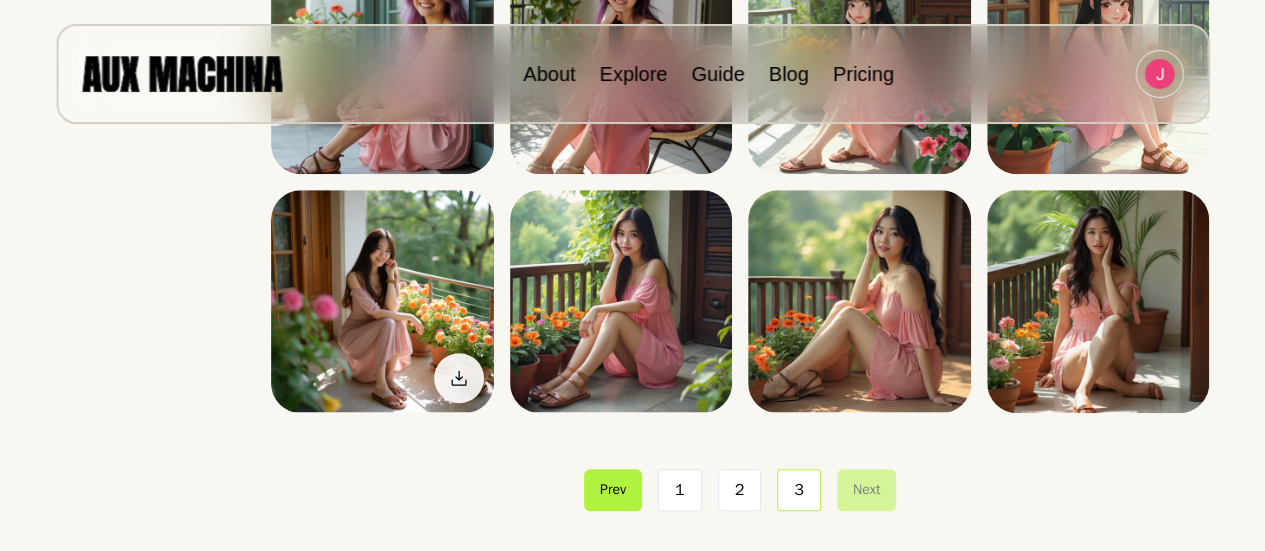 click at bounding box center [382, 301] 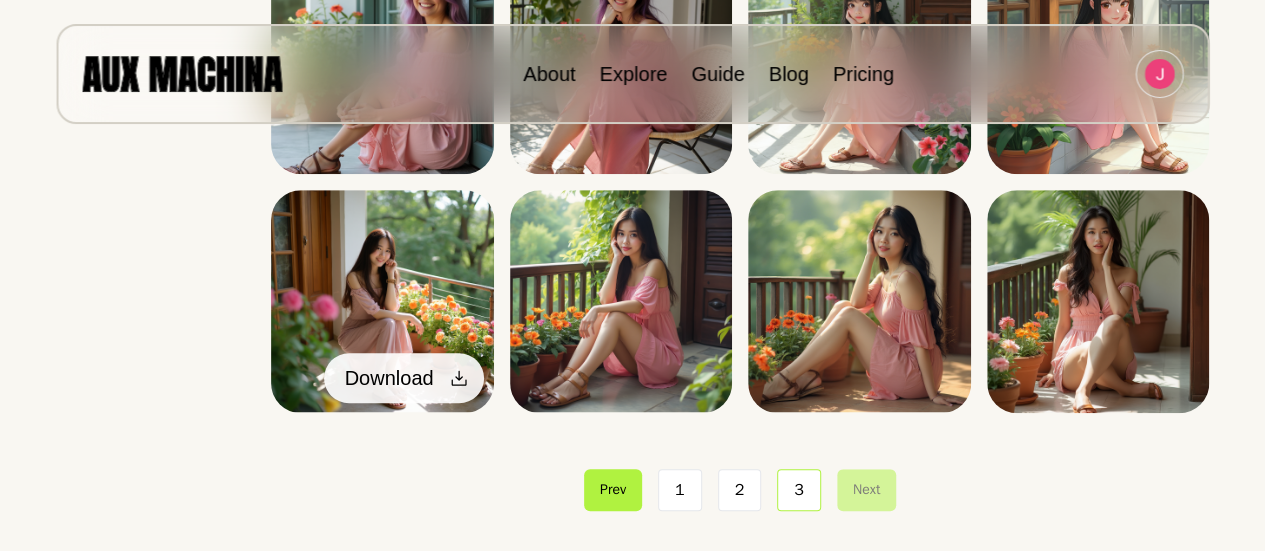 click 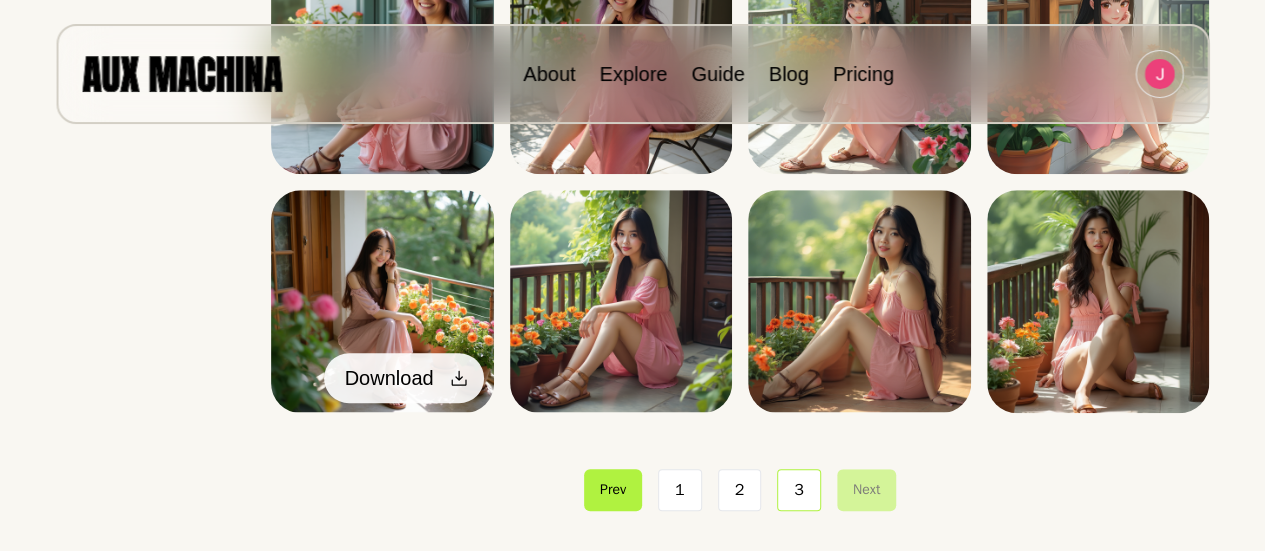 click on "Download" at bounding box center (389, 378) 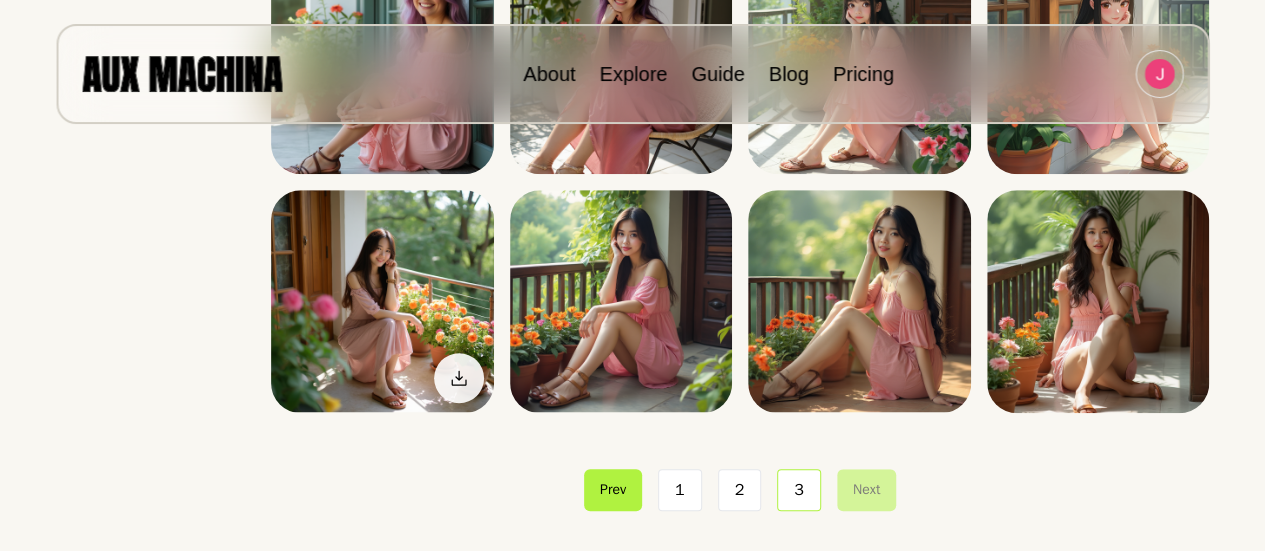 click at bounding box center [382, 301] 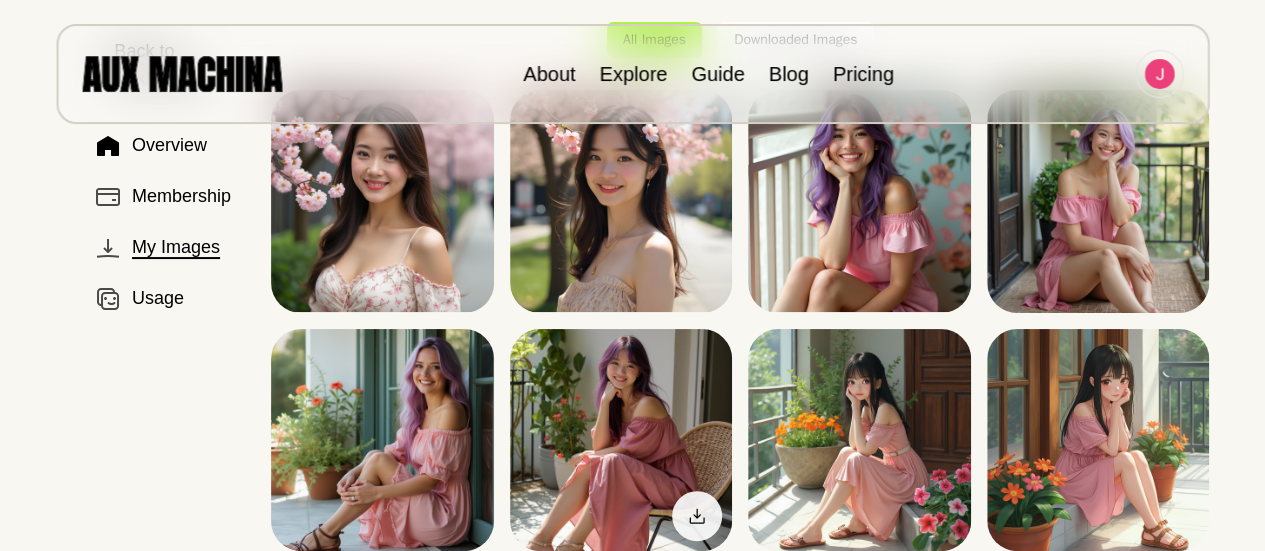scroll, scrollTop: 94, scrollLeft: 0, axis: vertical 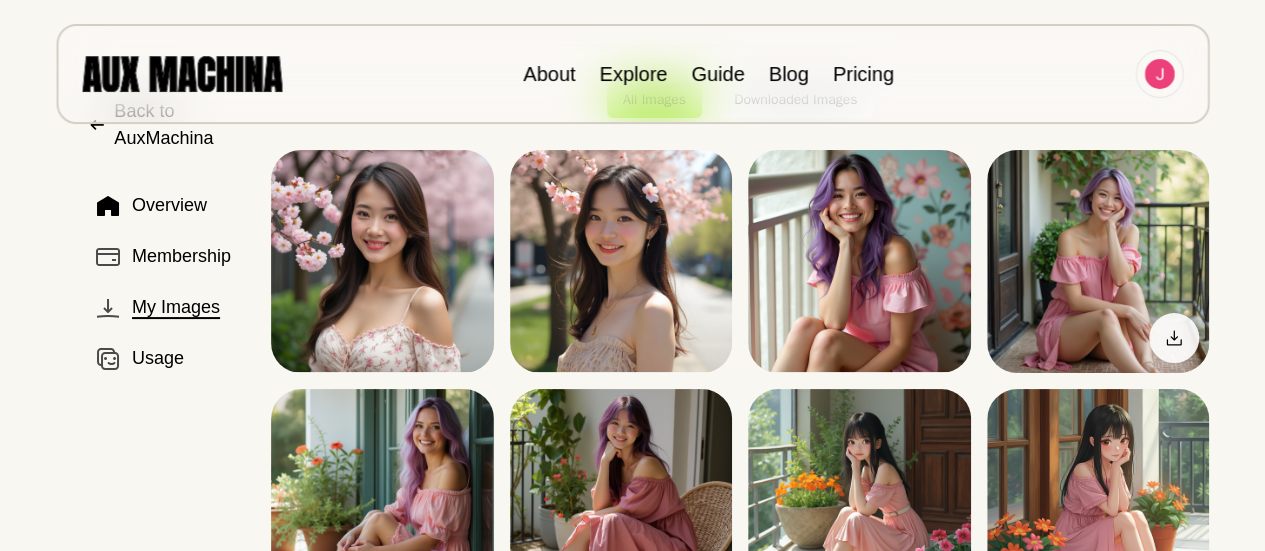 click at bounding box center [1098, 261] 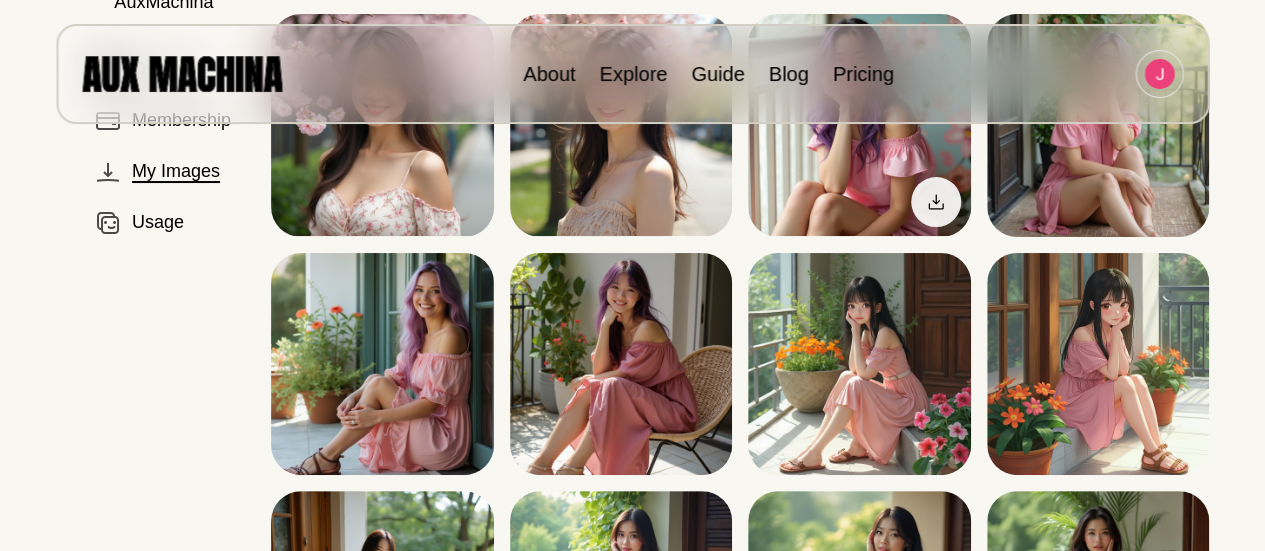 scroll, scrollTop: 0, scrollLeft: 0, axis: both 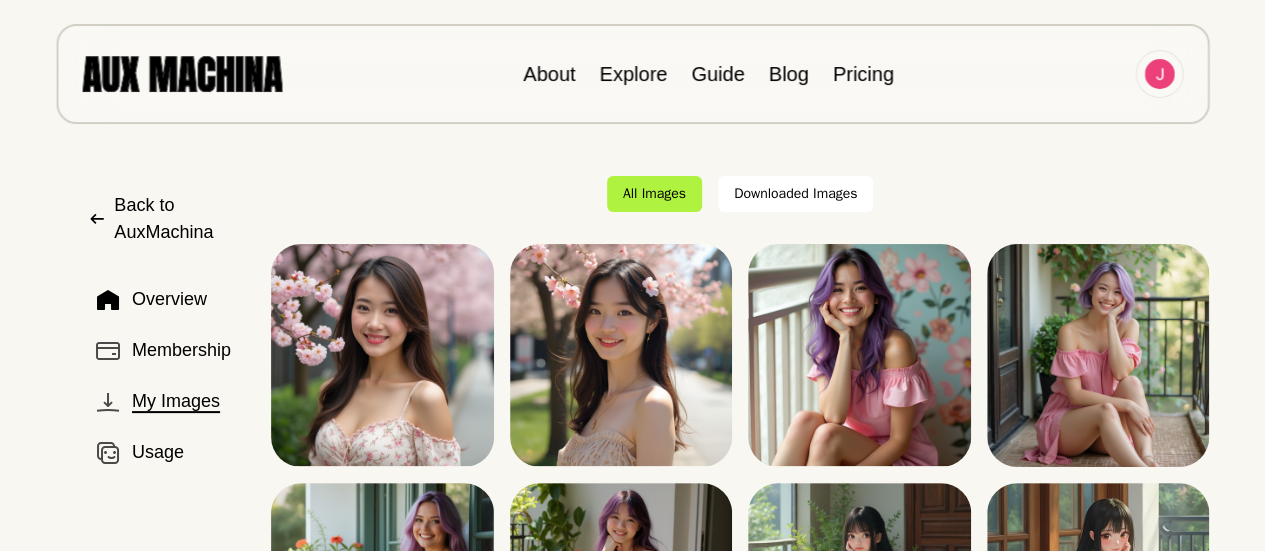 click on "Back to AuxMachina" at bounding box center (176, 219) 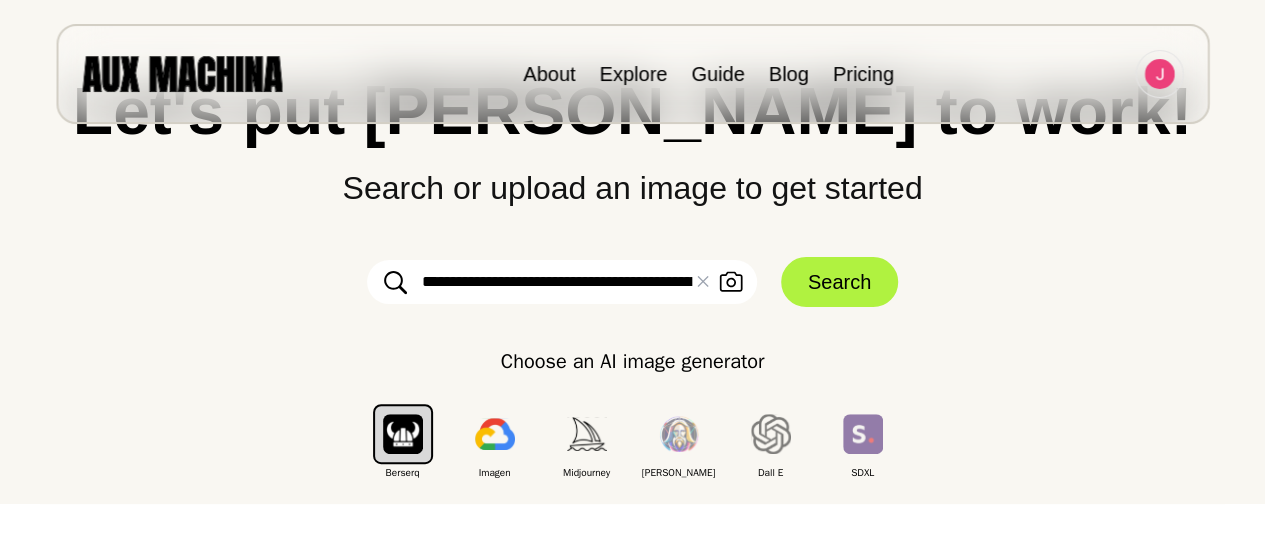 scroll, scrollTop: 136, scrollLeft: 0, axis: vertical 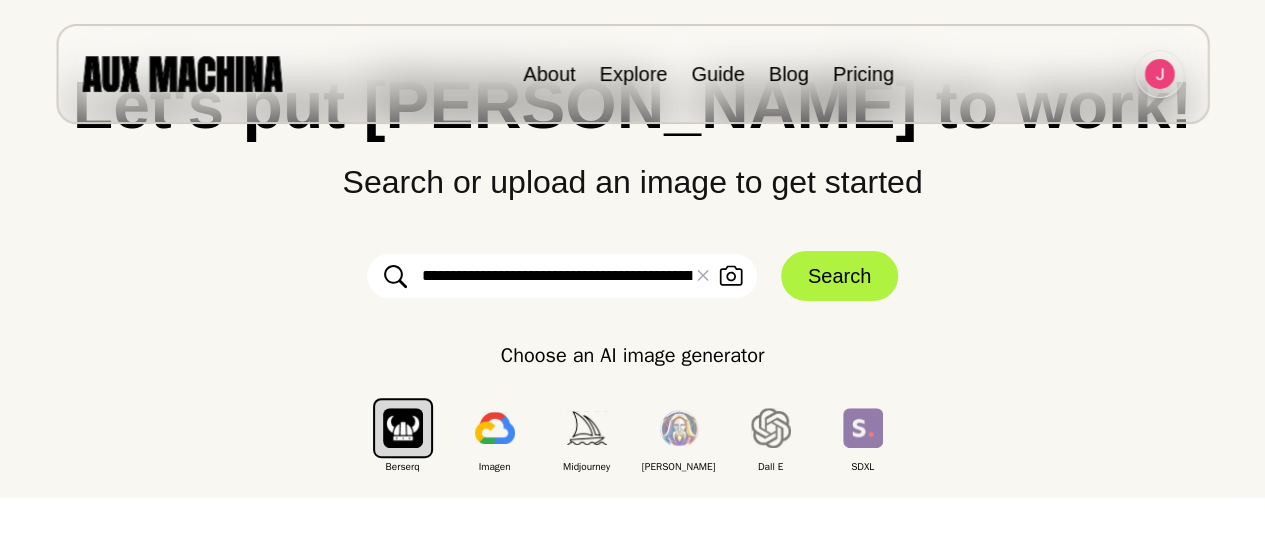 click at bounding box center (1159, 74) 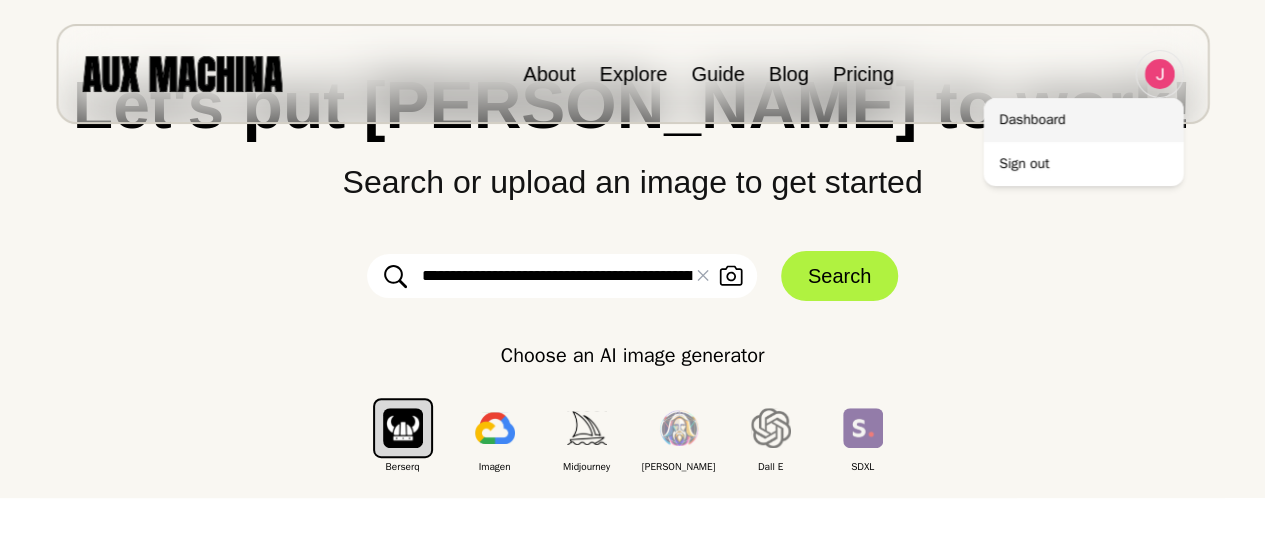 click on "Dashboard" at bounding box center [1083, 120] 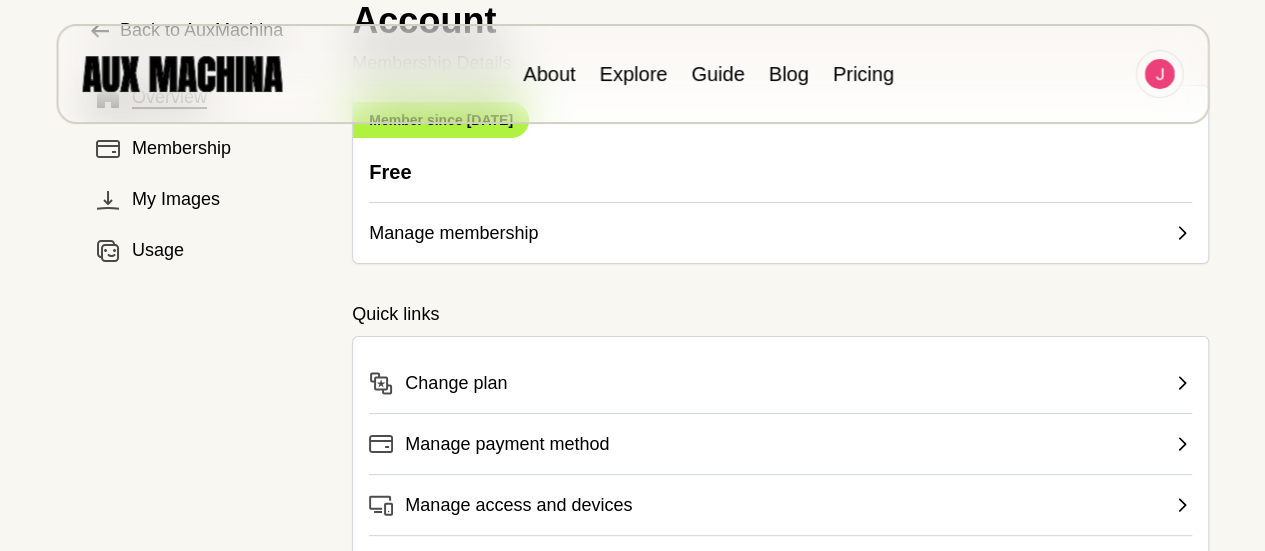 scroll, scrollTop: 0, scrollLeft: 0, axis: both 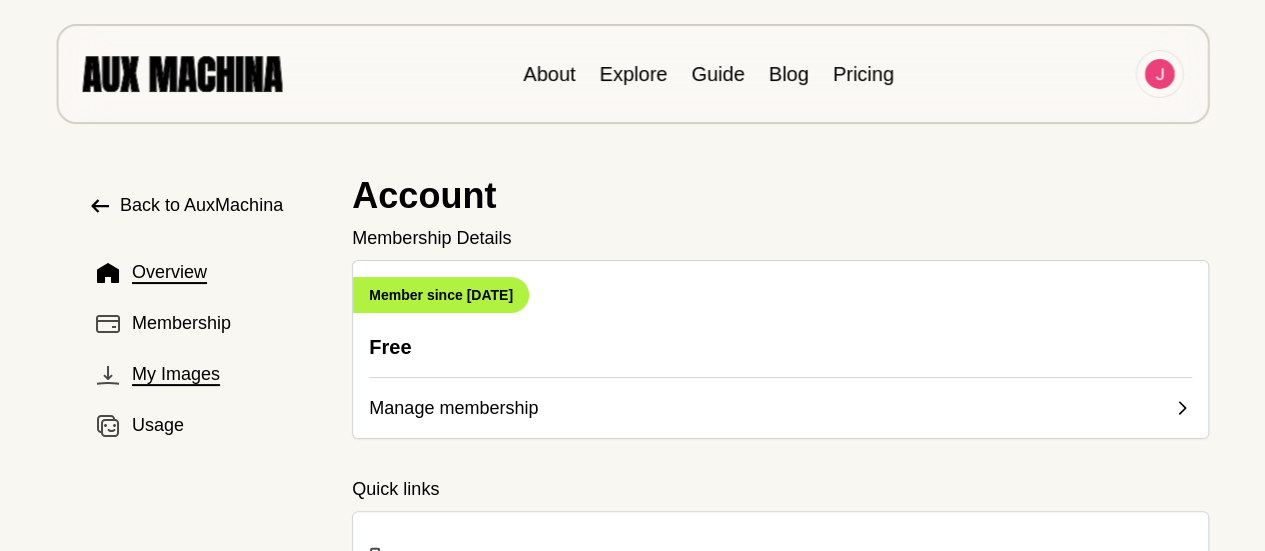 click on "My Images" at bounding box center (204, 374) 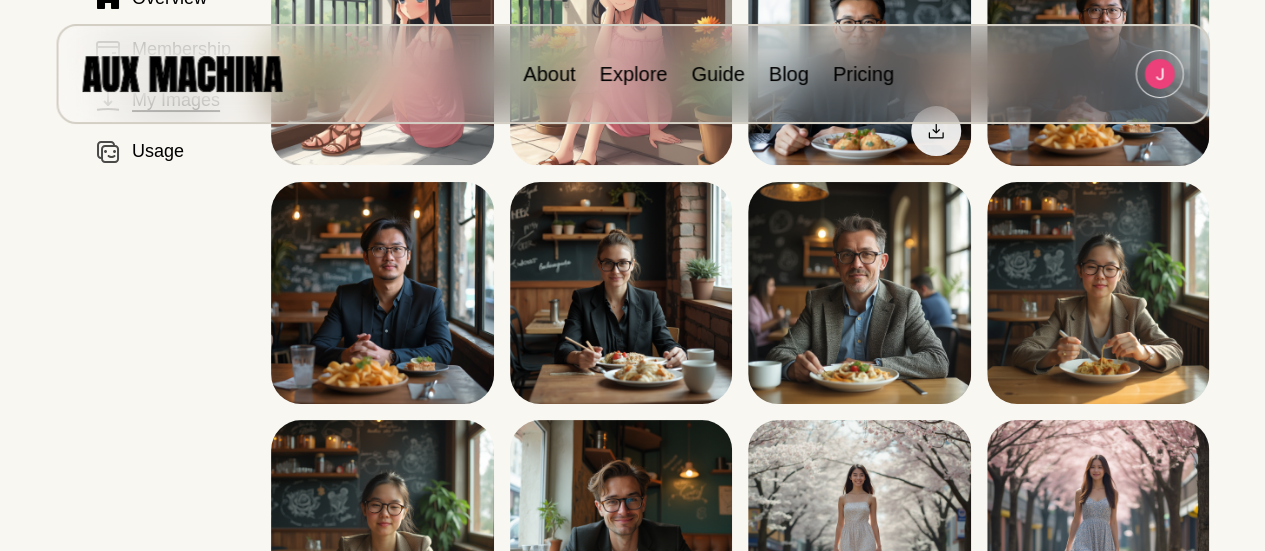 scroll, scrollTop: 573, scrollLeft: 0, axis: vertical 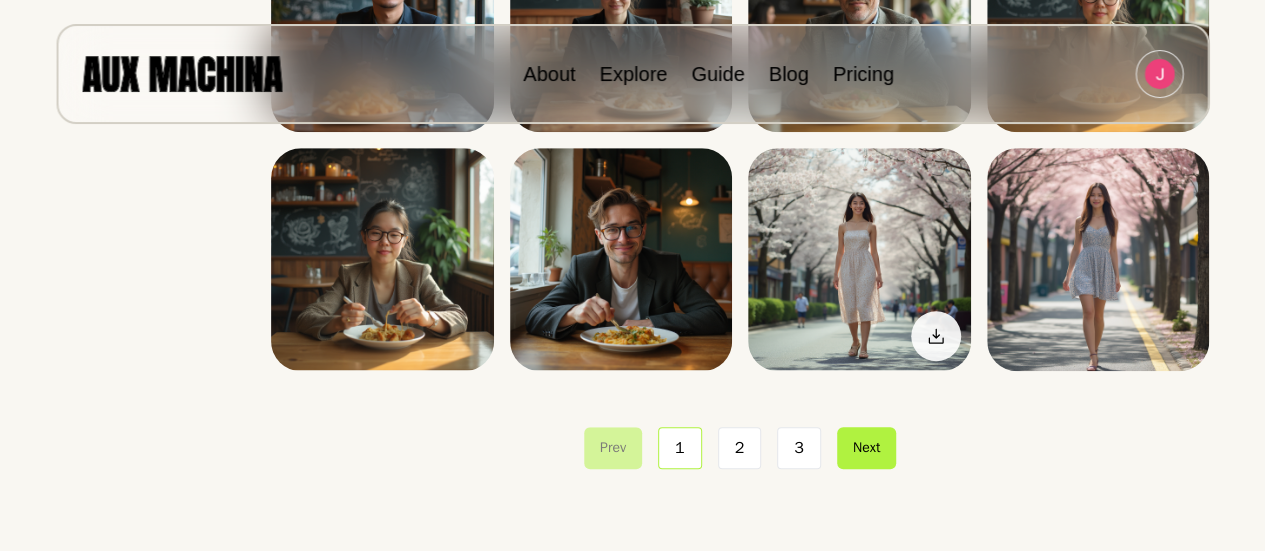 click at bounding box center [859, 259] 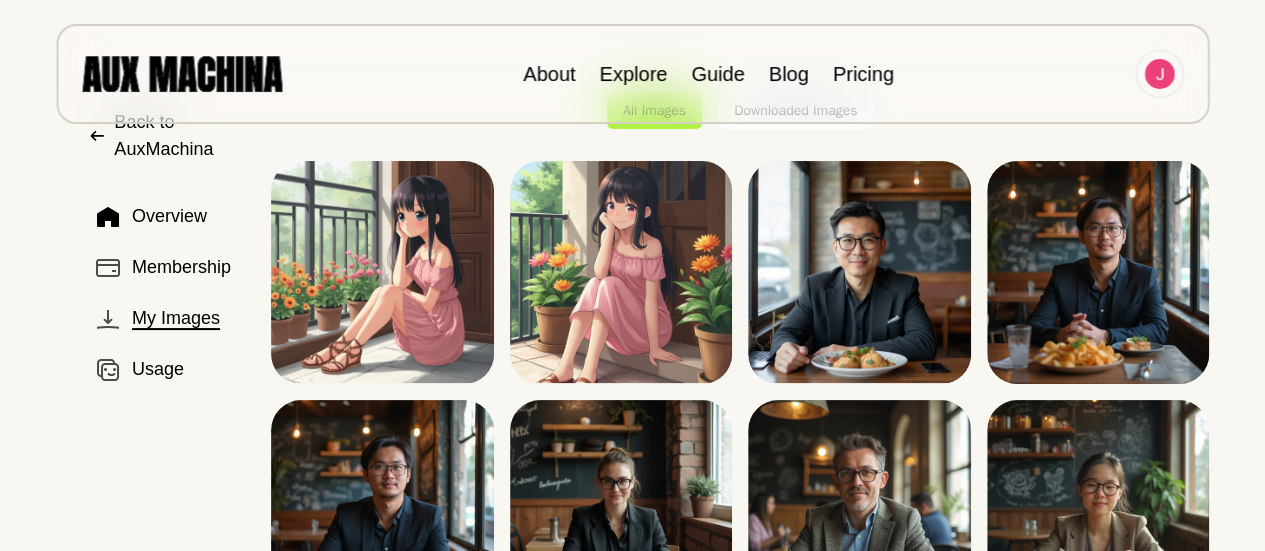 scroll, scrollTop: 0, scrollLeft: 0, axis: both 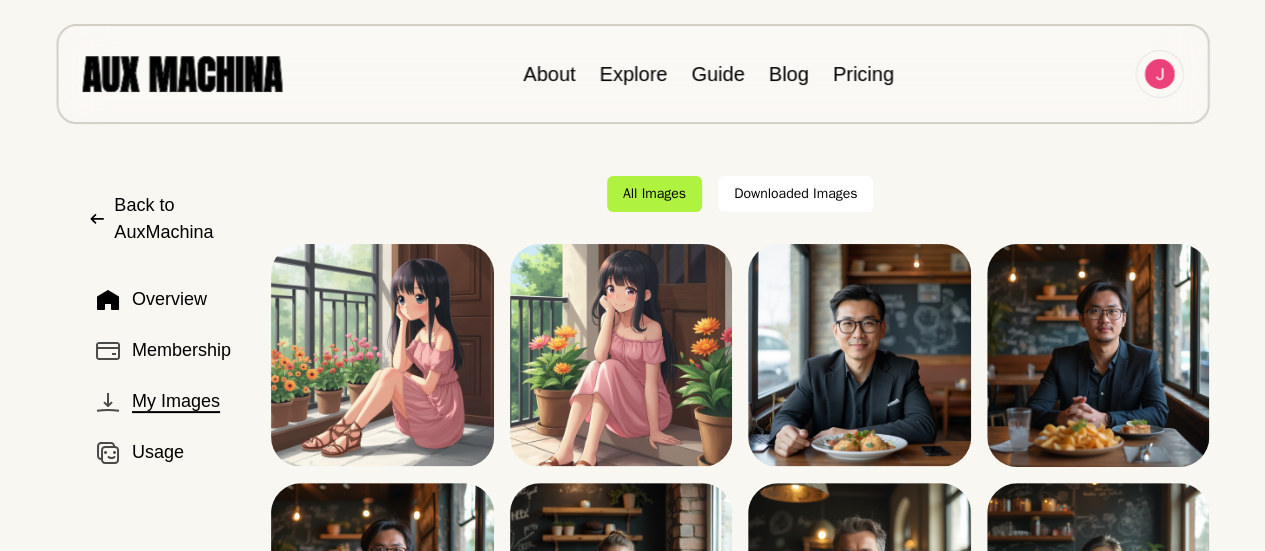 click on "Back to AuxMachina" at bounding box center [176, 219] 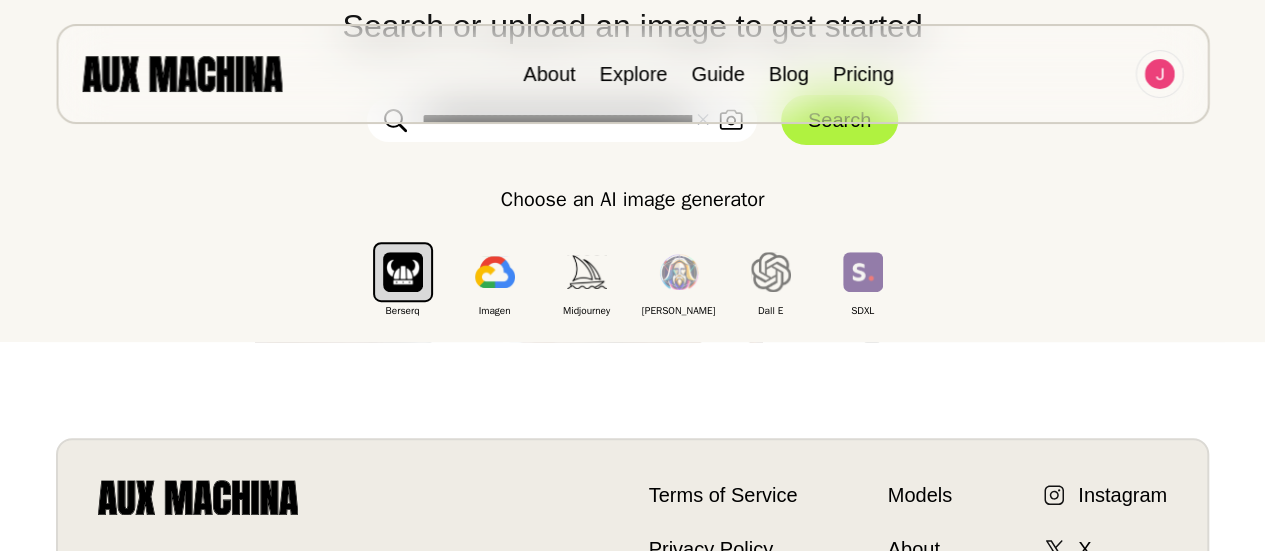 scroll, scrollTop: 150, scrollLeft: 0, axis: vertical 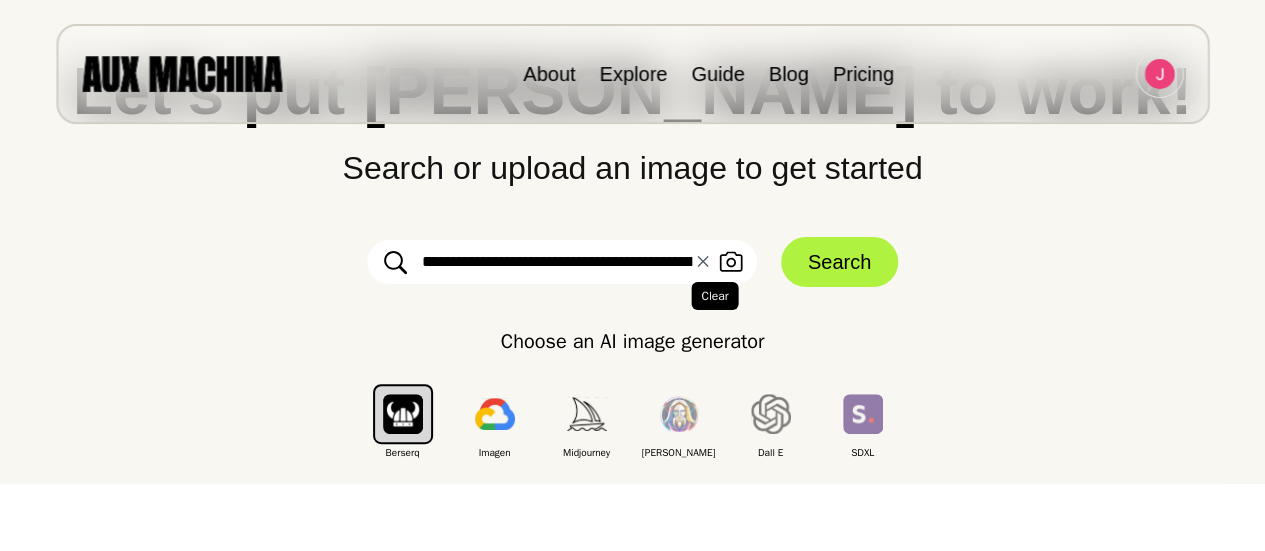 click on "✕ Clear" at bounding box center [703, 262] 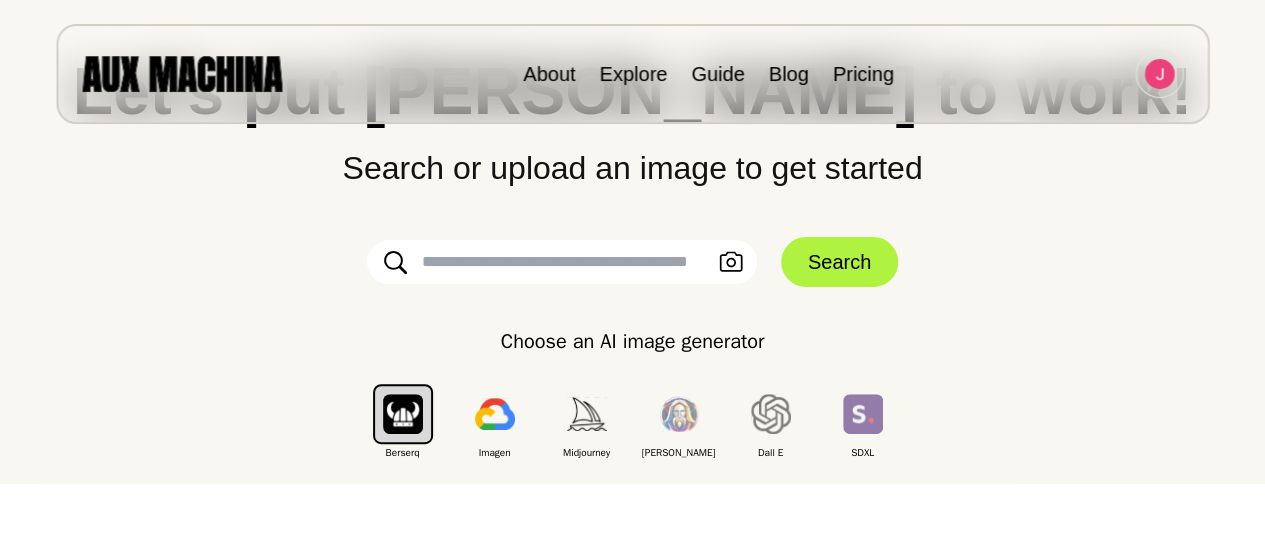 click at bounding box center (562, 262) 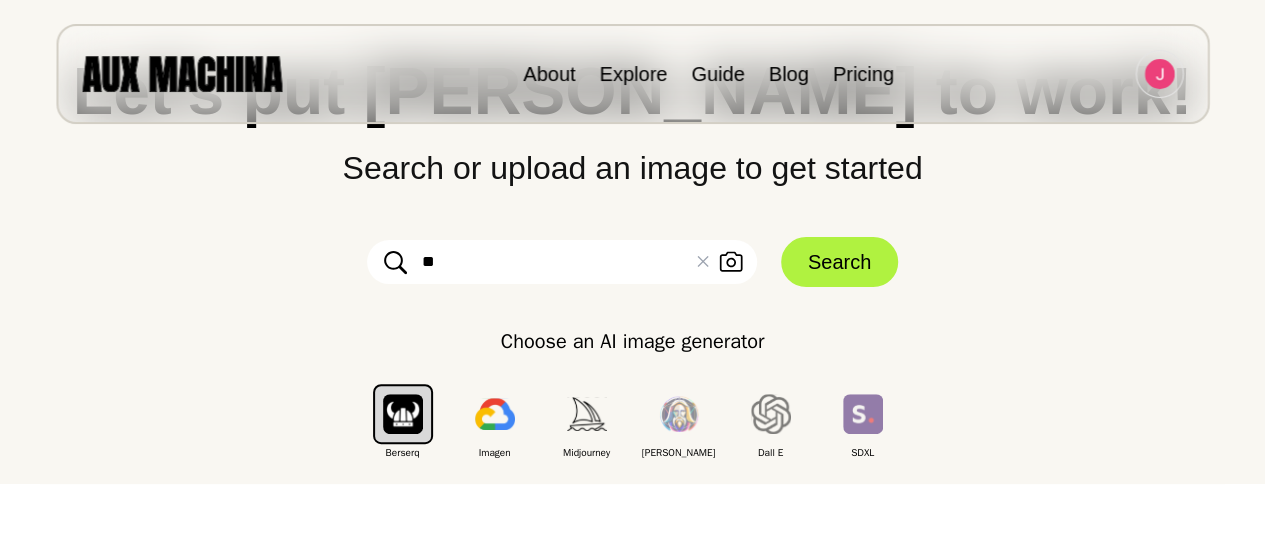 type on "*" 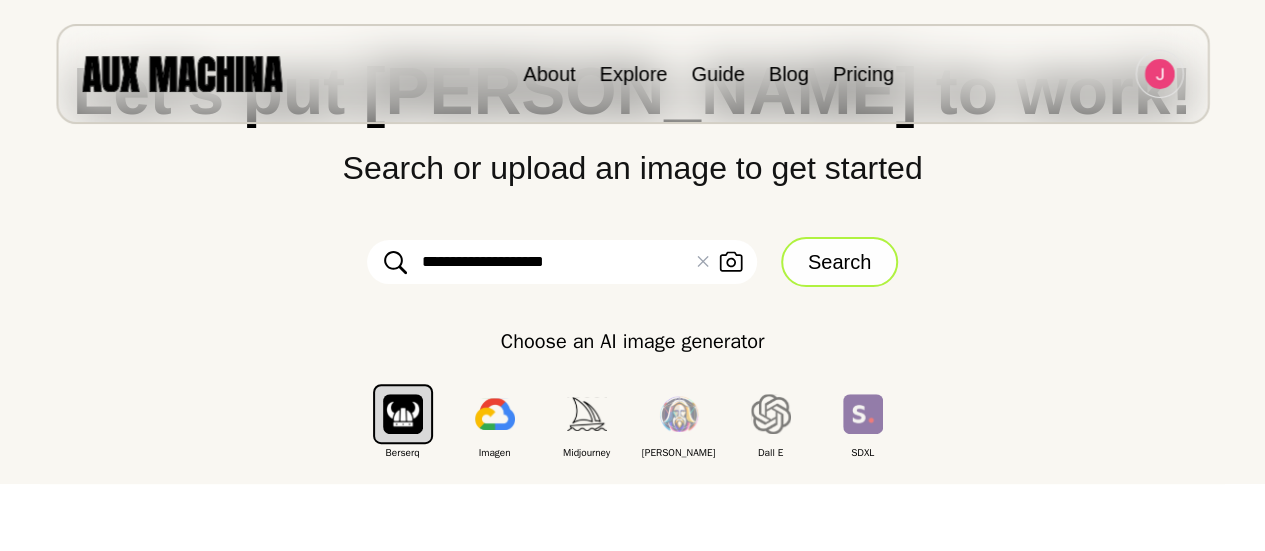 type on "**********" 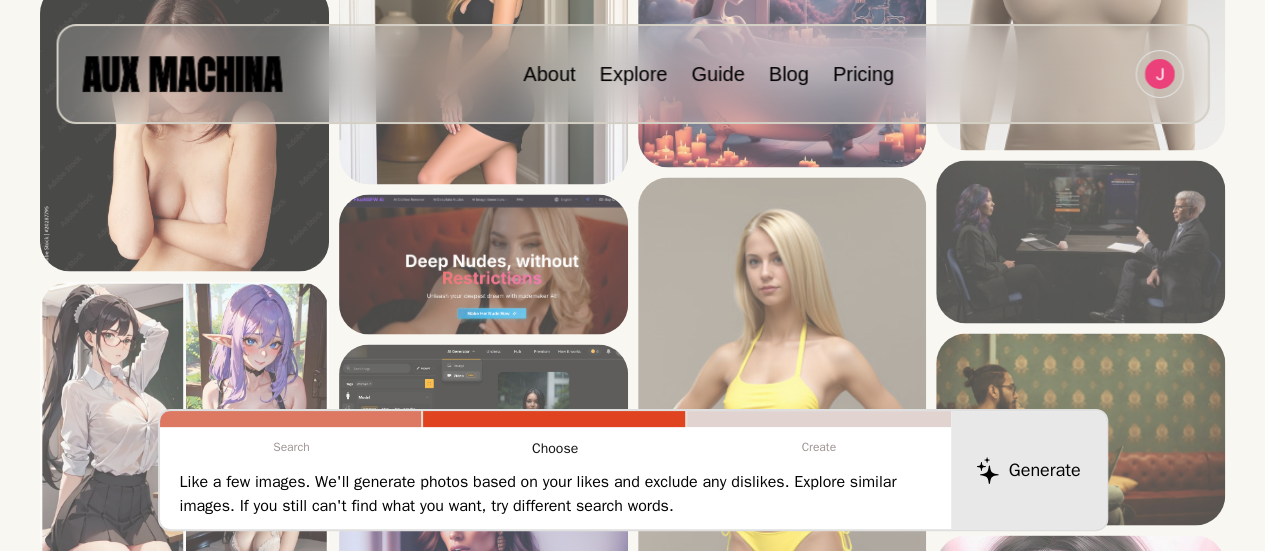 scroll, scrollTop: 1660, scrollLeft: 0, axis: vertical 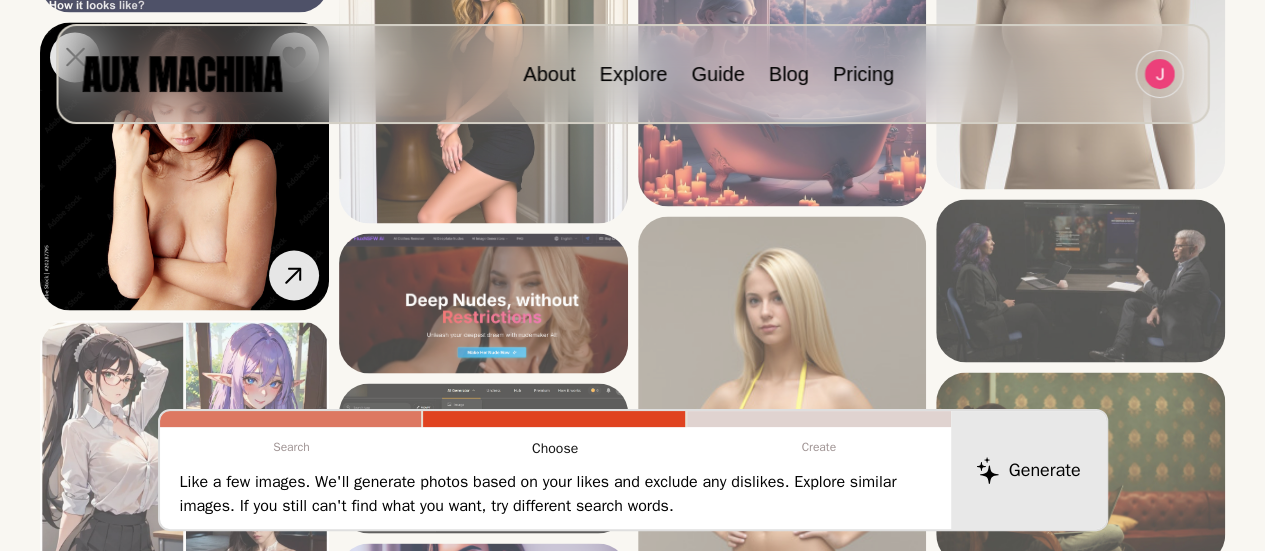 click at bounding box center (184, 166) 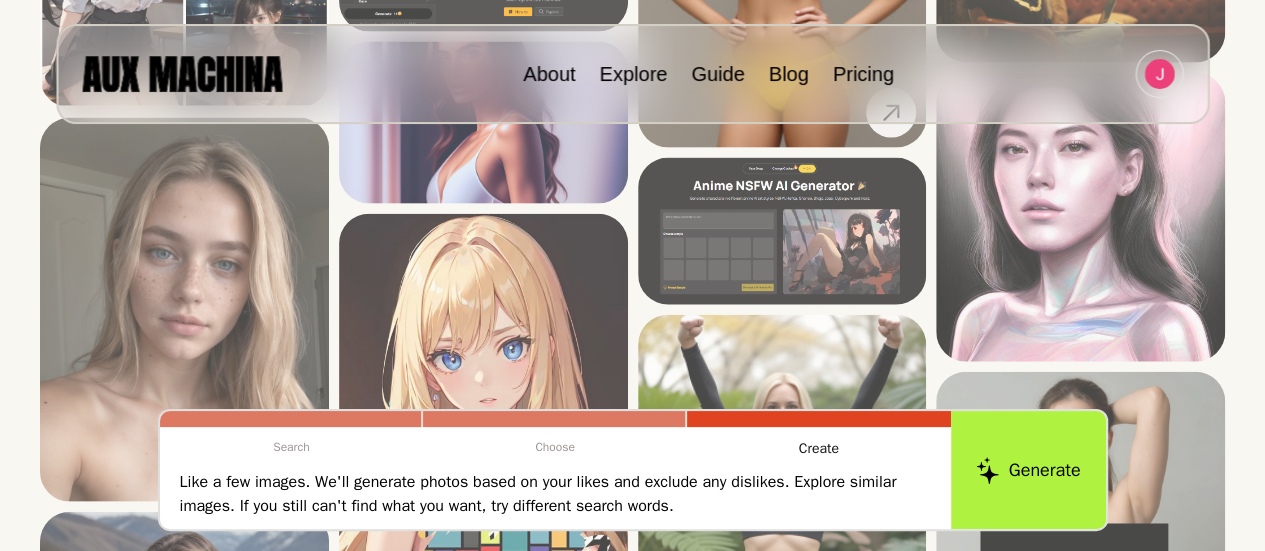 scroll, scrollTop: 2239, scrollLeft: 0, axis: vertical 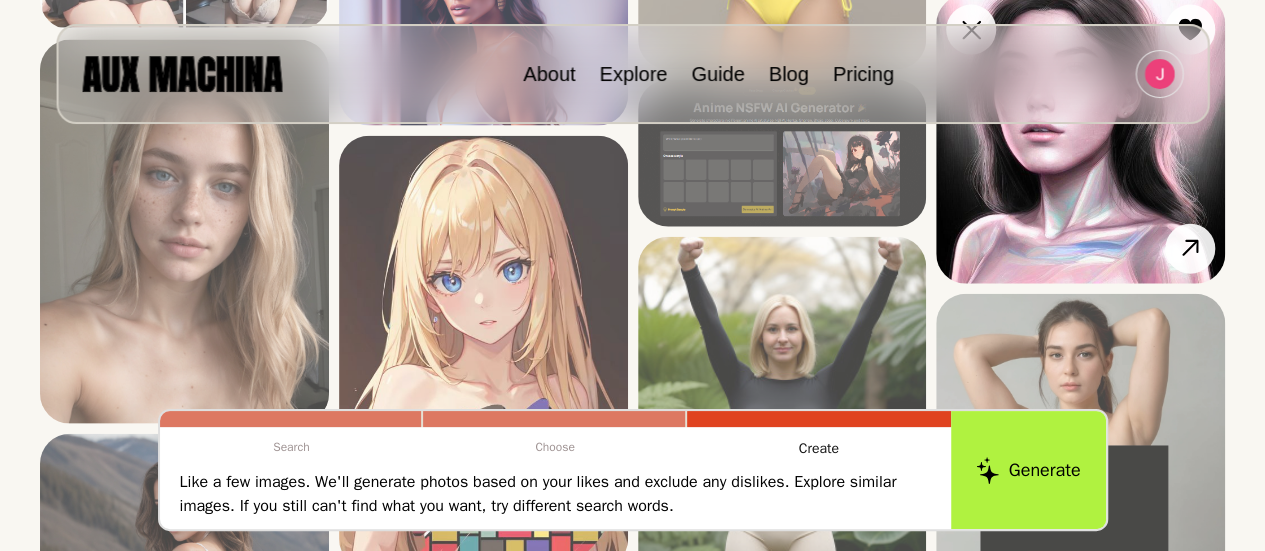 click at bounding box center [1080, 139] 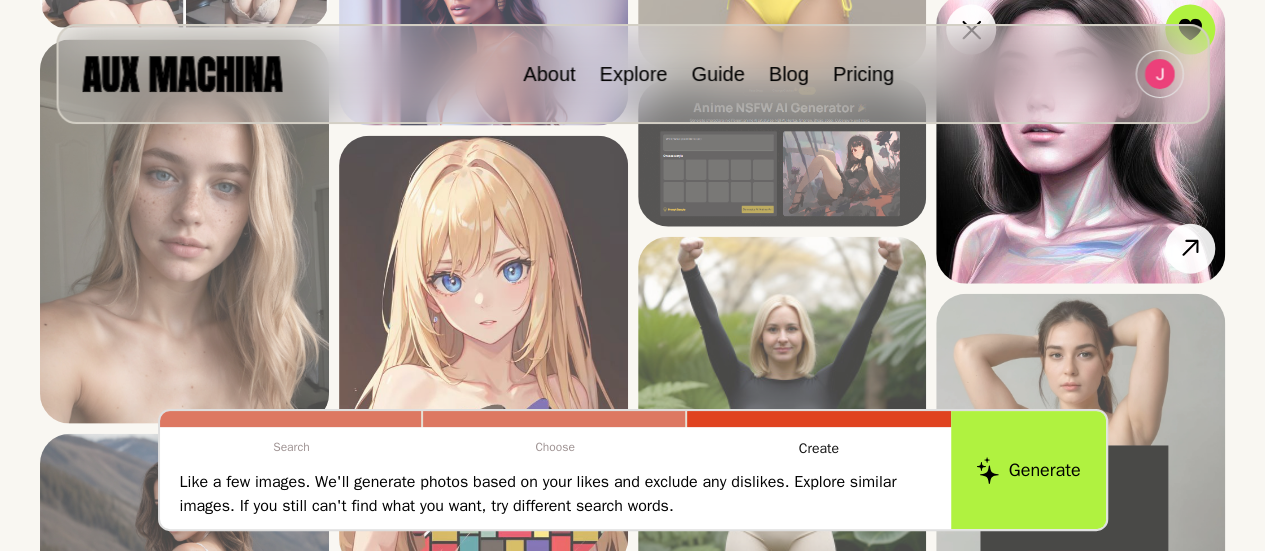 click at bounding box center [1080, 139] 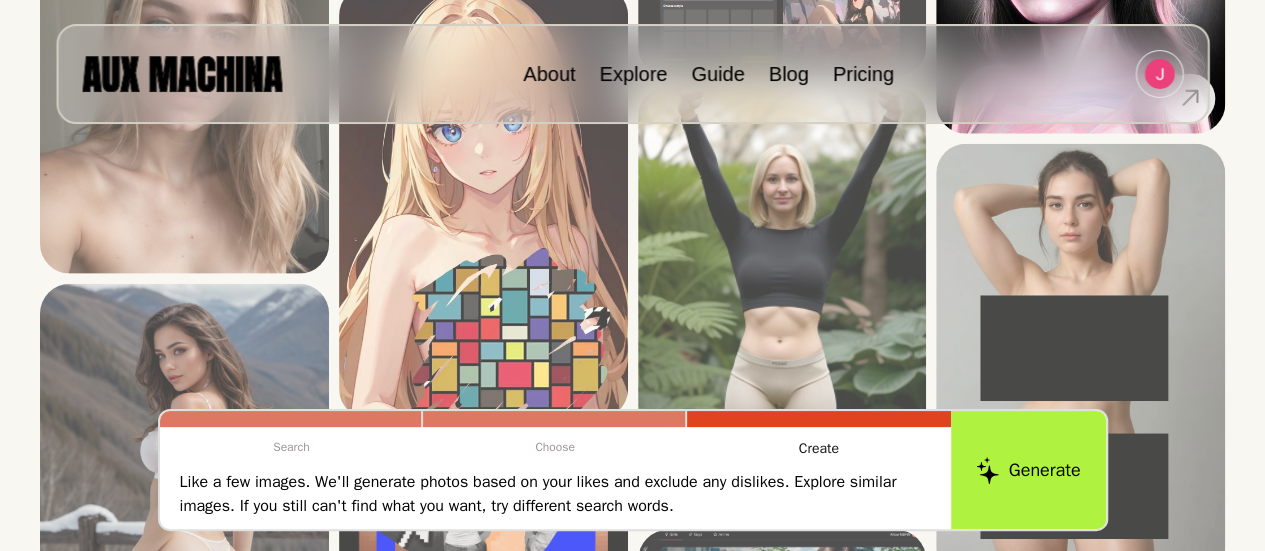 scroll, scrollTop: 2393, scrollLeft: 0, axis: vertical 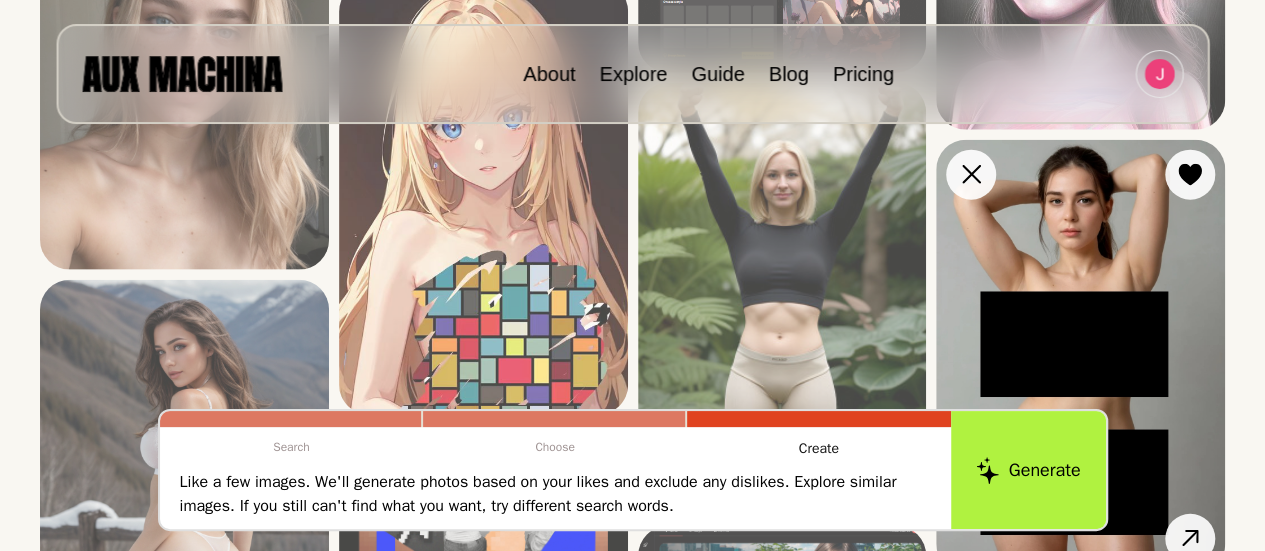 click at bounding box center [1080, 357] 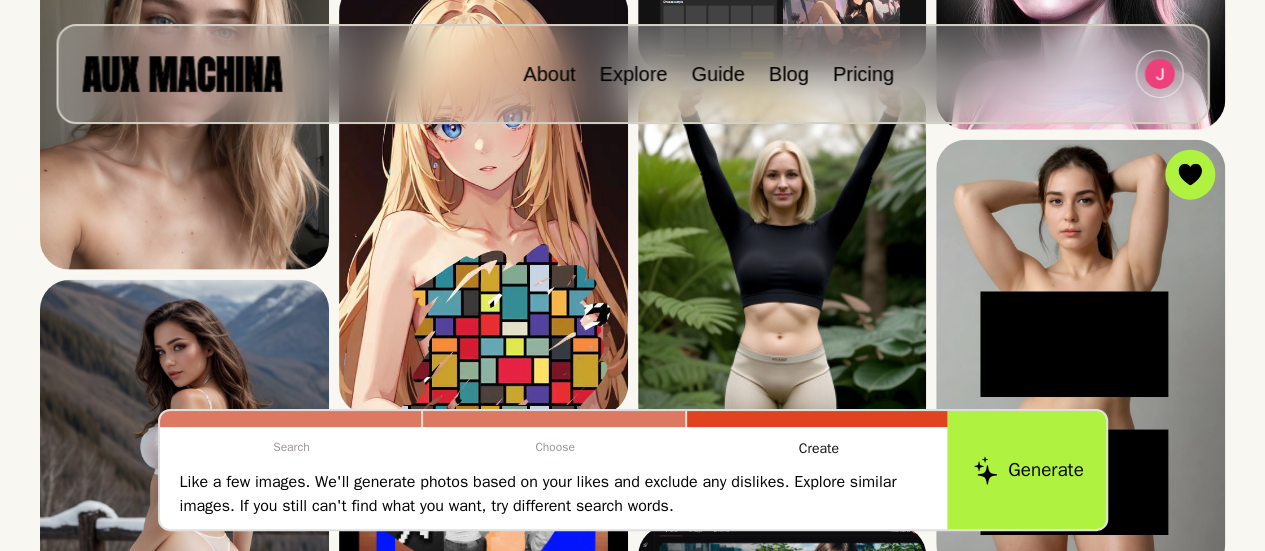 click on "Generate" at bounding box center [1028, 470] 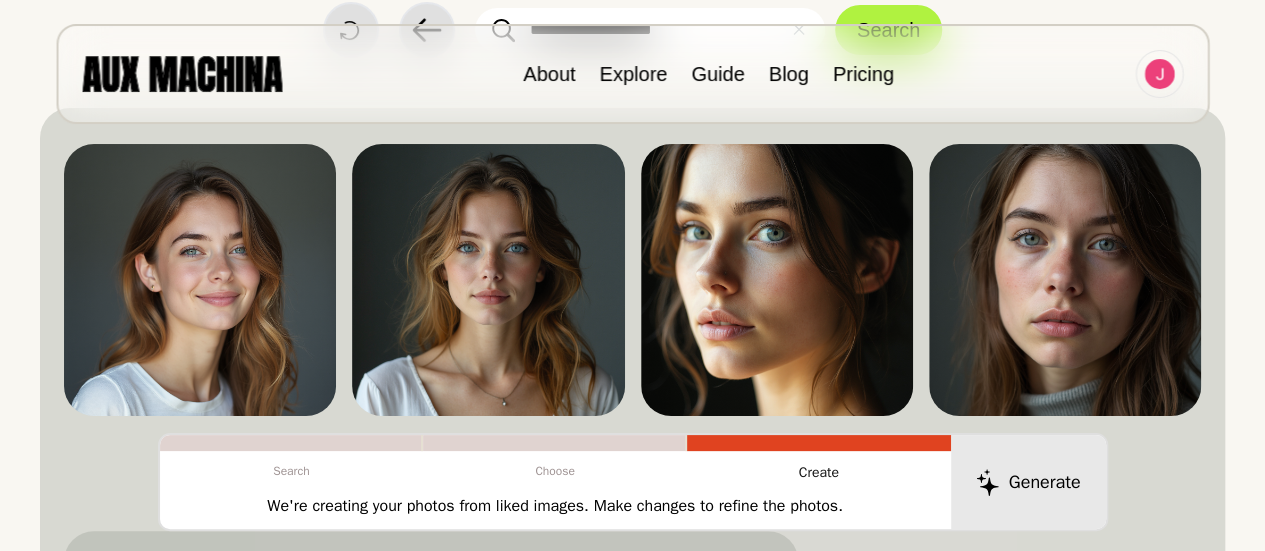 scroll, scrollTop: 157, scrollLeft: 0, axis: vertical 